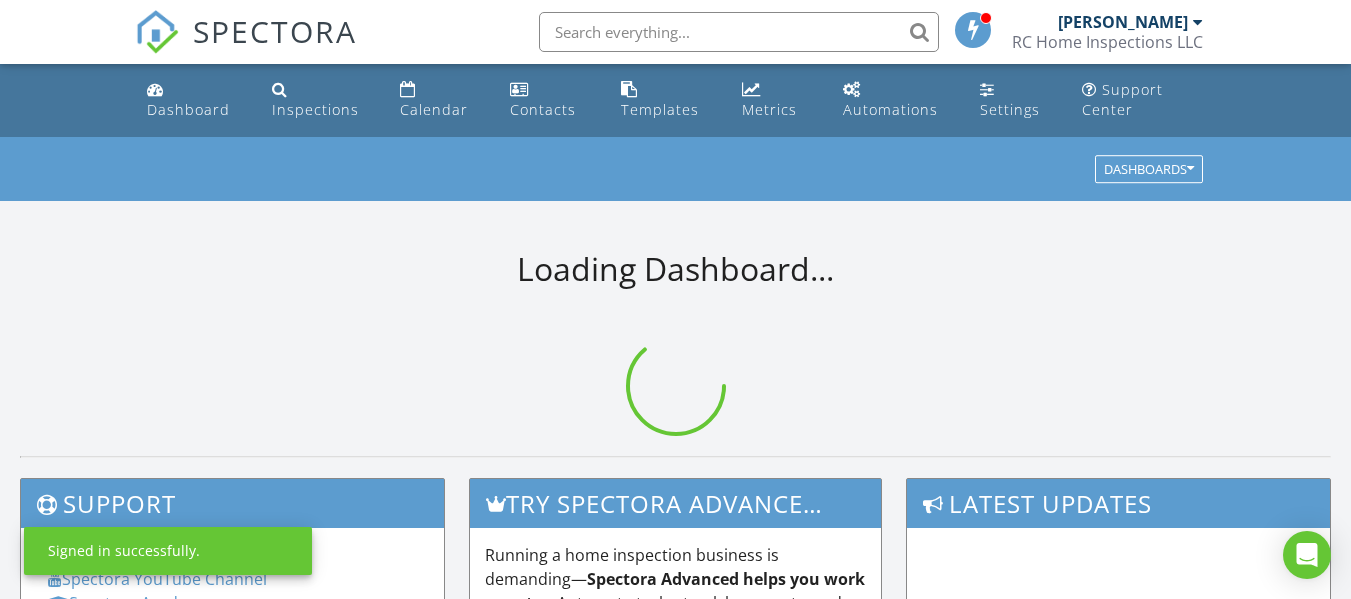 scroll, scrollTop: 0, scrollLeft: 0, axis: both 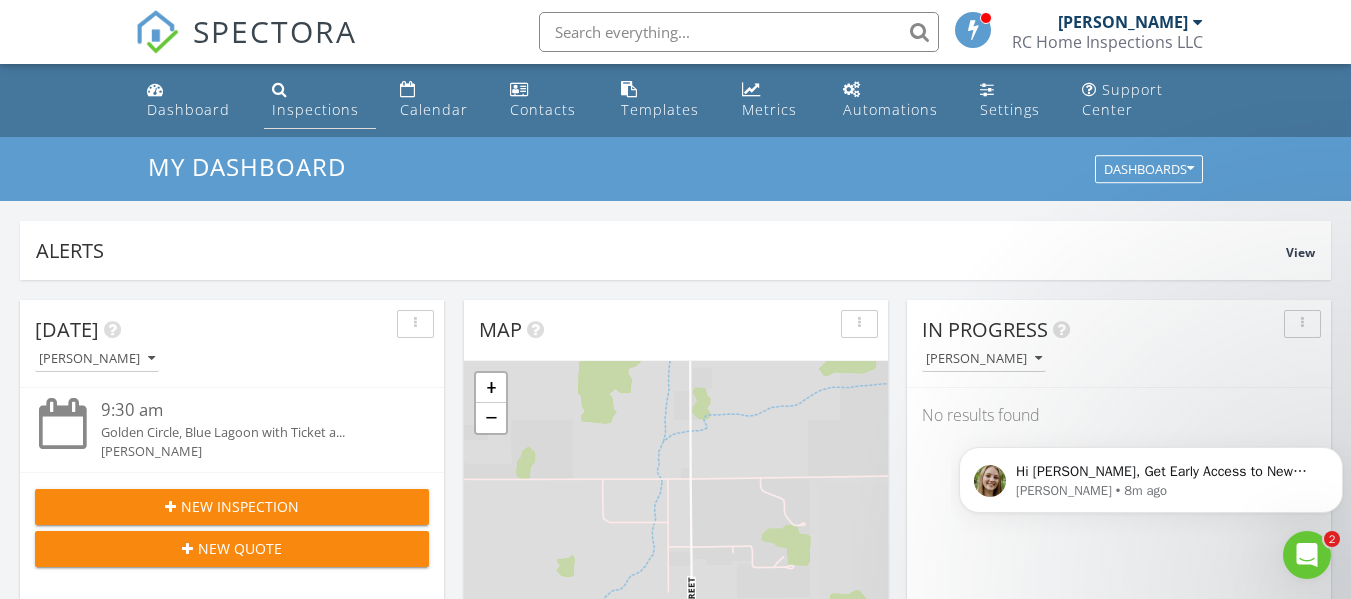 click on "Inspections" at bounding box center [315, 109] 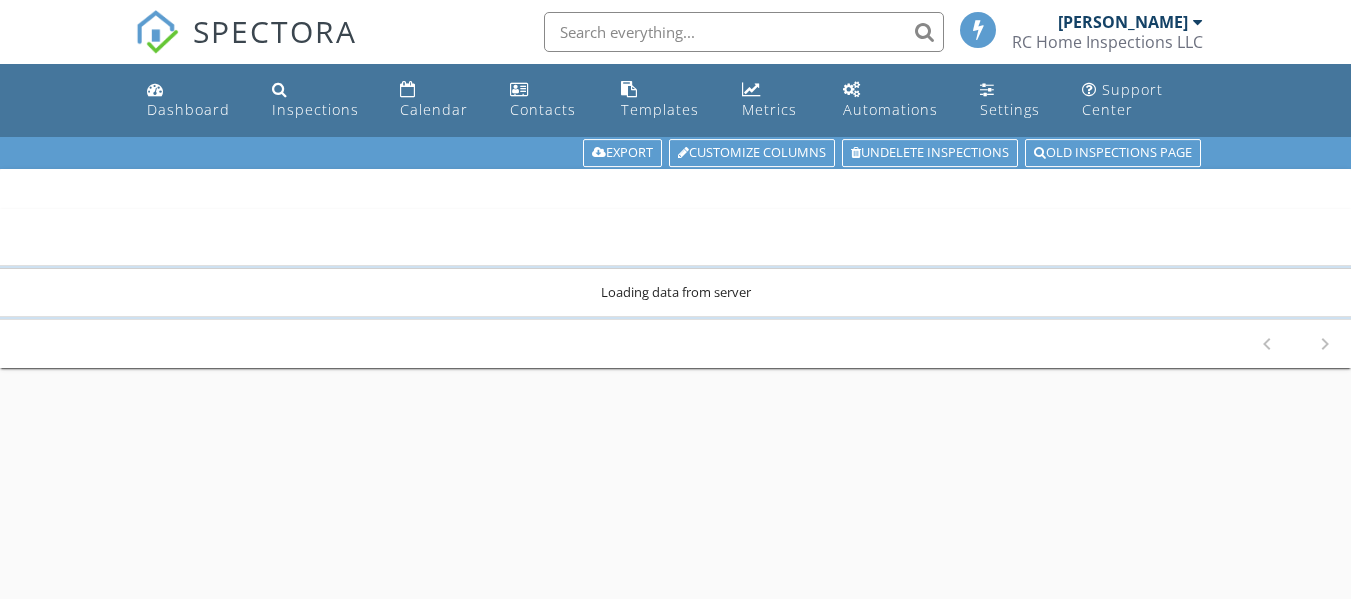 scroll, scrollTop: 0, scrollLeft: 0, axis: both 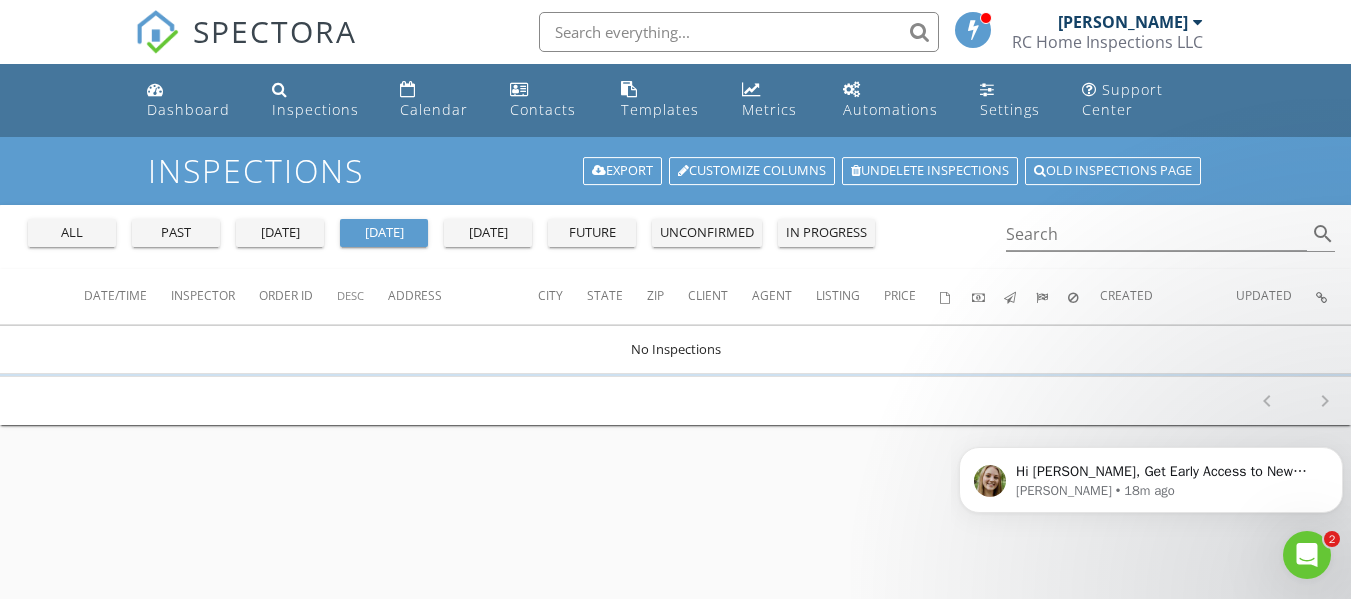 click on "all" at bounding box center (72, 233) 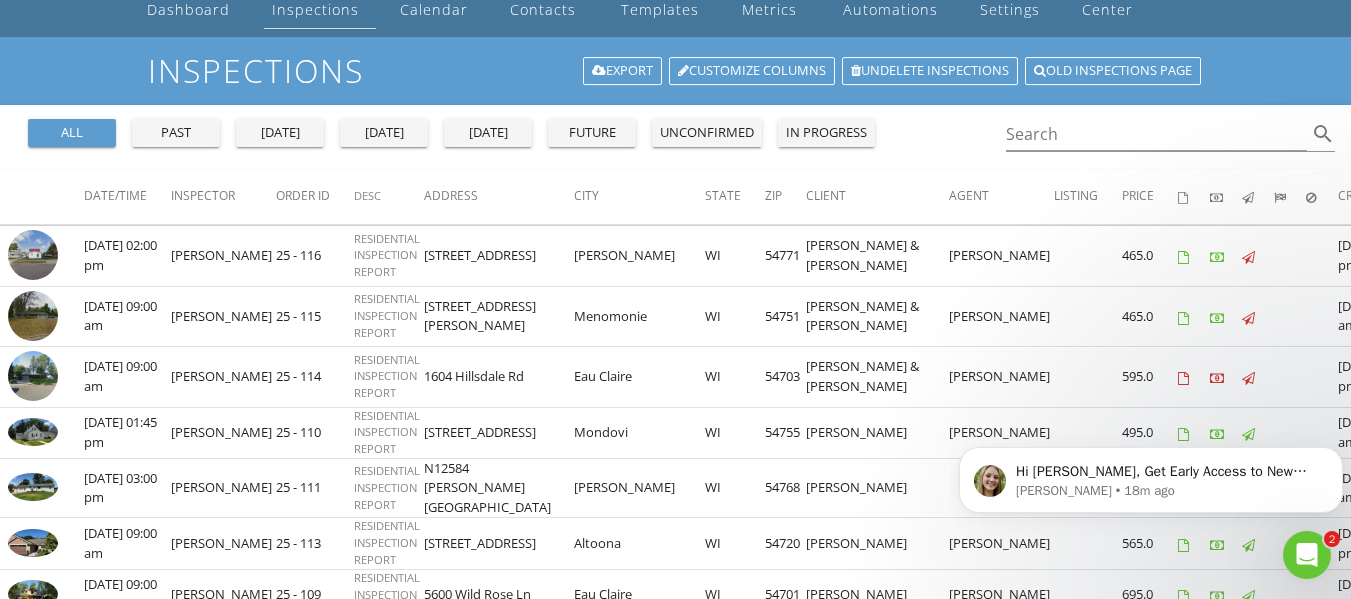 scroll, scrollTop: 0, scrollLeft: 0, axis: both 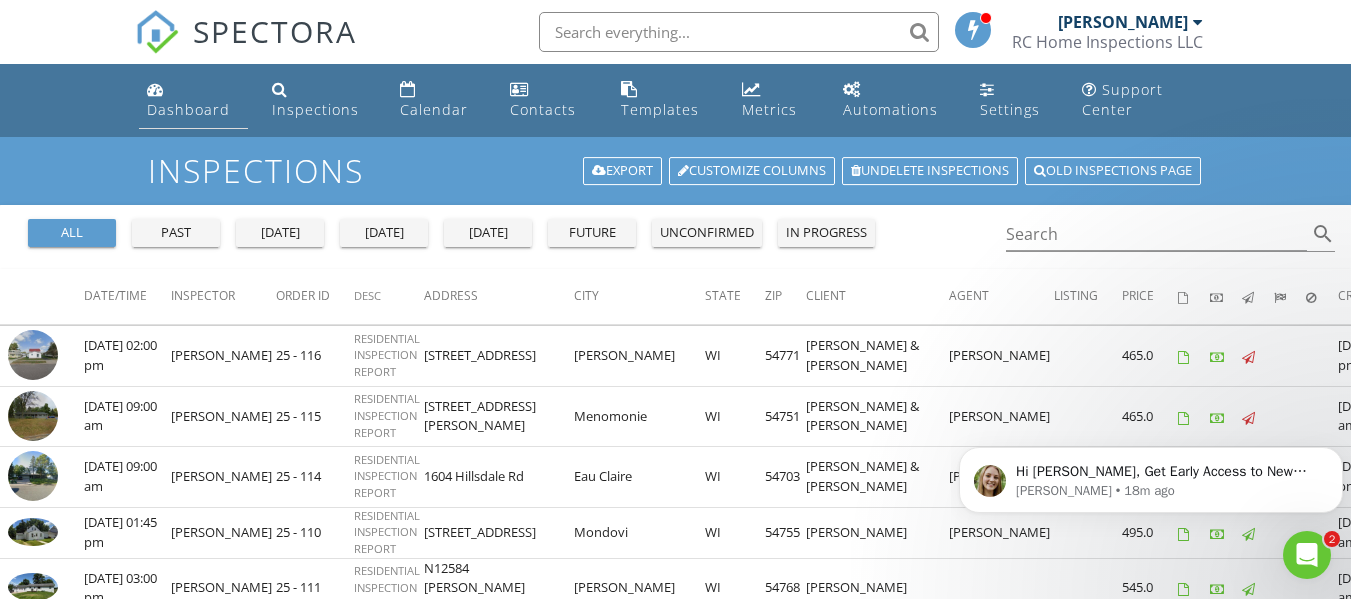 click on "Dashboard" at bounding box center (193, 100) 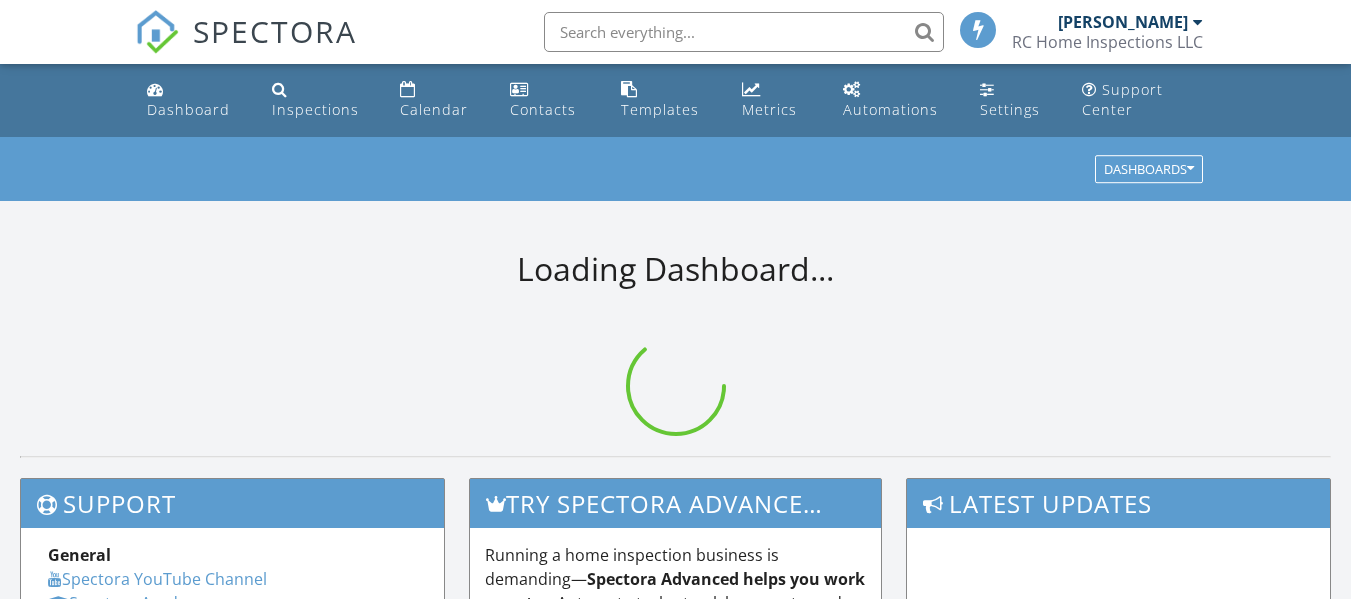 scroll, scrollTop: 0, scrollLeft: 0, axis: both 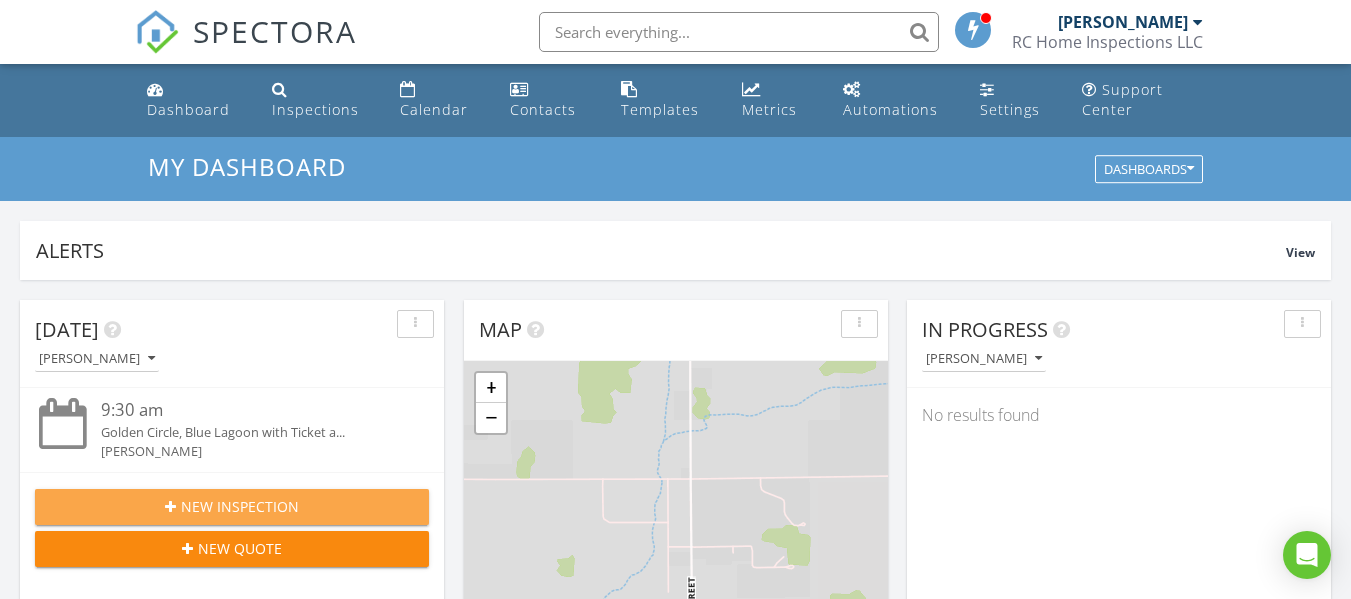 click on "New Inspection" at bounding box center [240, 506] 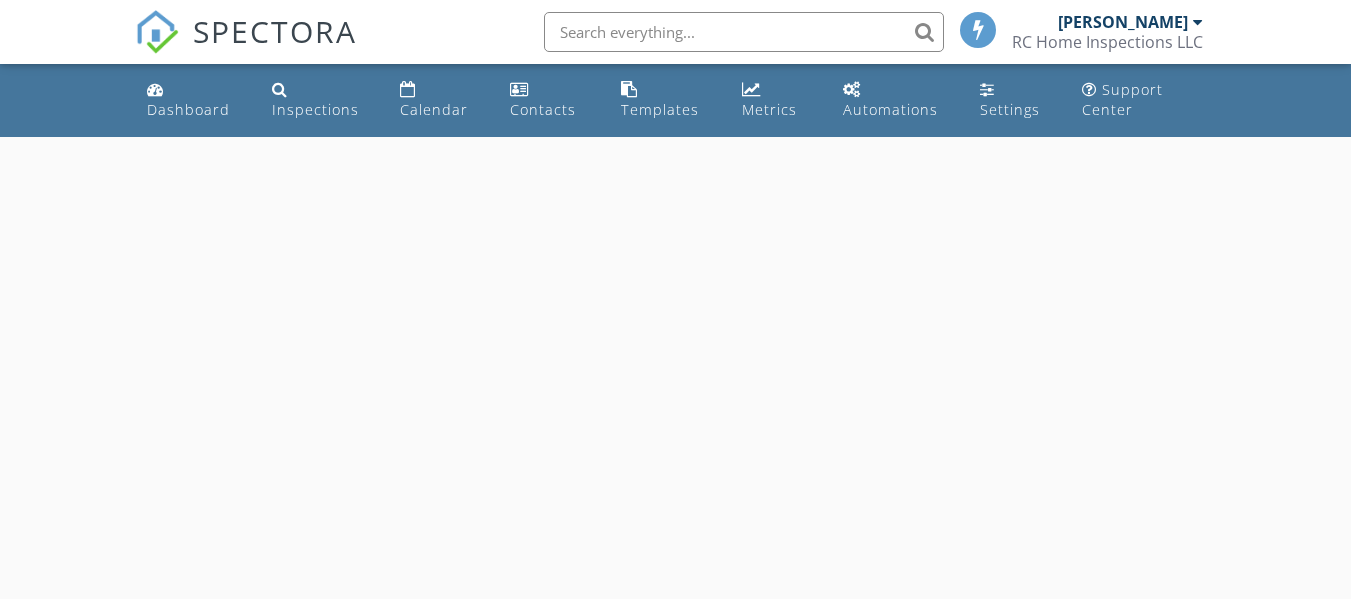 scroll, scrollTop: 0, scrollLeft: 0, axis: both 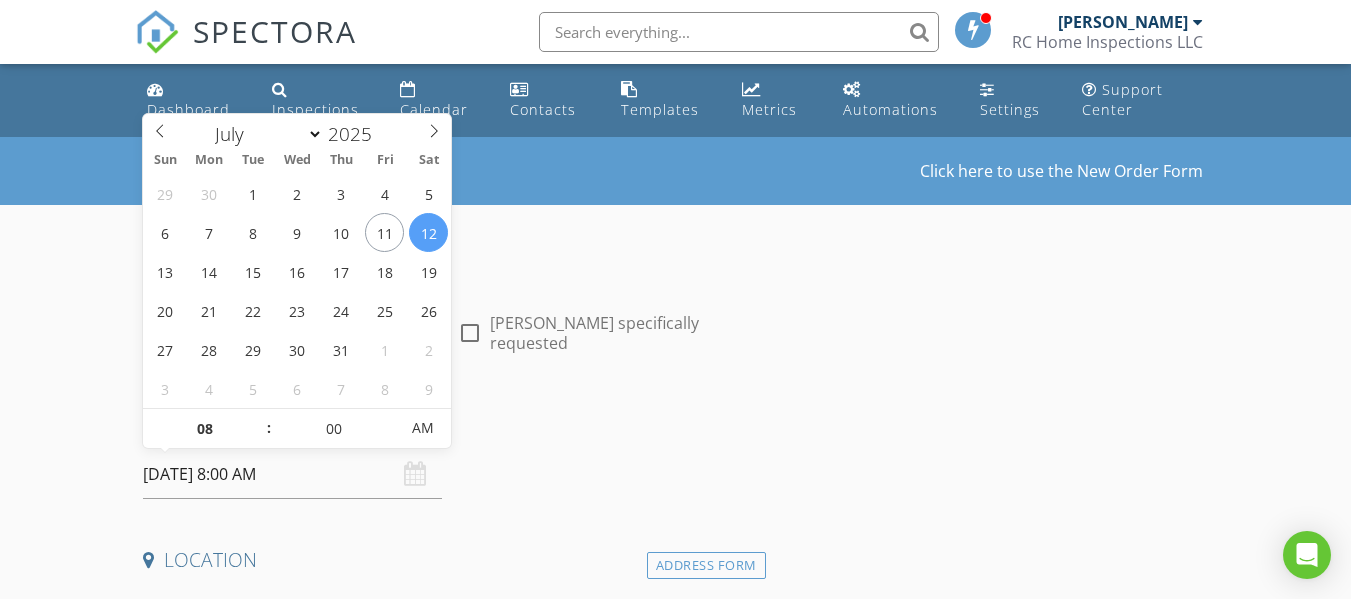 click on "07/12/2025 8:00 AM" at bounding box center [292, 474] 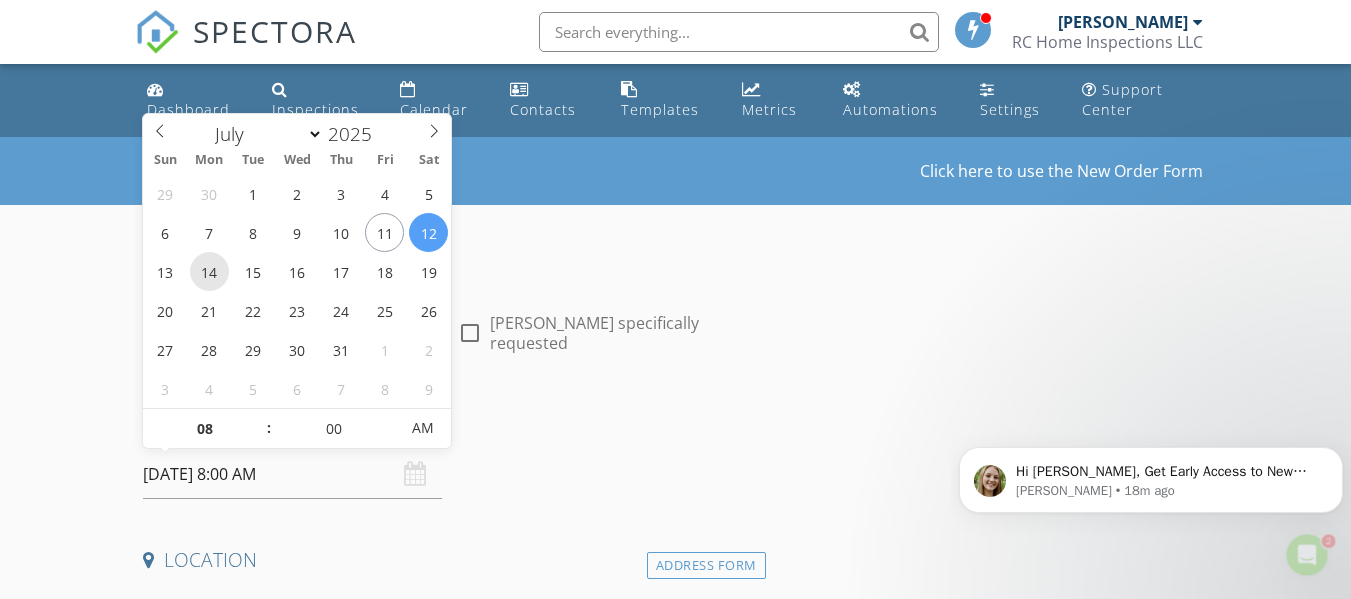 scroll, scrollTop: 0, scrollLeft: 0, axis: both 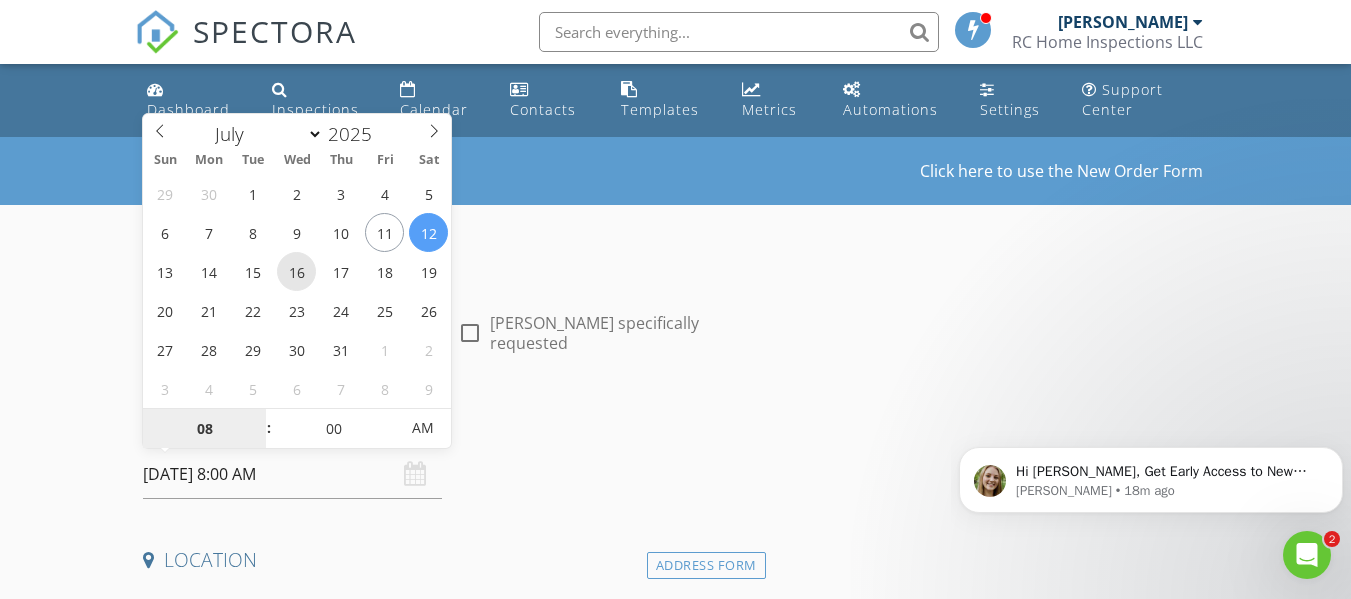 type on "07/16/2025 8:00 AM" 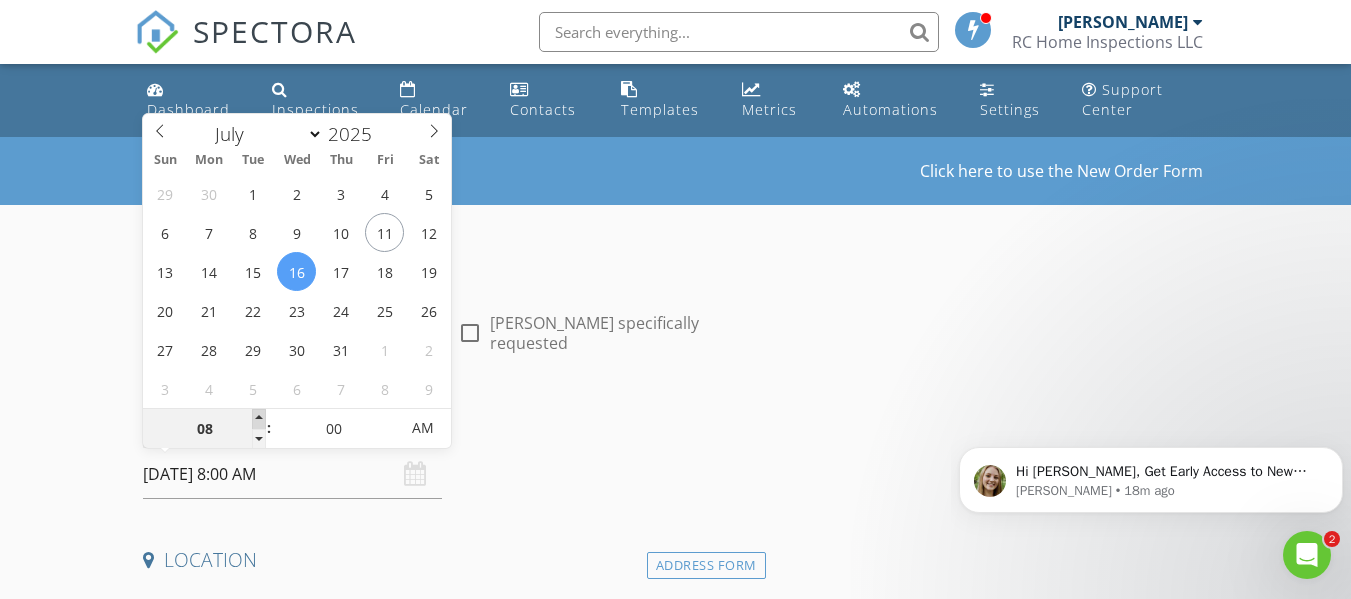 type on "09" 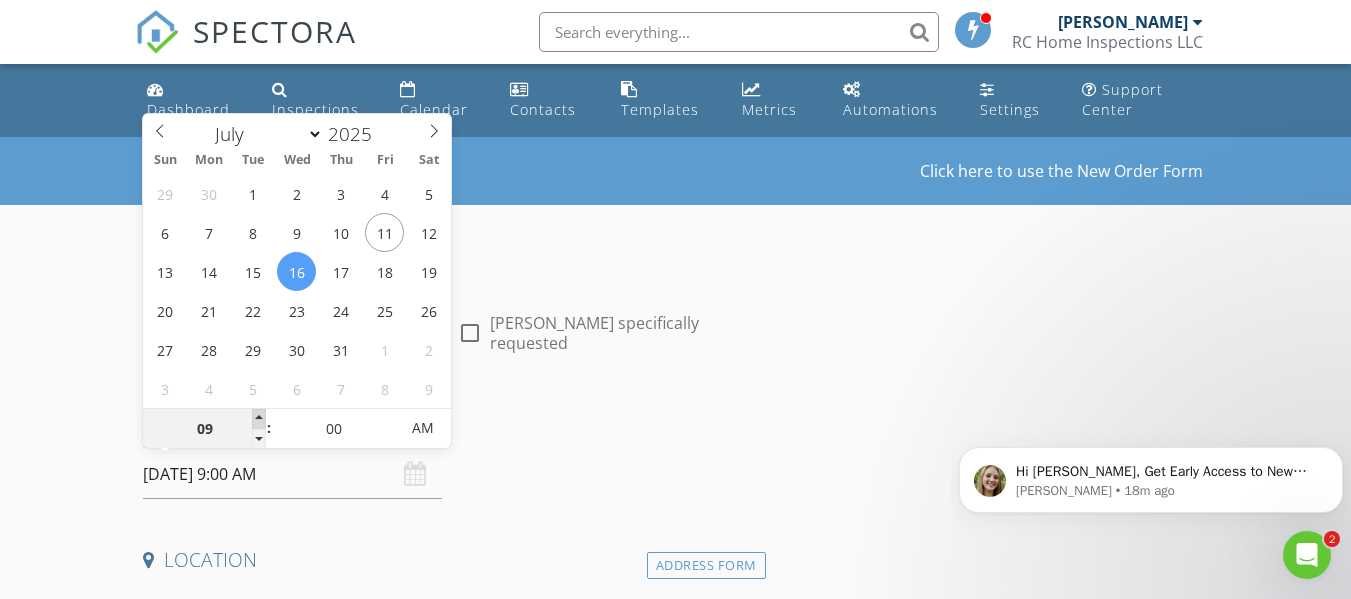 click at bounding box center (259, 419) 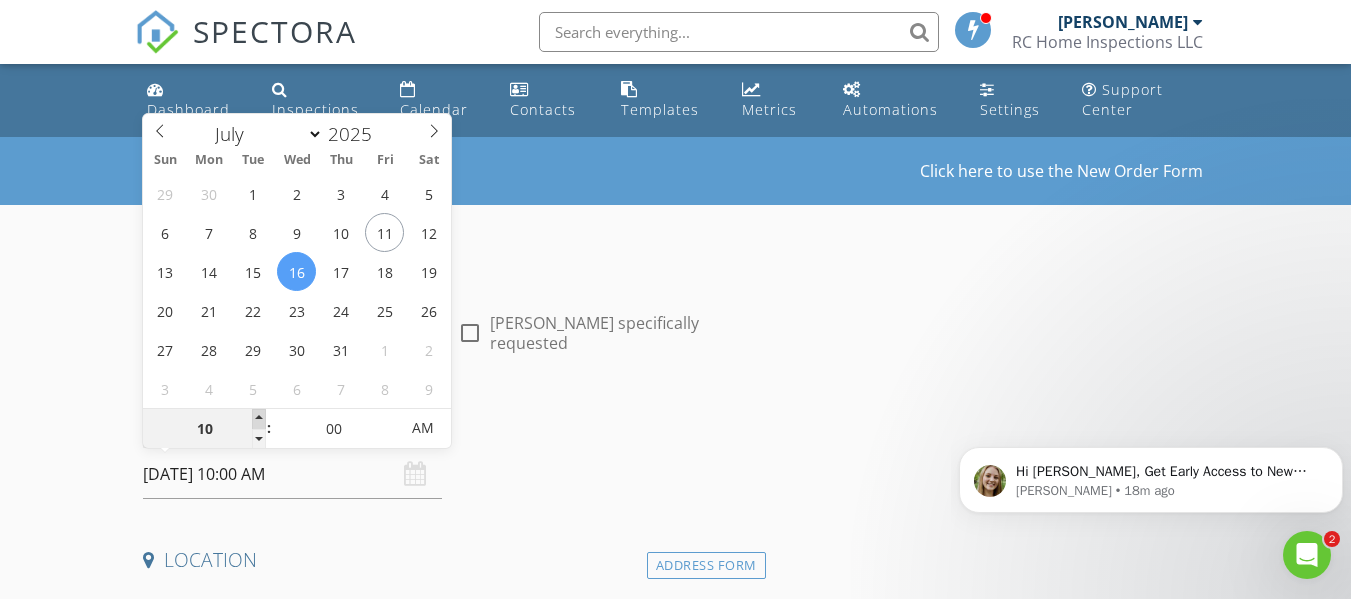 click at bounding box center (259, 419) 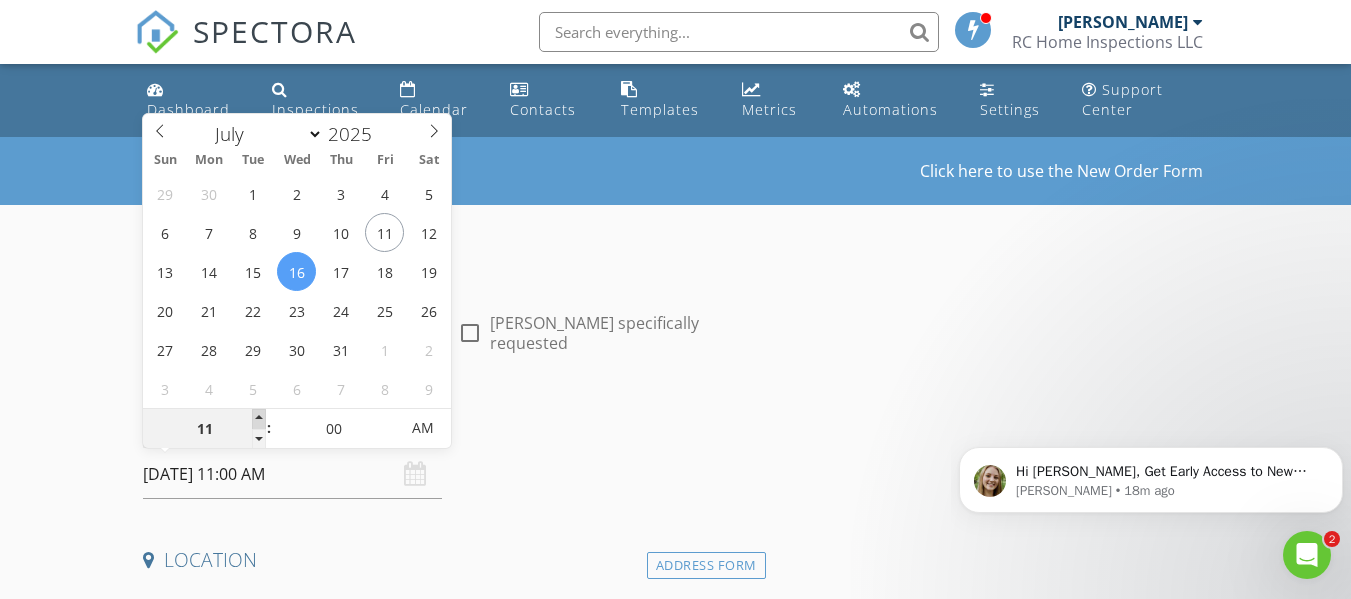 click at bounding box center [259, 419] 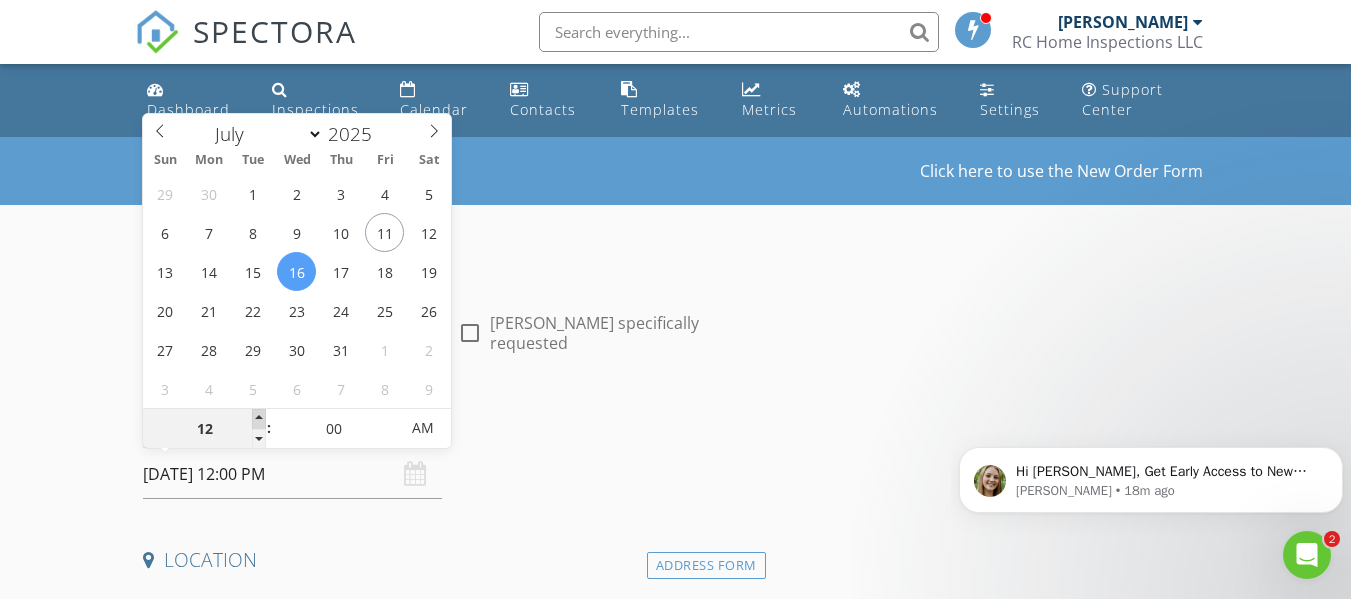 click at bounding box center [259, 419] 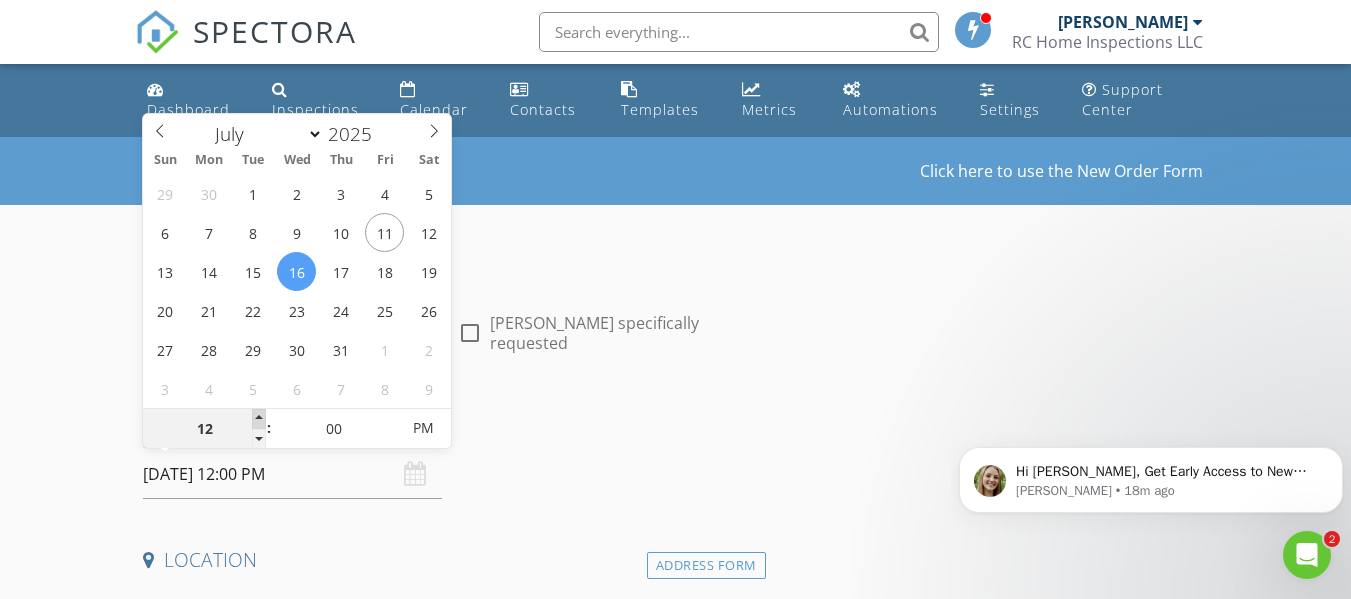 type on "01" 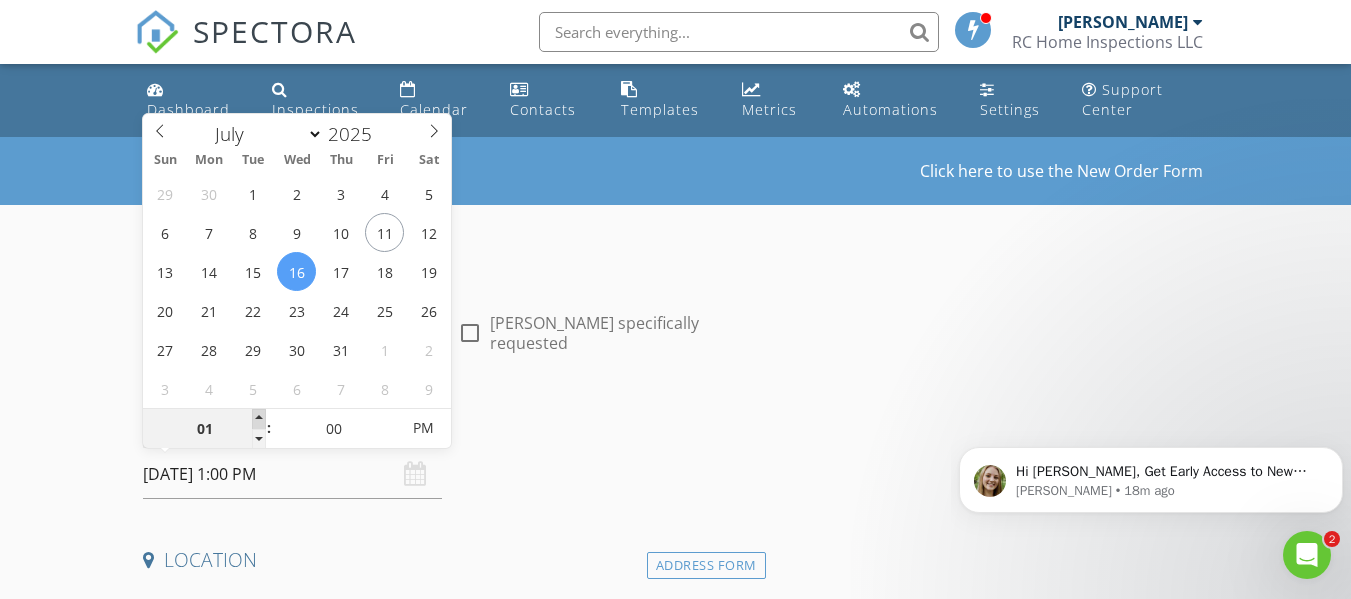 click at bounding box center (259, 419) 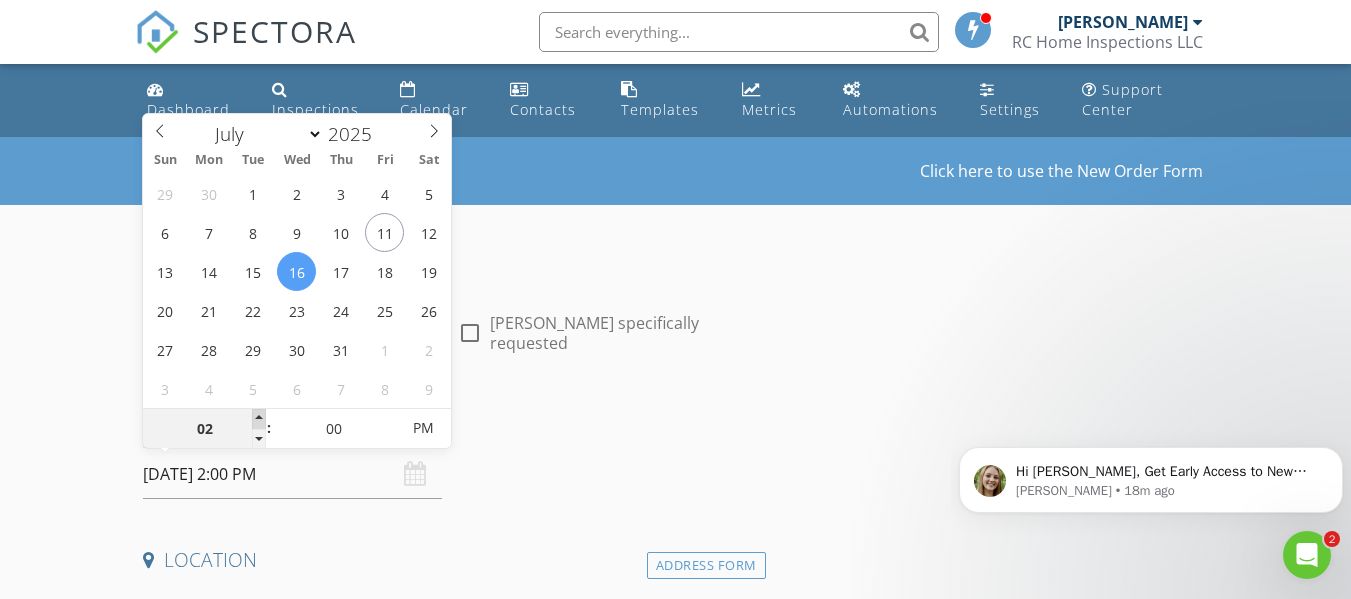 click at bounding box center (259, 419) 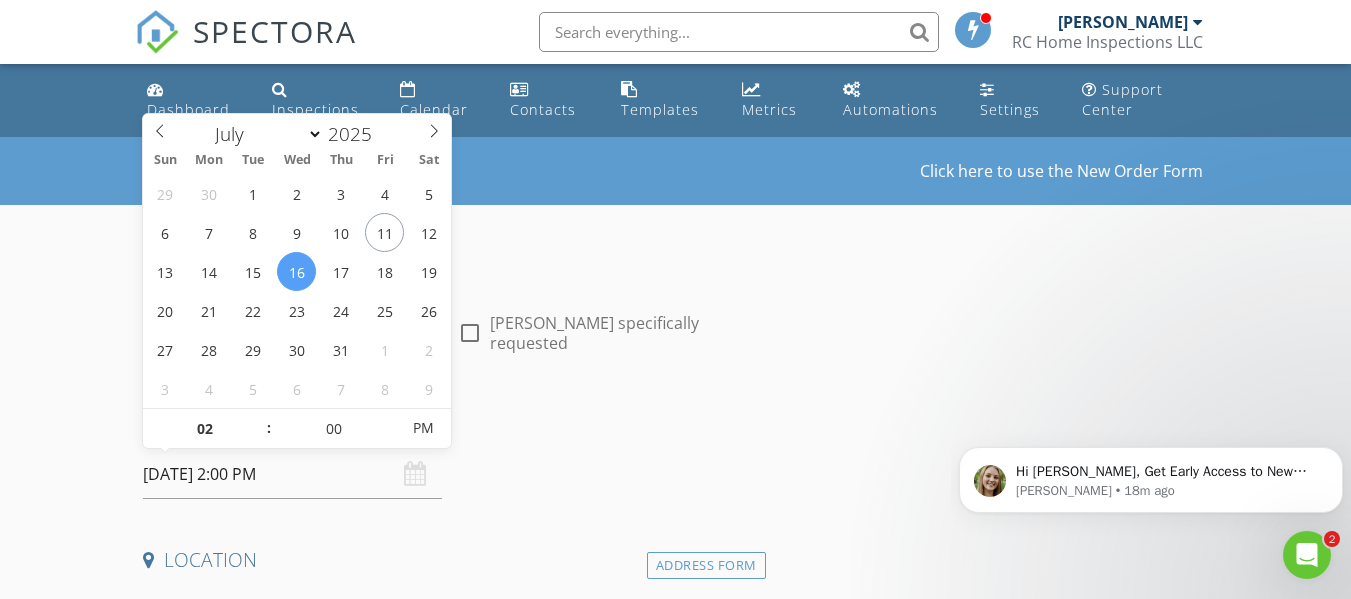 click on "Date/Time
07/16/2025 2:00 PM" at bounding box center (450, 454) 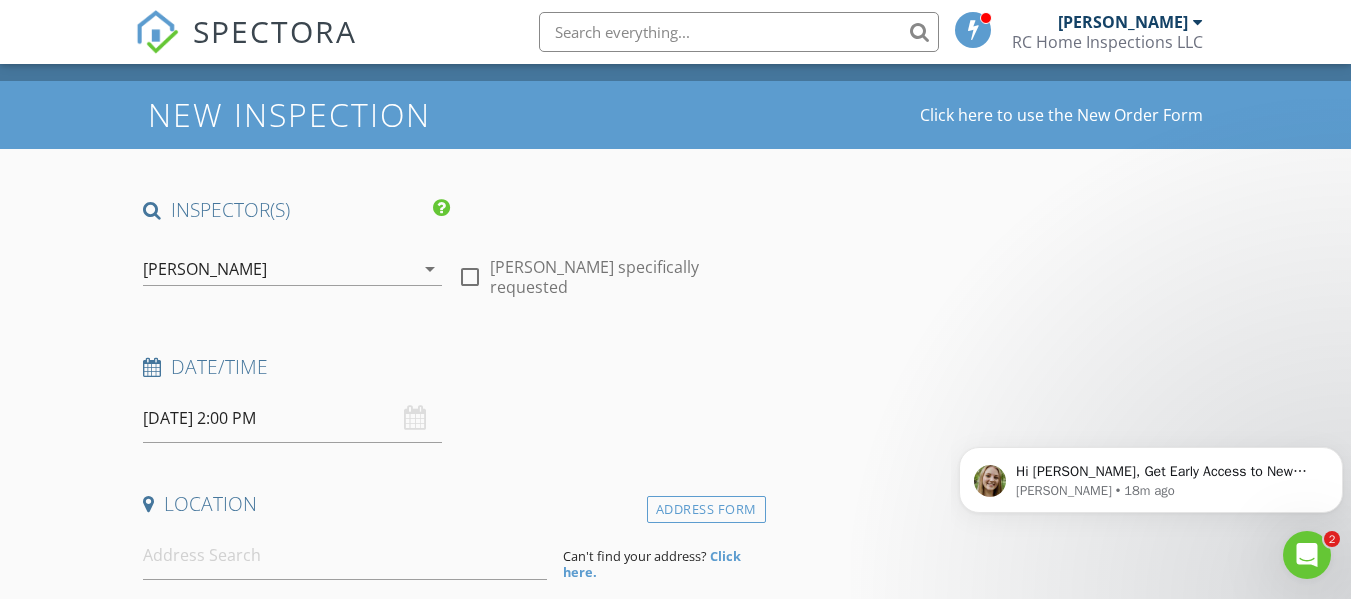scroll, scrollTop: 100, scrollLeft: 0, axis: vertical 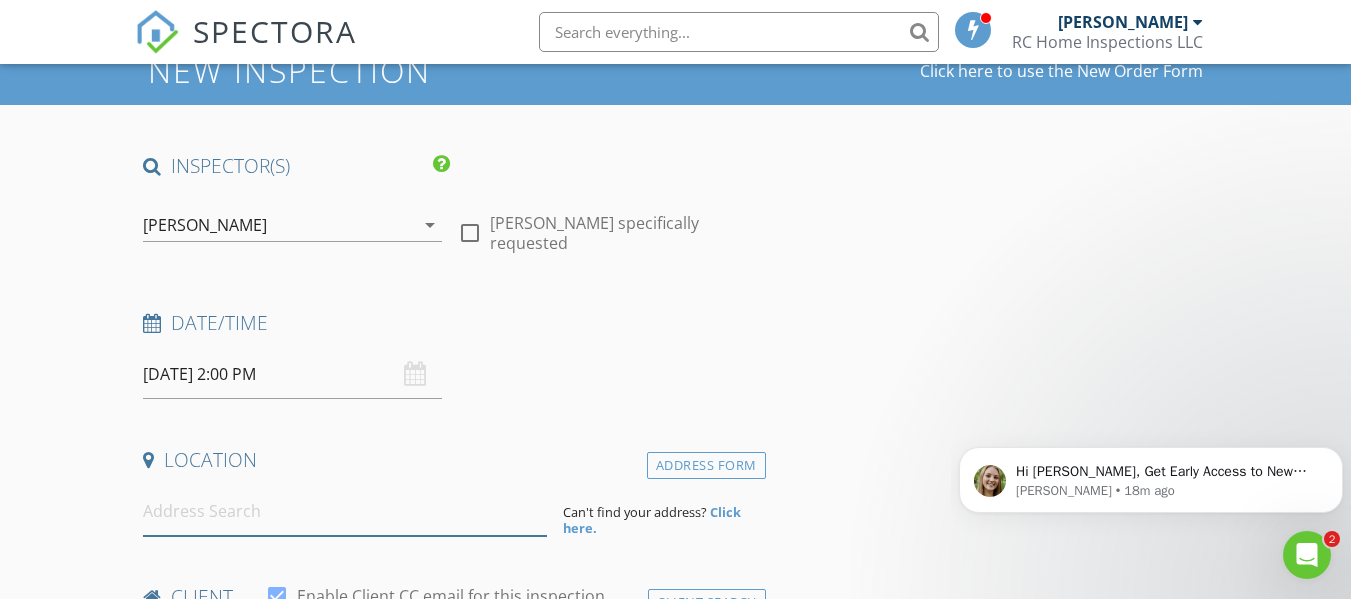 click at bounding box center [345, 511] 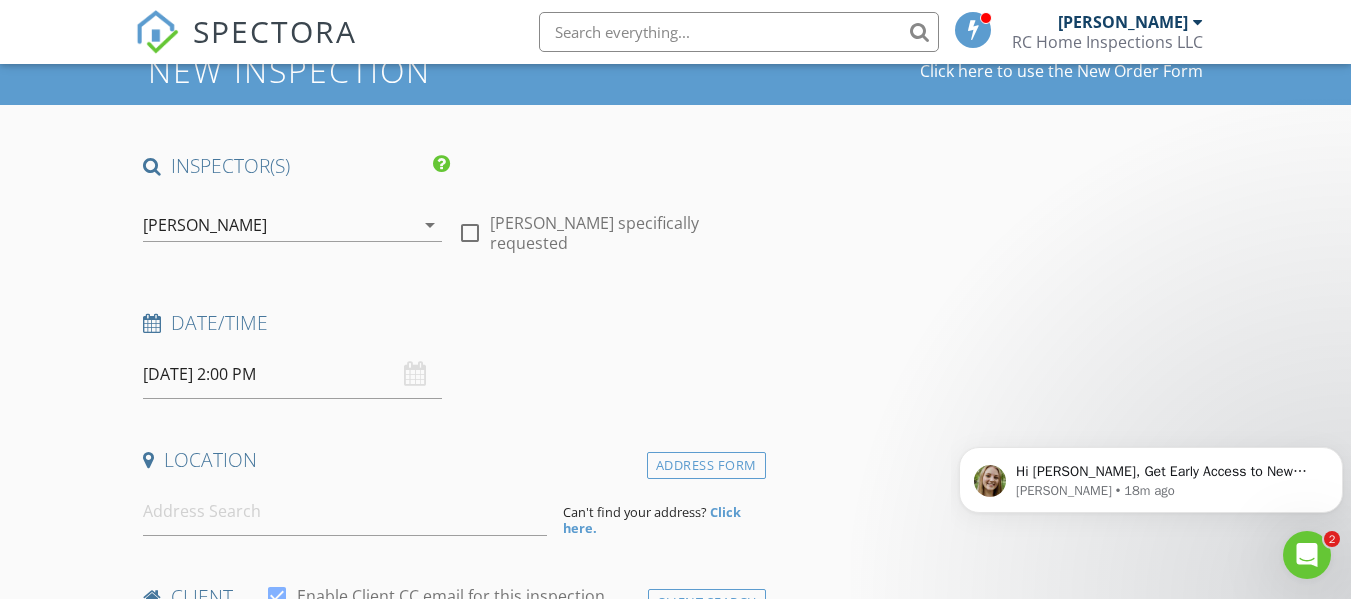 click on "07/16/2025 2:00 PM" at bounding box center (292, 374) 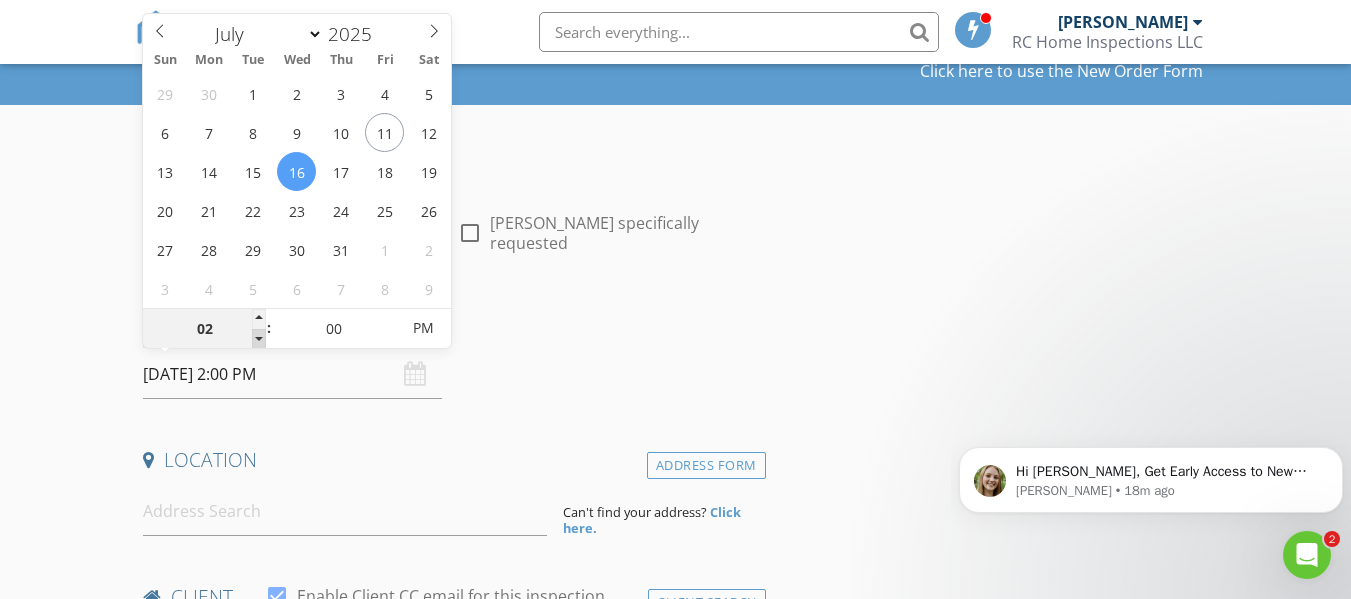 type on "01" 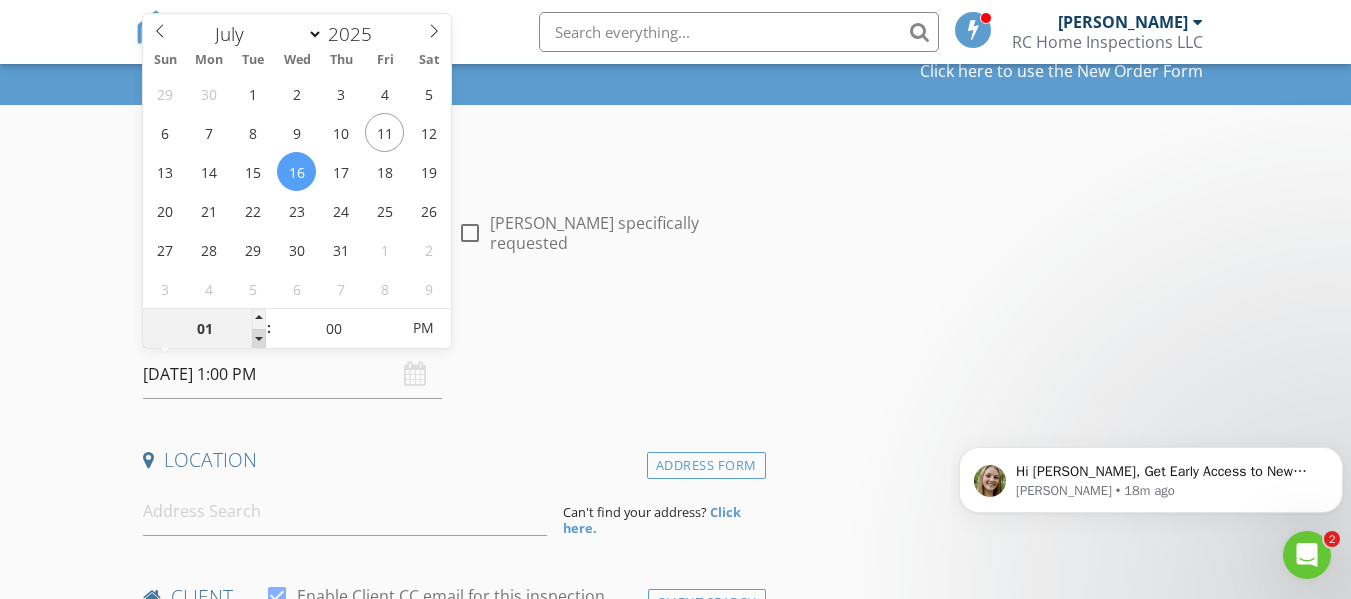 click at bounding box center (259, 339) 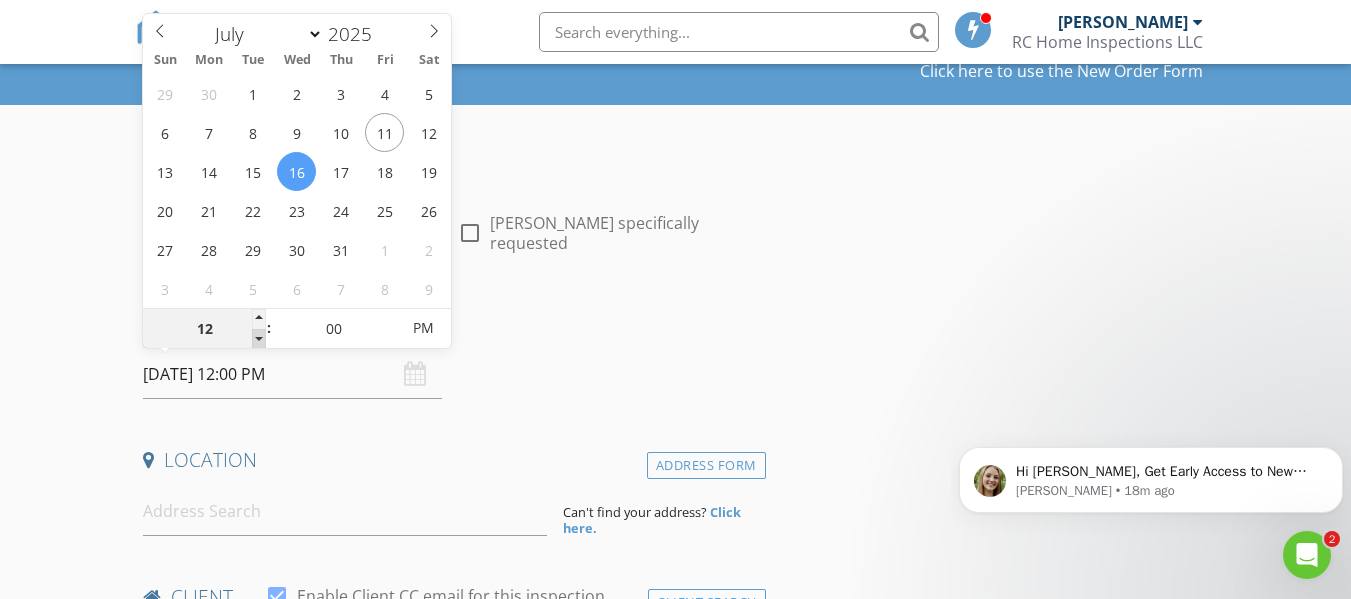 click at bounding box center [259, 339] 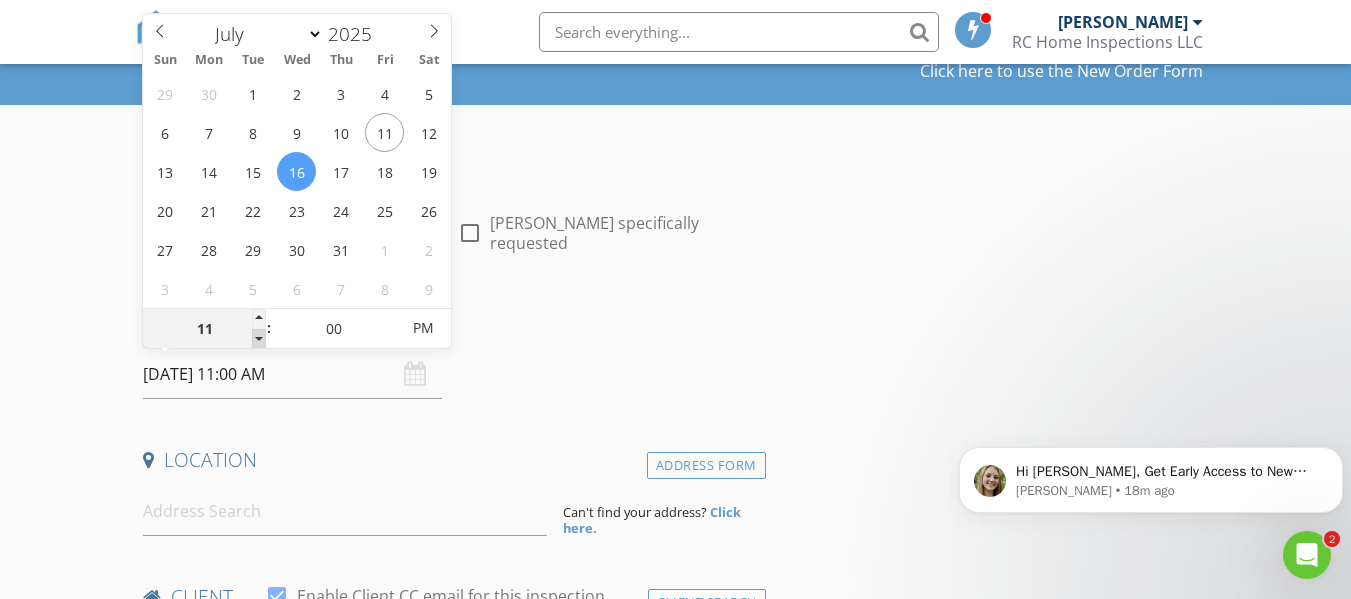 click at bounding box center (259, 339) 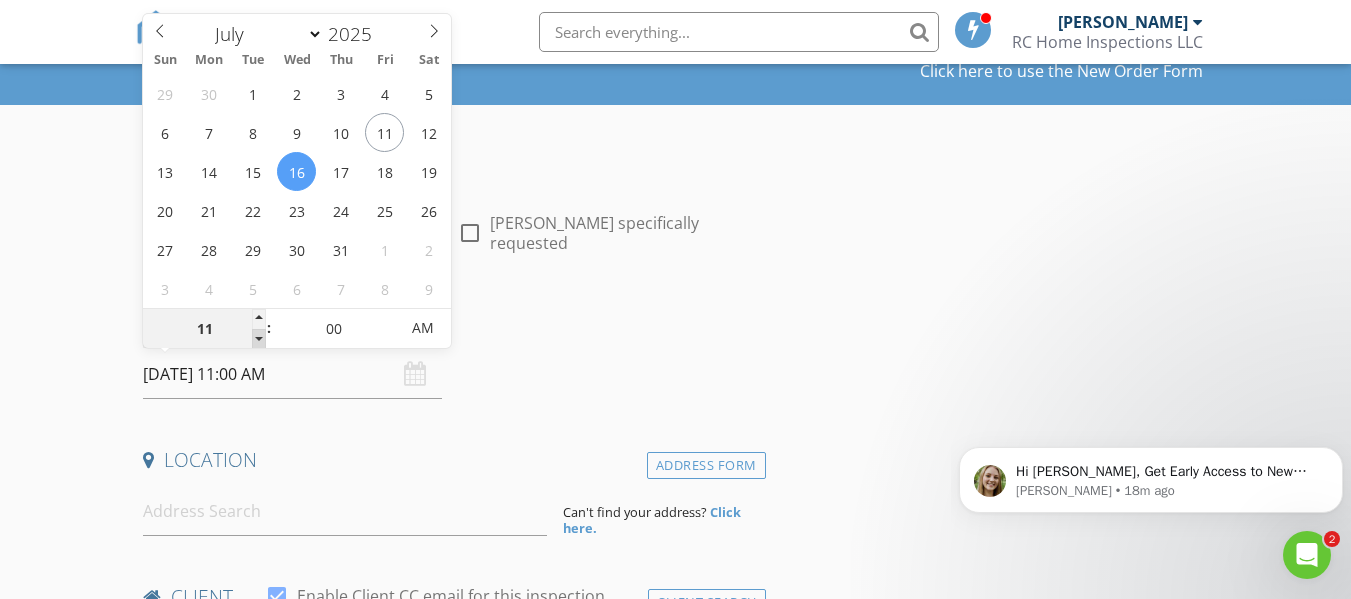 type on "10" 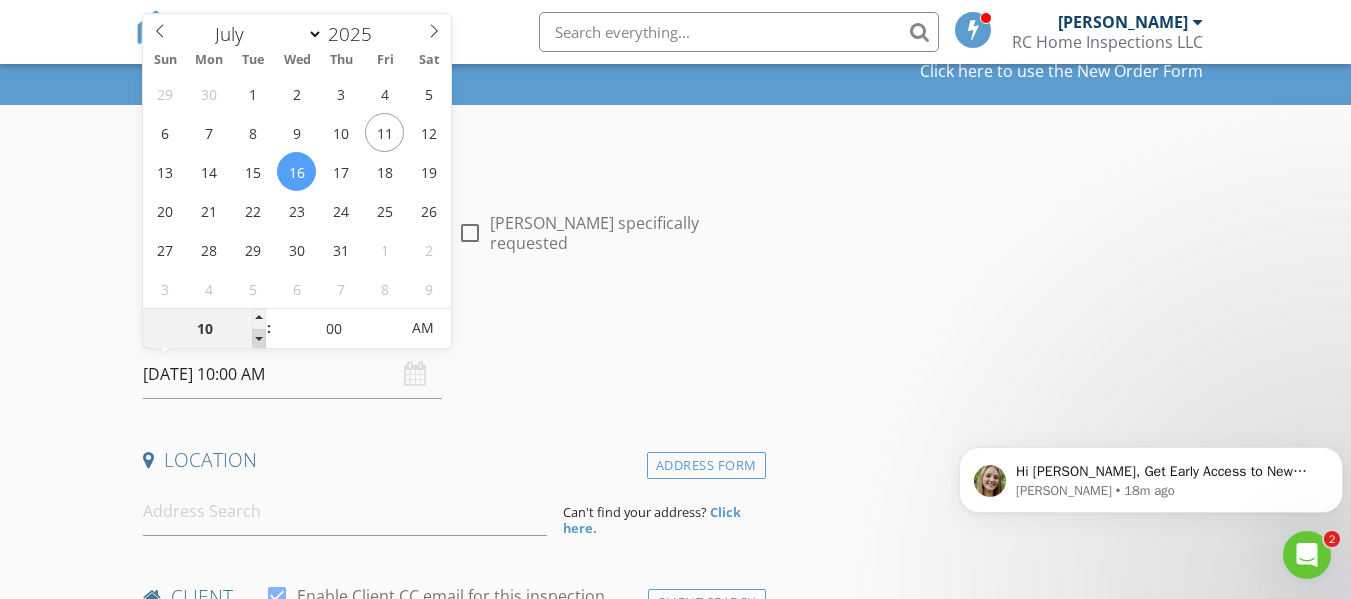 click at bounding box center [259, 339] 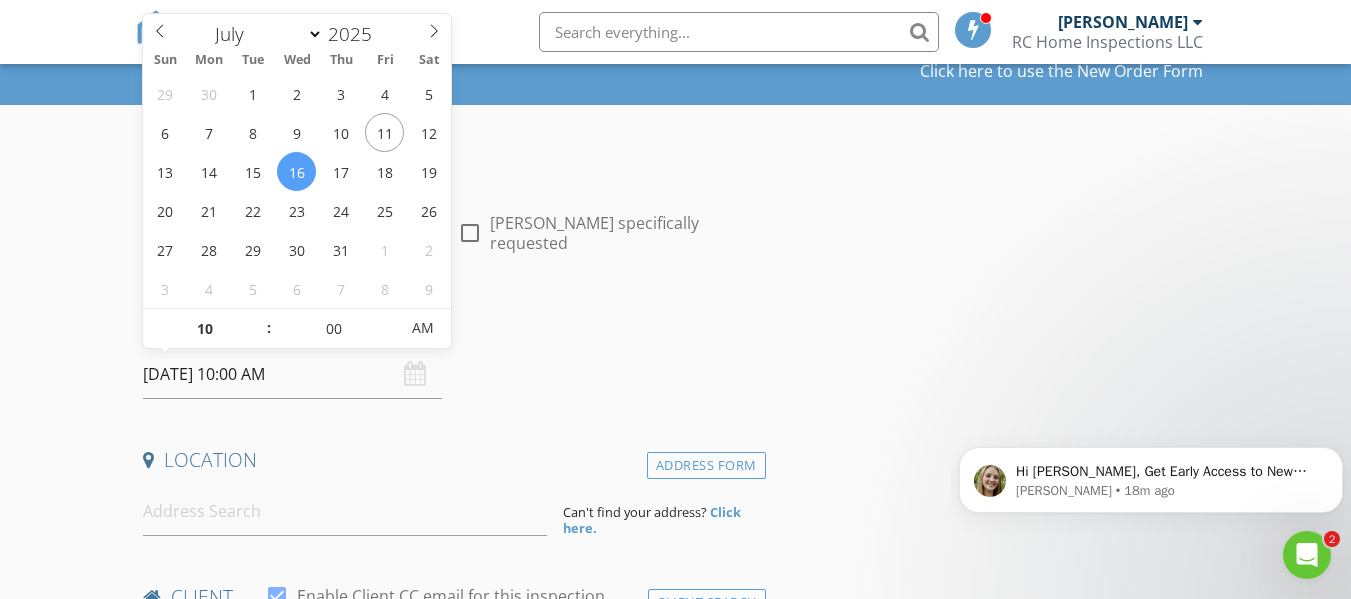 click on "New Inspection
Click here to use the New Order Form
INSPECTOR(S)
check_box   Ryan Creapeau   PRIMARY   Ryan Creapeau arrow_drop_down   check_box_outline_blank Ryan Creapeau specifically requested
Date/Time
07/16/2025 10:00 AM
Location
Address Form       Can't find your address?   Click here.
client
check_box Enable Client CC email for this inspection   Client Search     check_box_outline_blank Client is a Company/Organization     First Name   Last Name   Email   CC Email   Phone           Notes   Private Notes
ADD ADDITIONAL client
SERVICES
check_box_outline_blank   Residential Inspection - Single Family Home   check_box_outline_blank   Radon Test   check_box_outline_blank   Reinspection   check_box_outline_blank   Custom Inspection   check_box_outline_blank" at bounding box center (675, 1673) 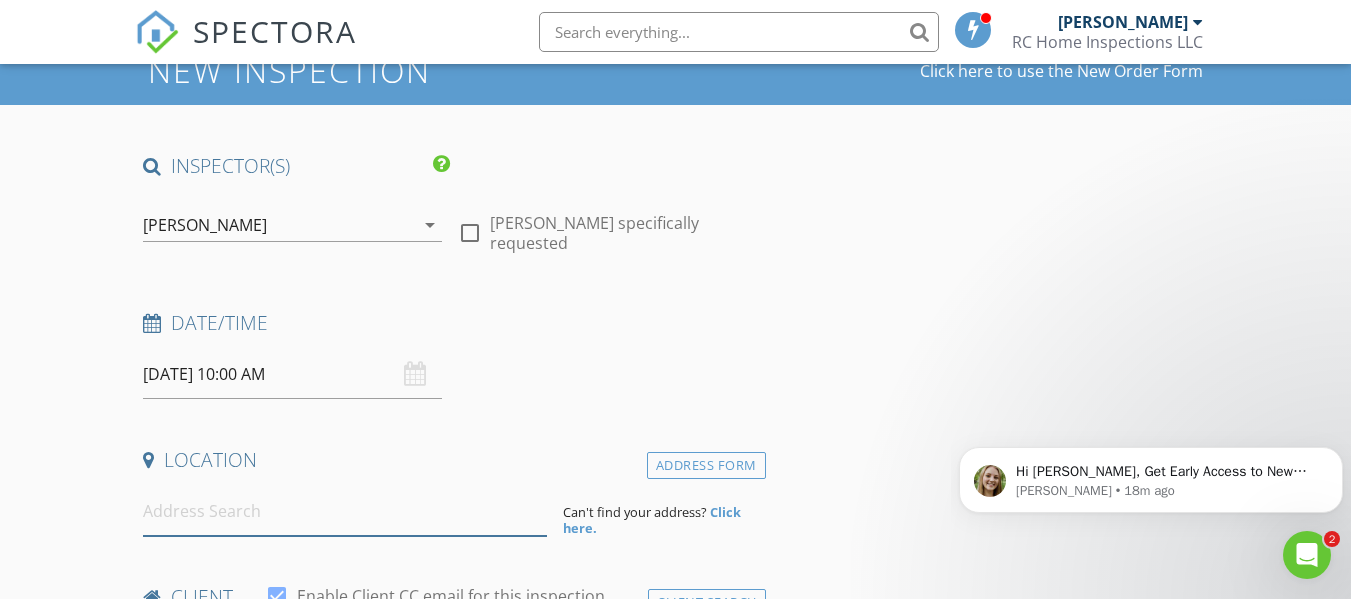 click at bounding box center (345, 511) 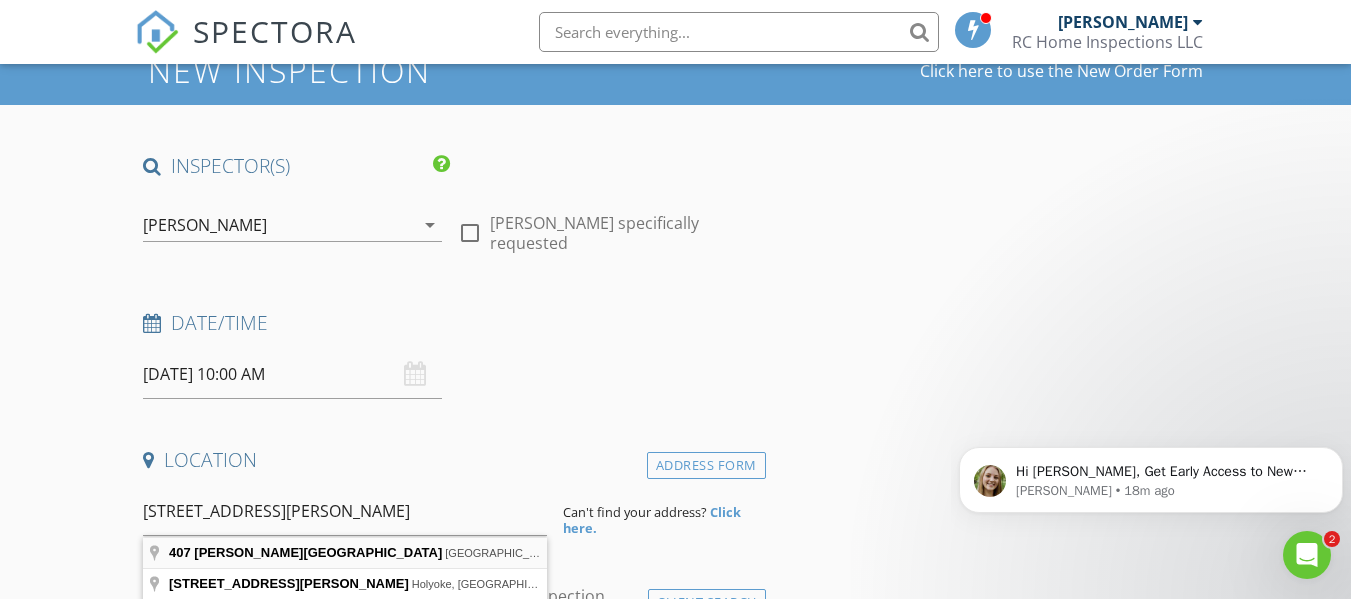 type on "407 Dwight Street, Chippewa Falls, WI, USA" 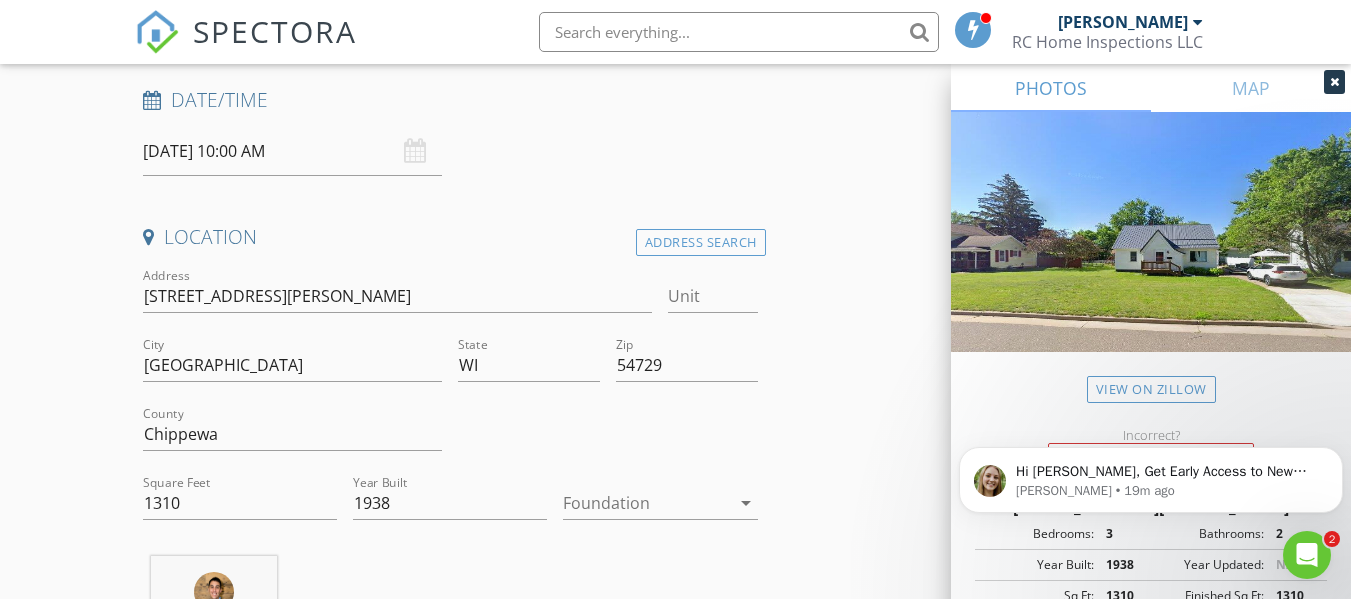 scroll, scrollTop: 300, scrollLeft: 0, axis: vertical 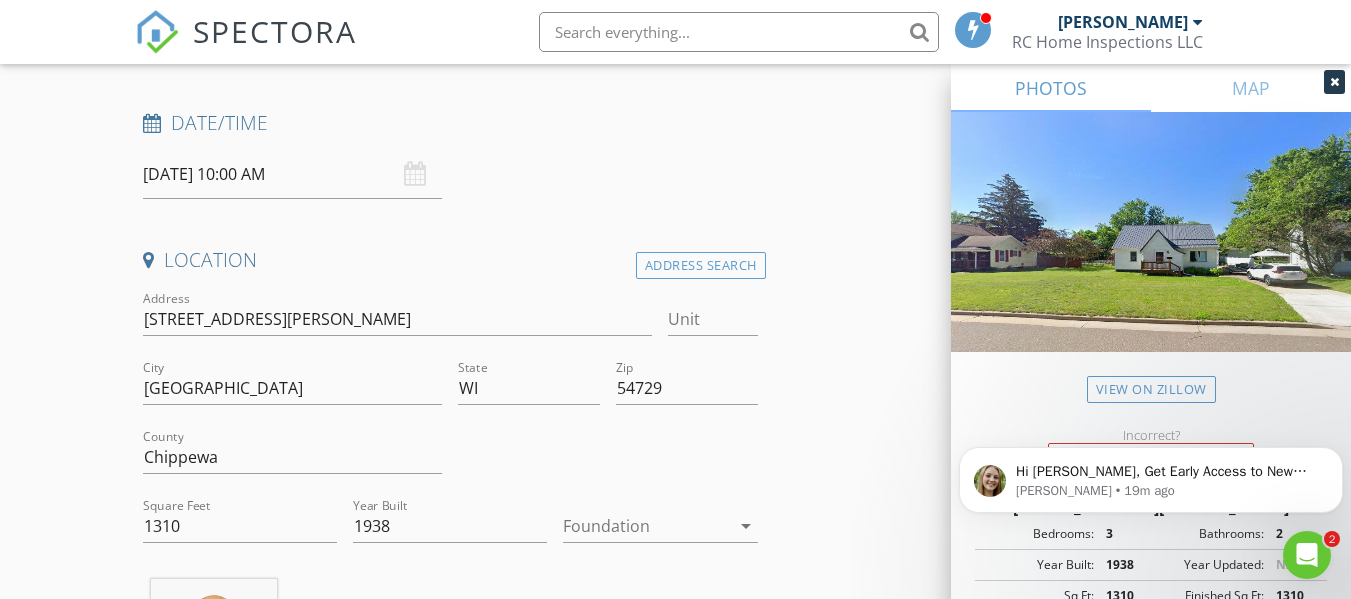 click at bounding box center [1334, 82] 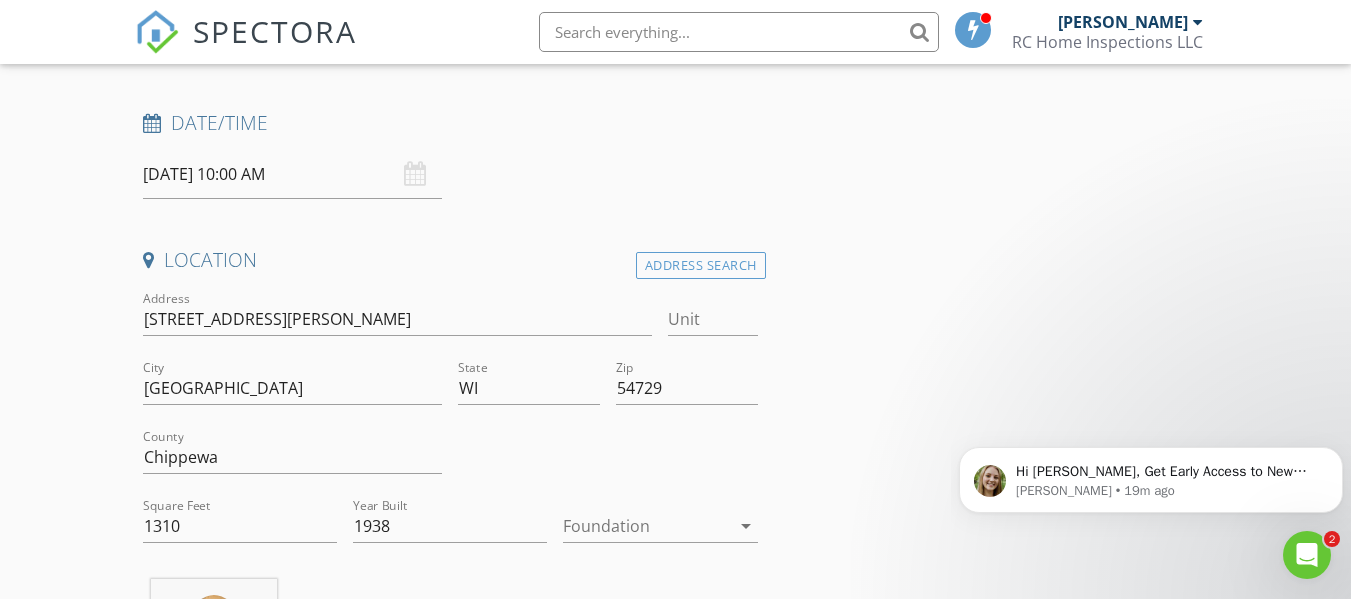 click at bounding box center (646, 526) 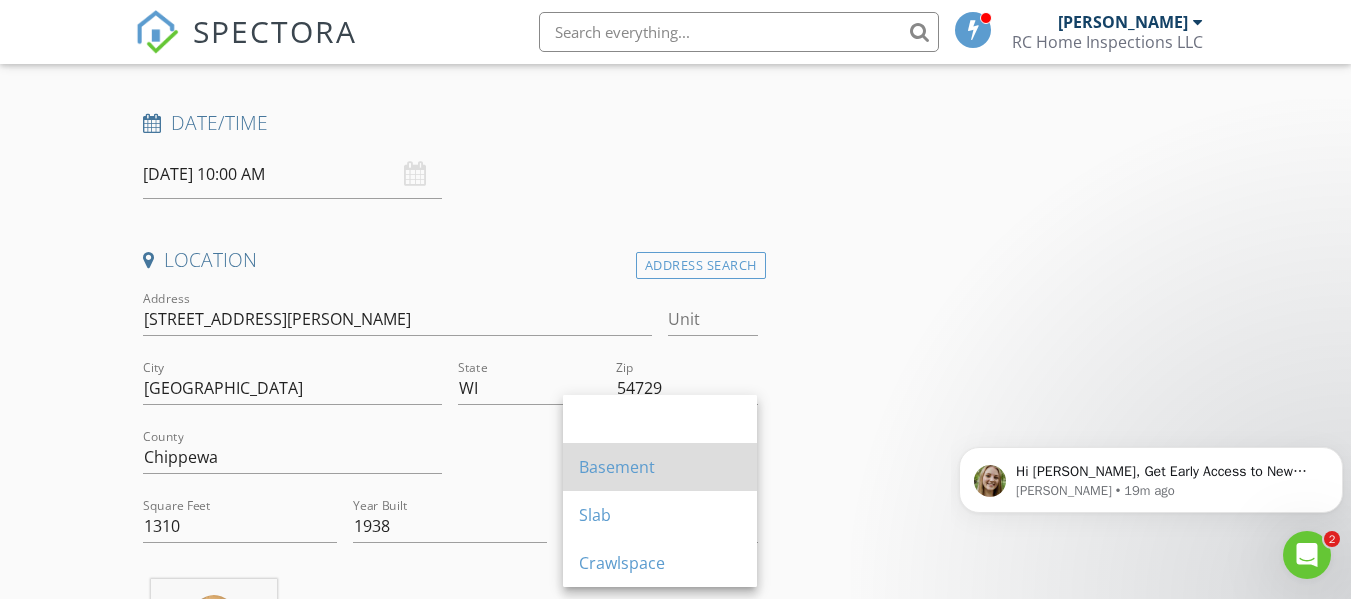 click on "Basement" at bounding box center [660, 467] 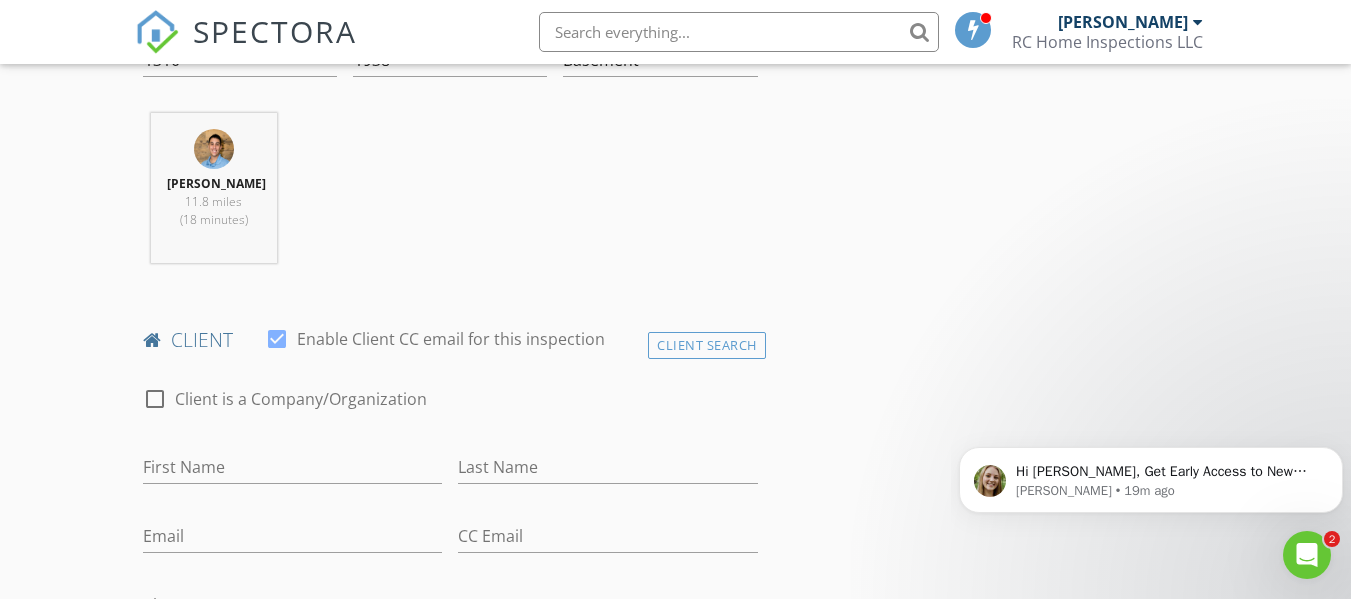 scroll, scrollTop: 800, scrollLeft: 0, axis: vertical 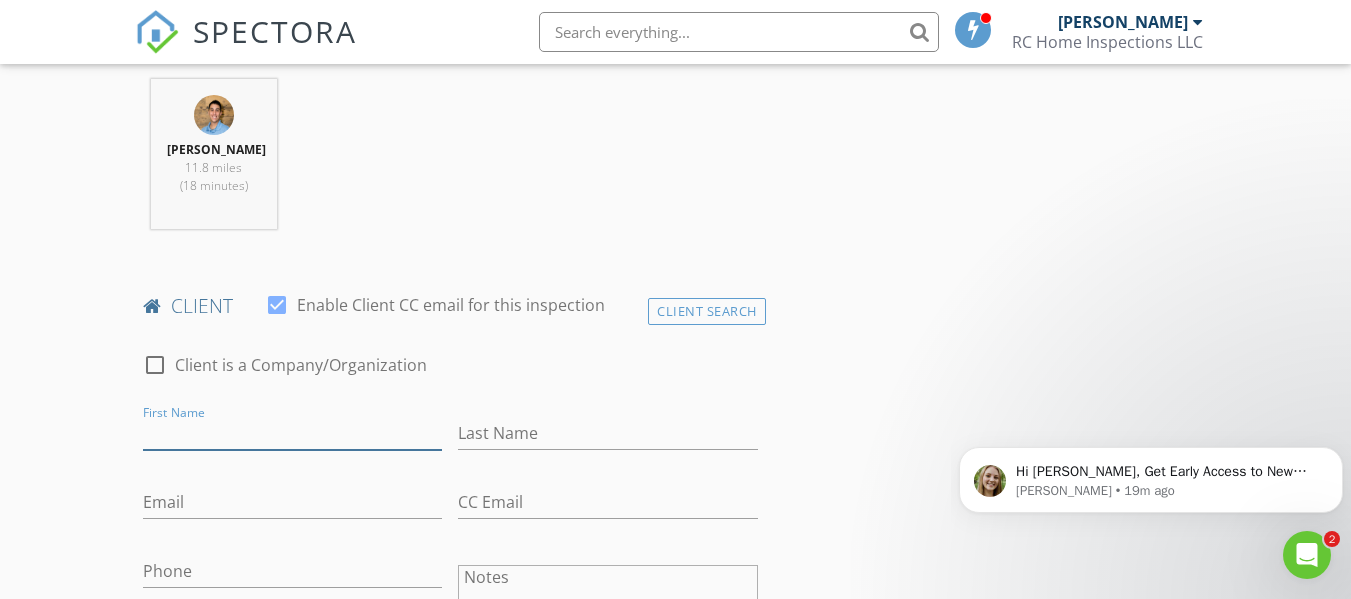 click on "First Name" at bounding box center [292, 433] 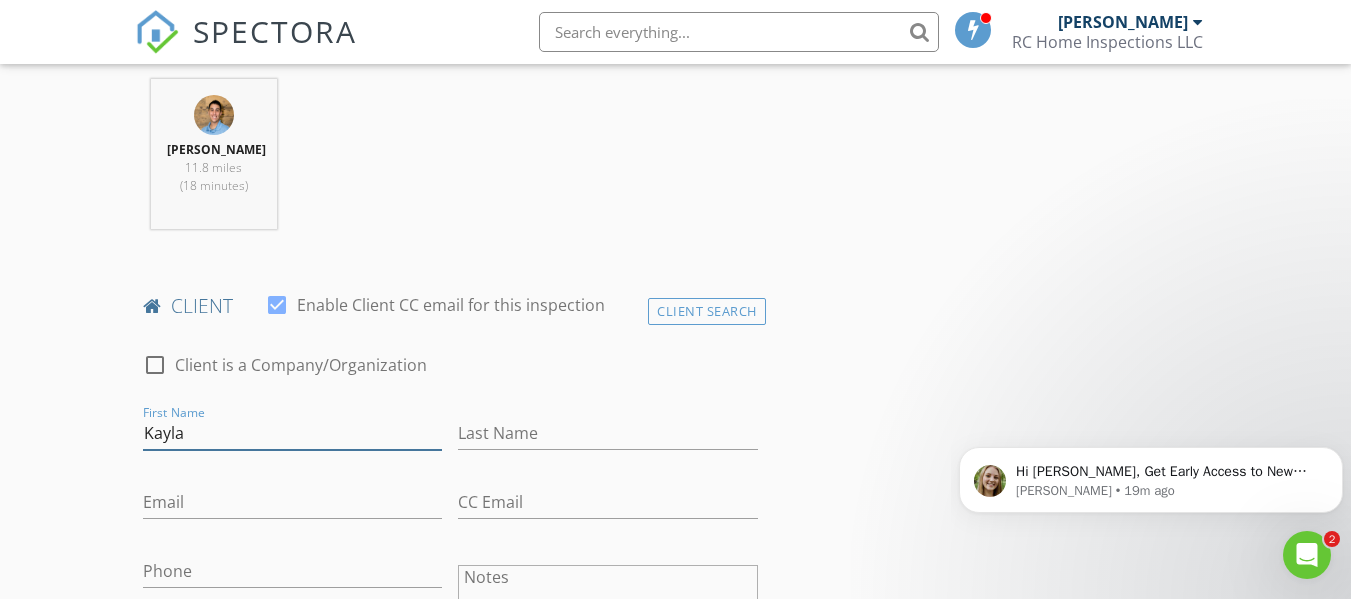type on "Kayla" 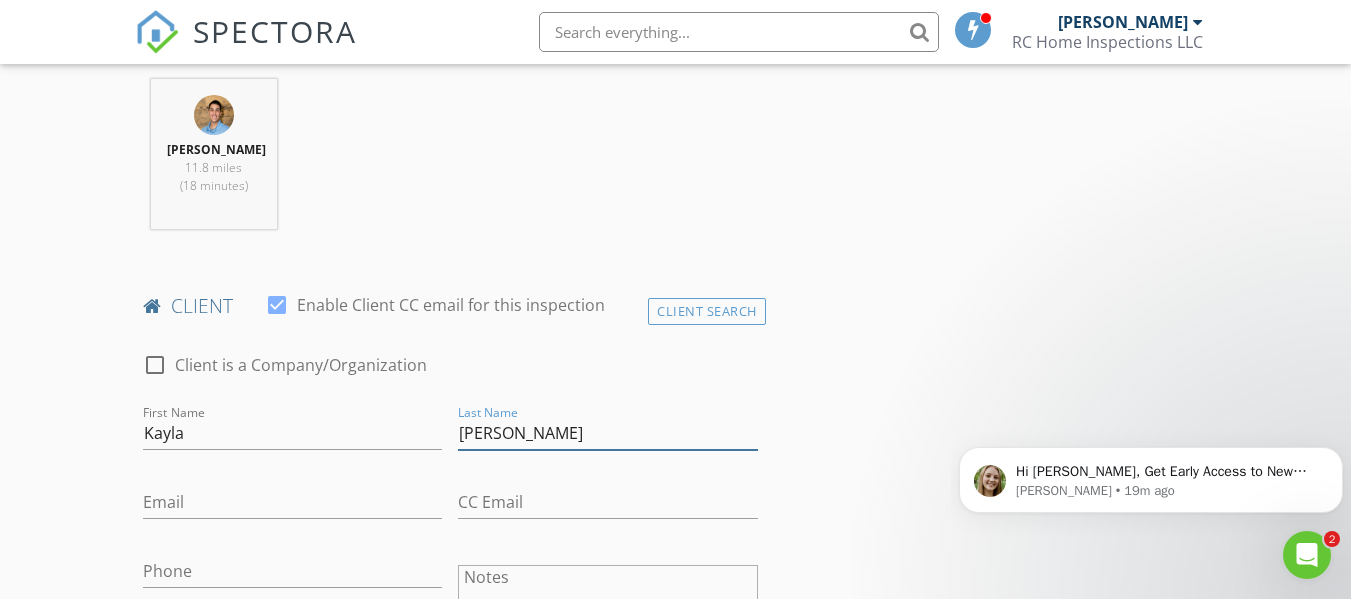 type on "Dulian" 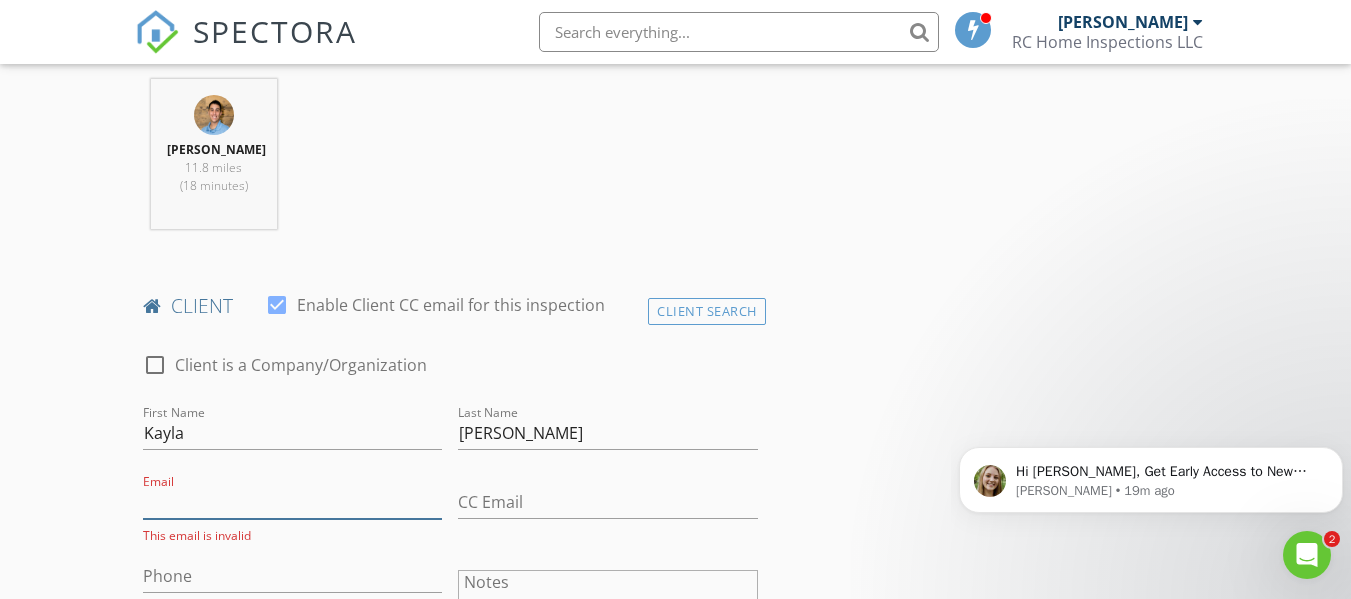paste on "kjdulian@gmail.com" 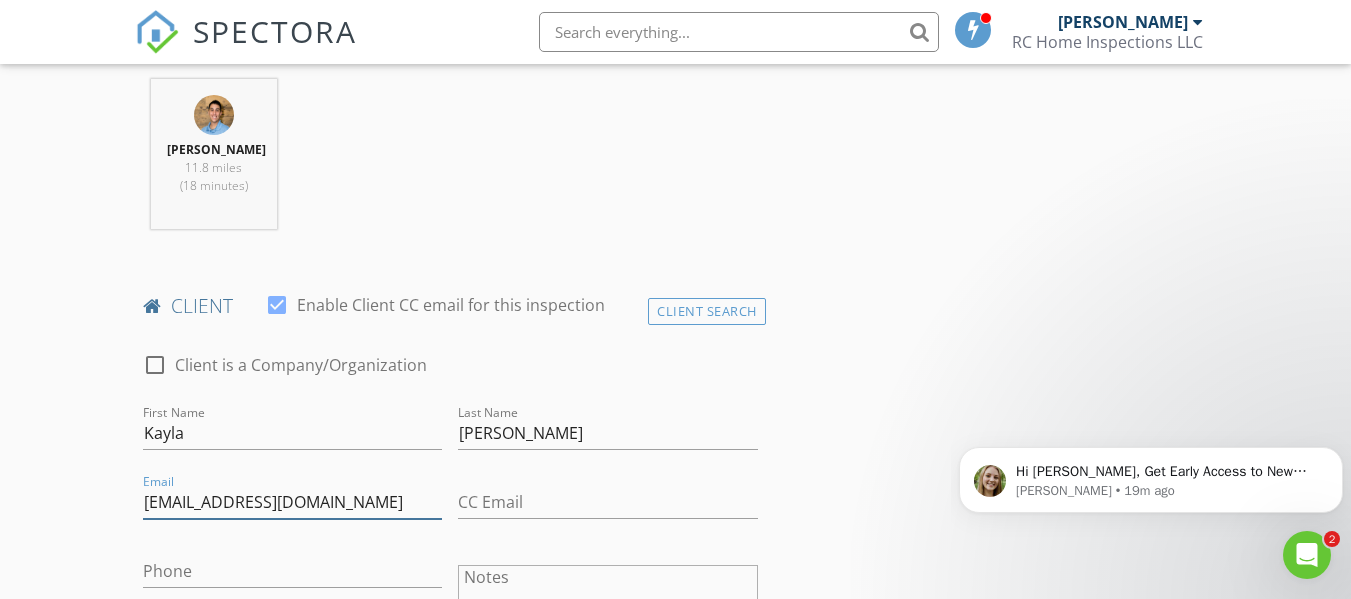 type on "kjdulian@gmail.com" 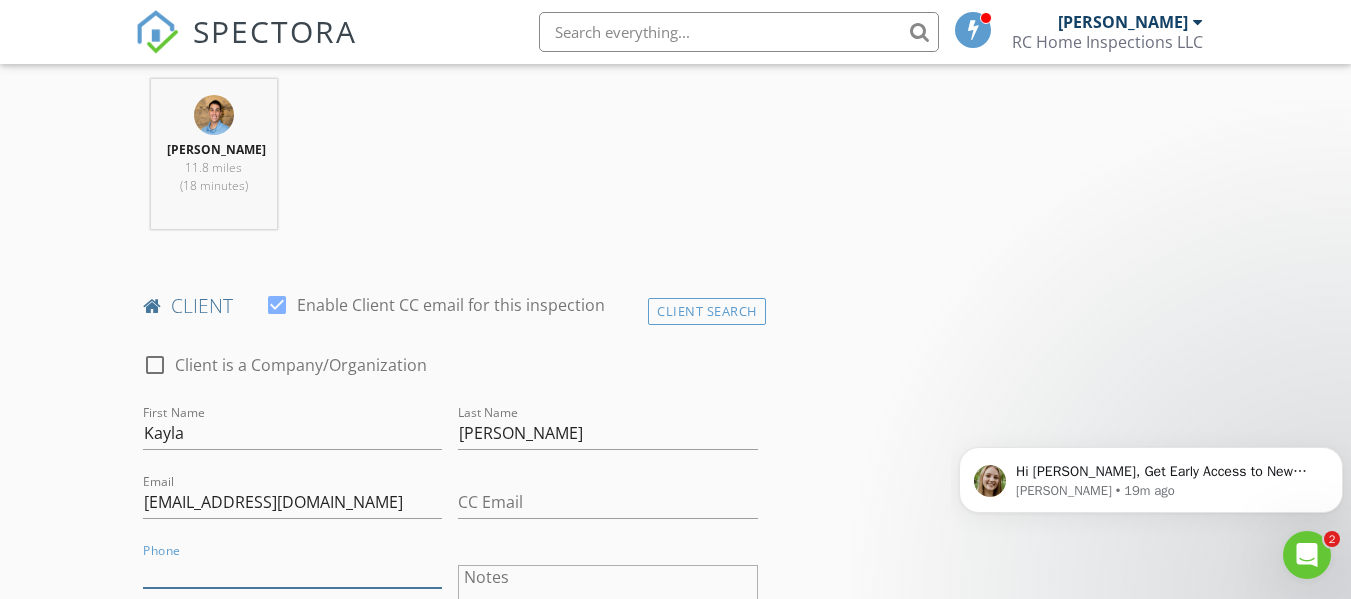 drag, startPoint x: 221, startPoint y: 582, endPoint x: 245, endPoint y: 570, distance: 26.832815 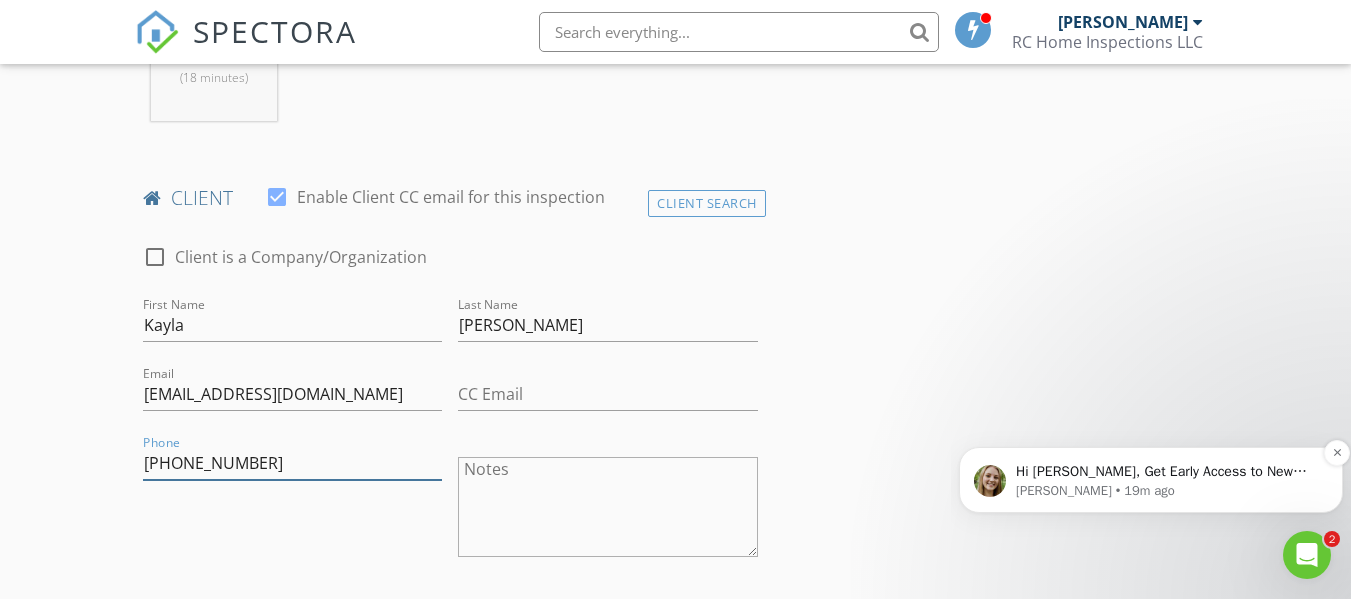 scroll, scrollTop: 1100, scrollLeft: 0, axis: vertical 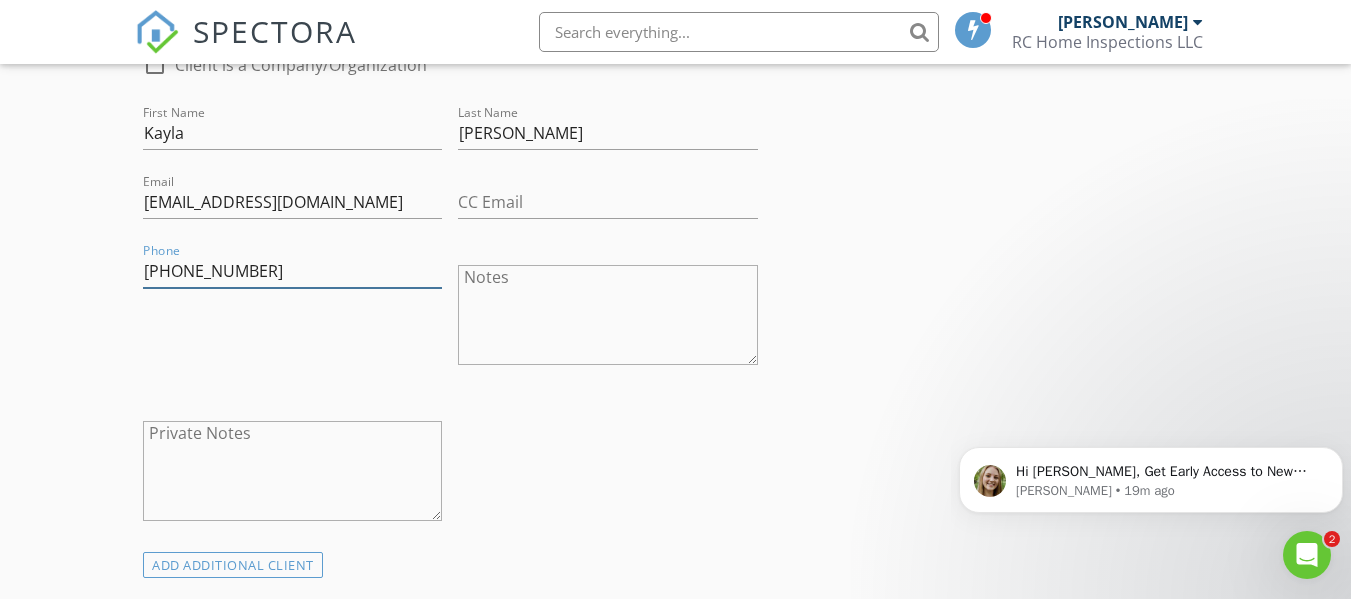 type on "715-829-7906" 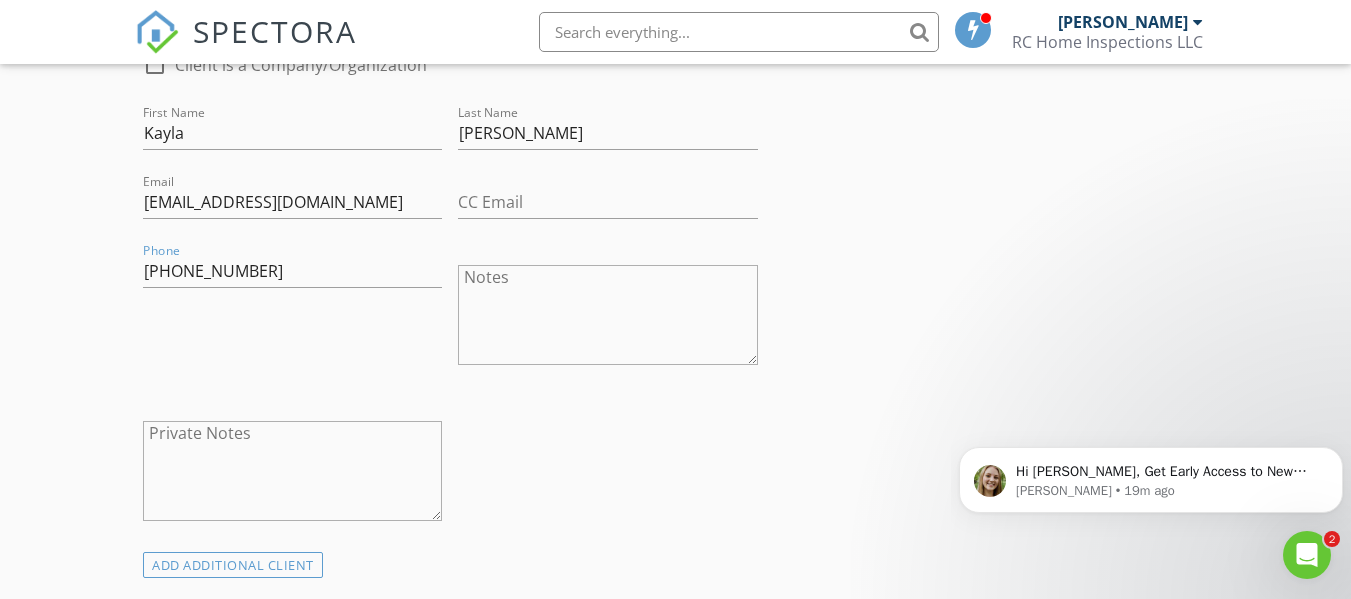click on "New Inspection
Click here to use the New Order Form
INSPECTOR(S)
check_box   Ryan Creapeau   PRIMARY   Ryan Creapeau arrow_drop_down   check_box_outline_blank Ryan Creapeau specifically requested
Date/Time
07/16/2025 10:00 AM
Location
Address Search       Address 407 Dwight St   Unit   City Chippewa Falls   State WI   Zip 54729   County Chippewa     Square Feet 1310   Year Built 1938   Foundation Basement arrow_drop_down     Ryan Creapeau     11.8 miles     (18 minutes)
client
check_box Enable Client CC email for this inspection   Client Search     check_box_outline_blank Client is a Company/Organization     First Name Kayla   Last Name Dulian   Email kjdulian@gmail.com   CC Email   Phone 715-829-7906           Notes   Private Notes
ADD ADDITIONAL client
check_box_outline_blank       Radon Test" at bounding box center [675, 878] 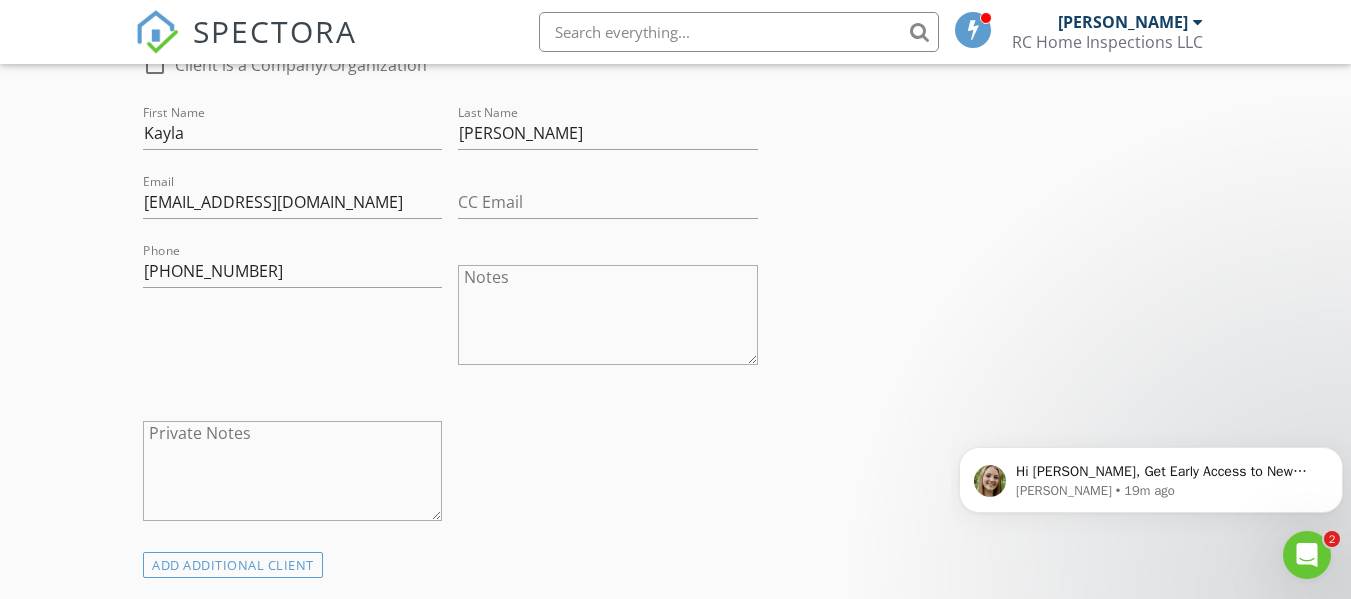 click at bounding box center [1307, 555] 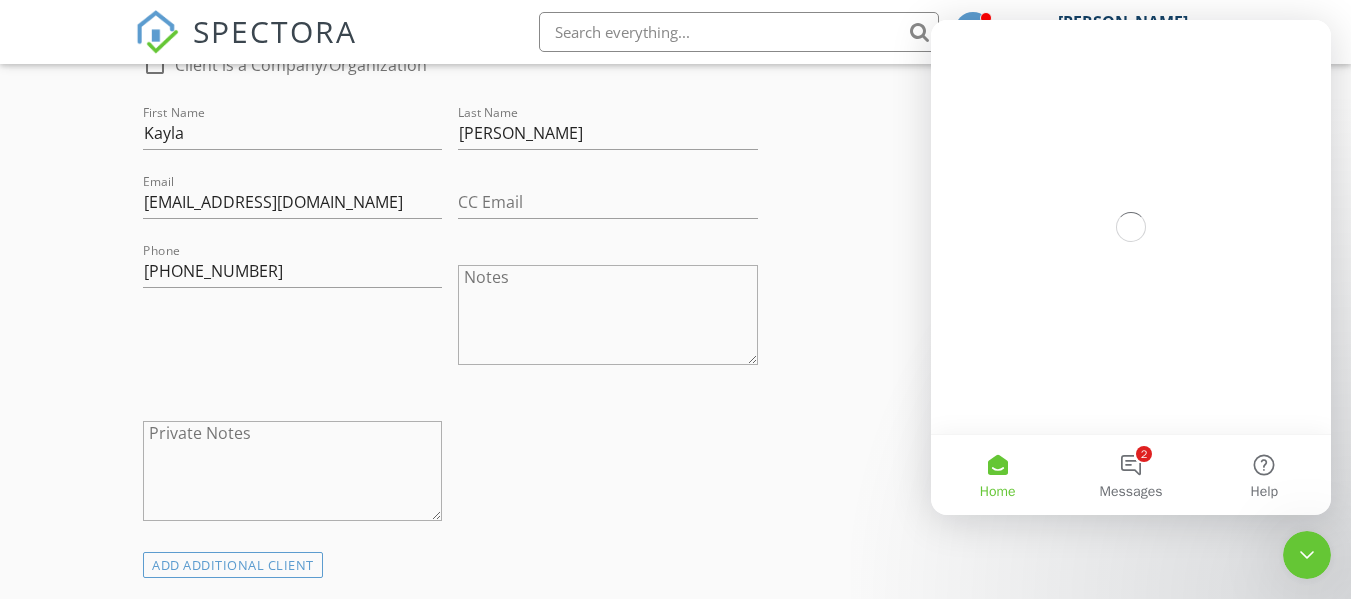 scroll, scrollTop: 0, scrollLeft: 0, axis: both 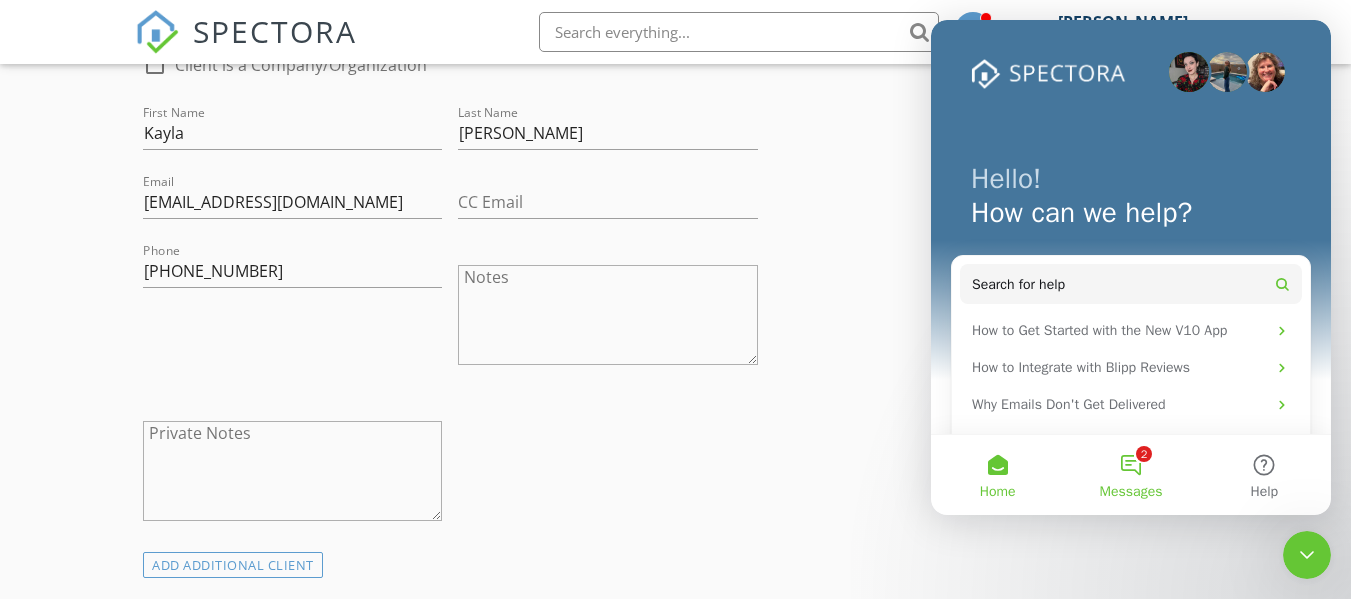 click on "2 Messages" at bounding box center [1130, 475] 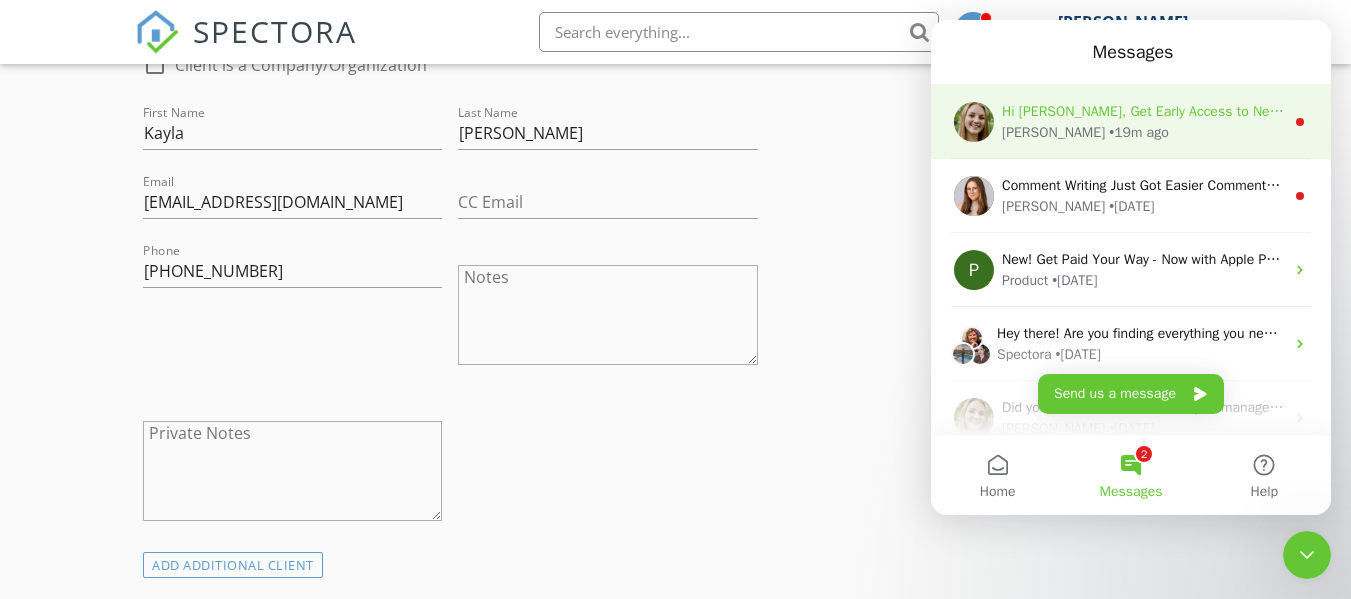 click on "Hi Ryan, Get Early Access to New Report Writing Features & Updates Want to be the first to try Spectora’s latest updates? Join our early access group and be the first to use new features before they’re released. Features and updates coming soon that you will get early access to include: Update: The upgraded Rapid Fire Camera, New: Photo preview before adding images to a report, New: The .5 camera lens" at bounding box center [2317, 111] 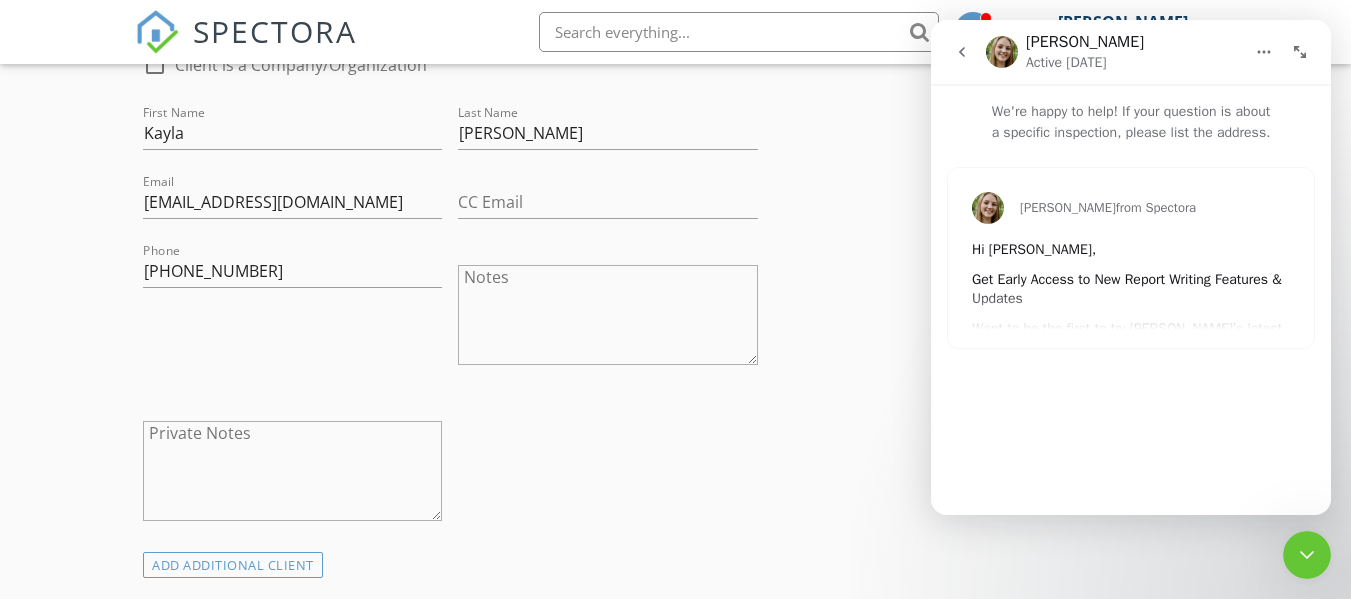 click 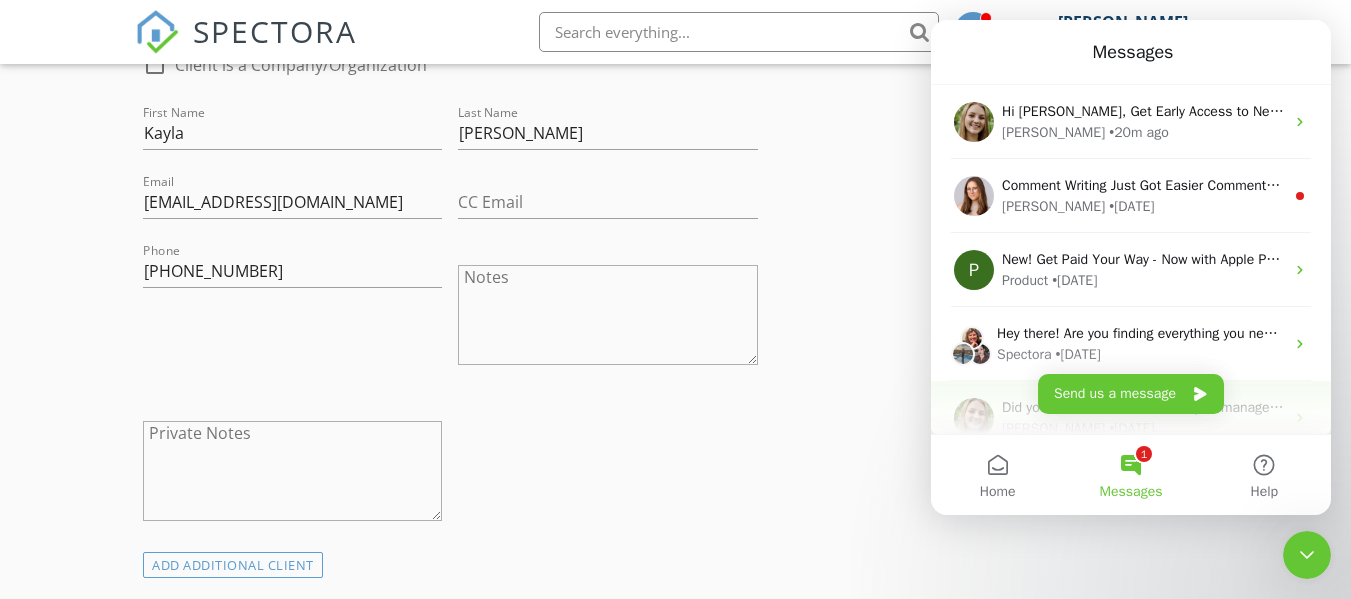 scroll, scrollTop: 0, scrollLeft: 0, axis: both 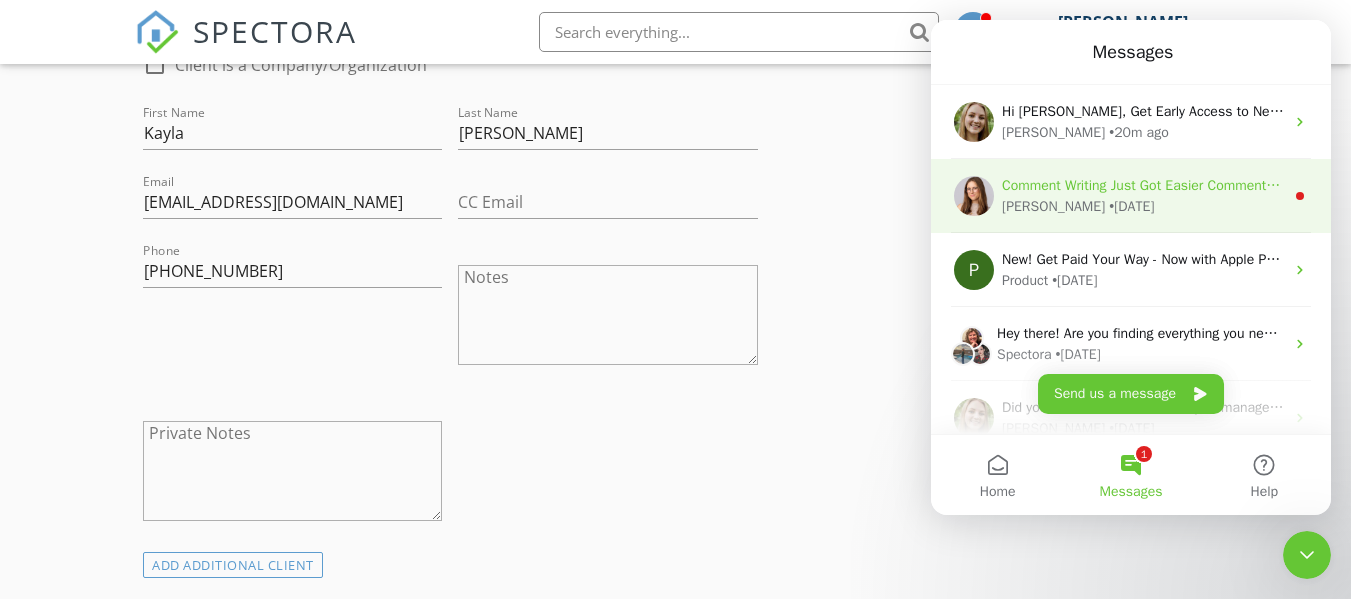 click on "Comment Writing Just Got Easier  Comment Assist, your first AI-powered tool in Spectora, is now live in the Template Editor!  Quickly generate clear, polished, agent and buyer-friendly comments in seconds." at bounding box center (1143, 185) 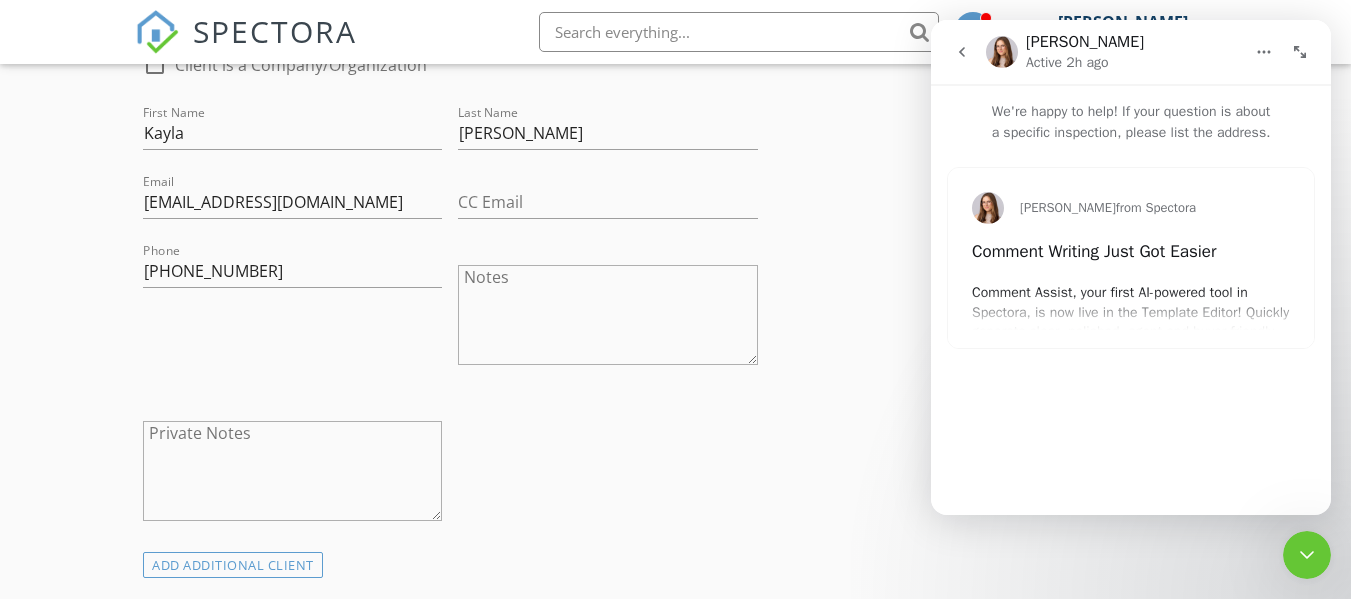 click at bounding box center [962, 52] 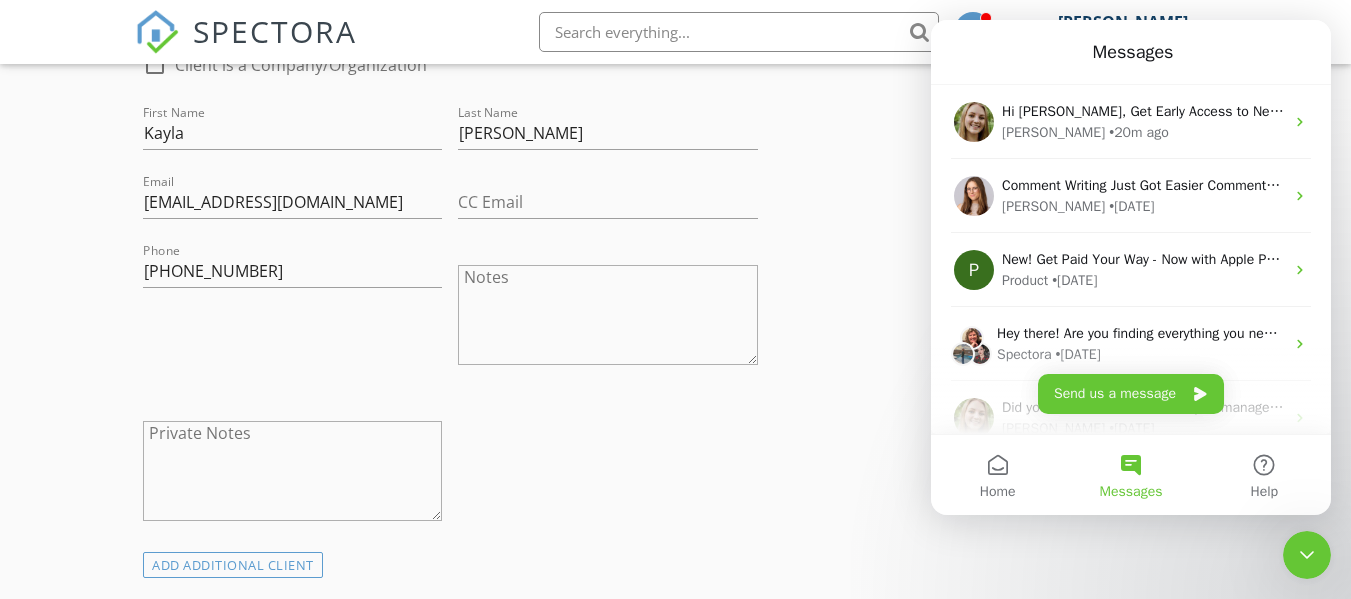 scroll, scrollTop: 0, scrollLeft: 0, axis: both 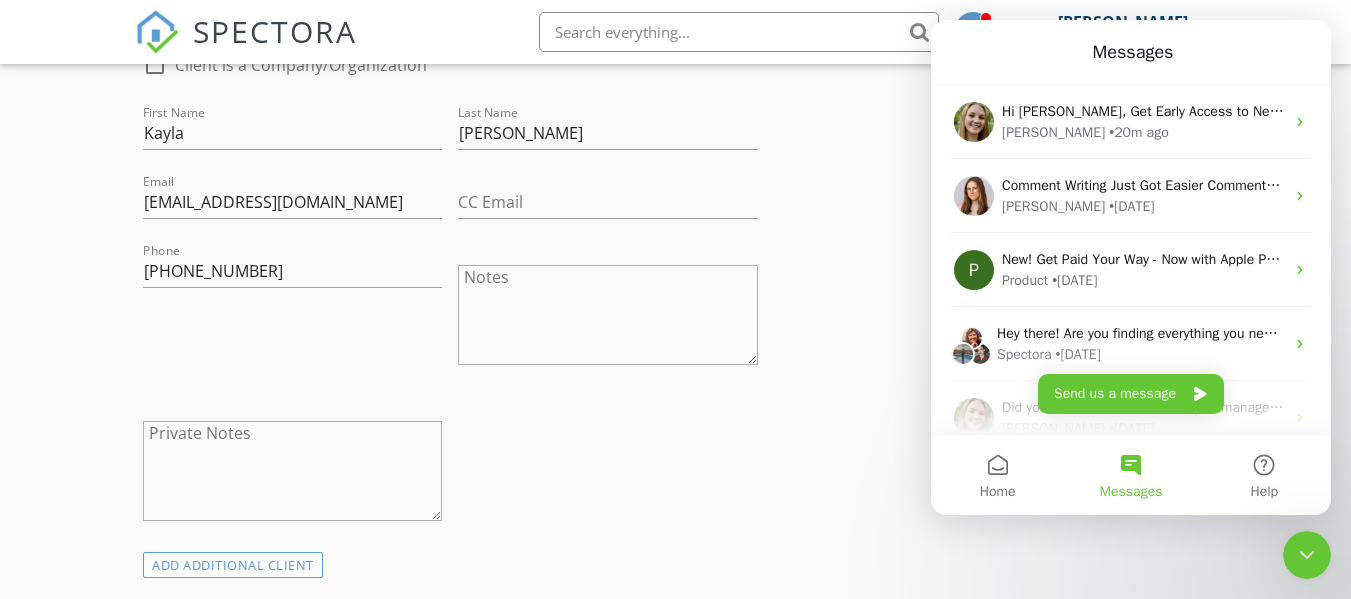 click 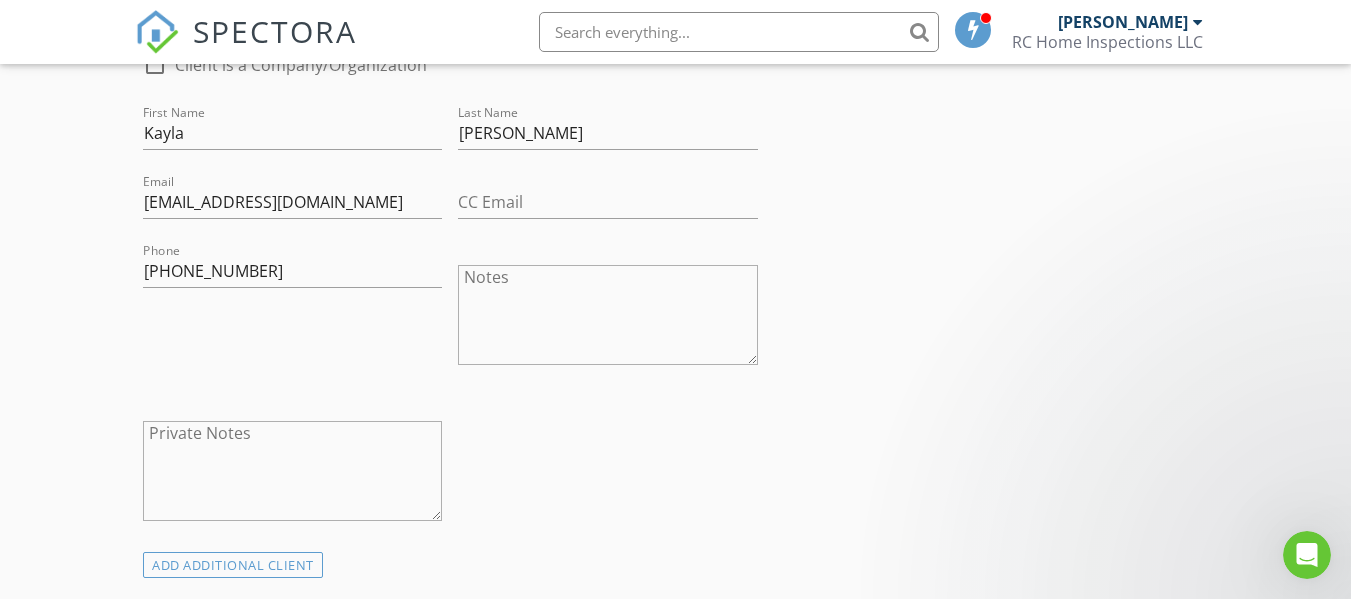 scroll, scrollTop: 0, scrollLeft: 0, axis: both 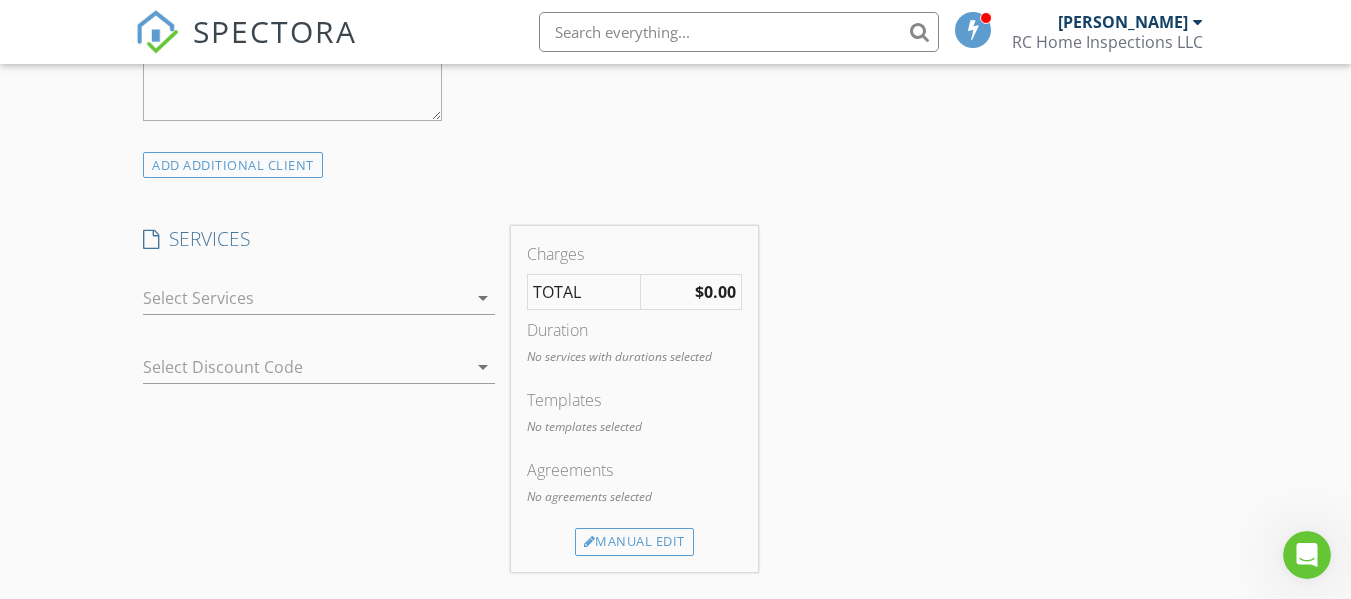 click on "check_box_outline_blank   Residential Inspection - Single Family Home   check_box_outline_blank   Radon Test   check_box_outline_blank   Reinspection   check_box_outline_blank   Custom Inspection   check_box_outline_blank   New Service   arrow_drop_down" at bounding box center [319, 302] 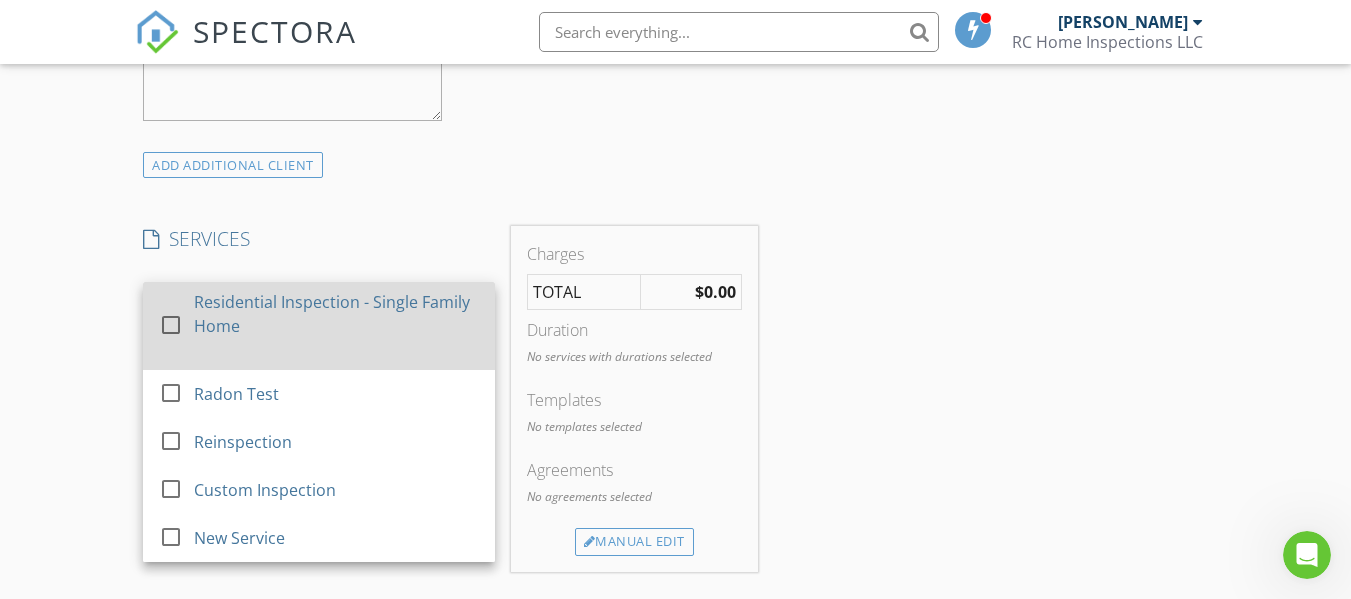 click on "Residential Inspection - Single Family Home" at bounding box center (336, 314) 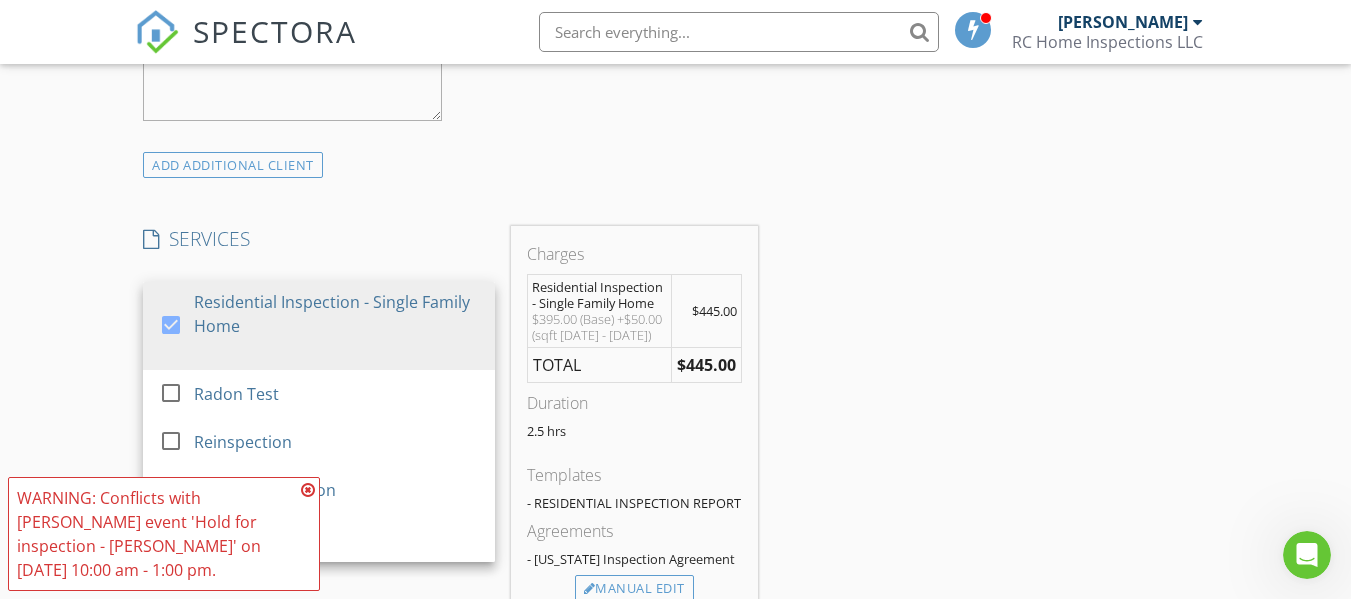 click on "INSPECTOR(S)
check_box   Ryan Creapeau   PRIMARY   Ryan Creapeau arrow_drop_down   check_box_outline_blank Ryan Creapeau specifically requested
Date/Time
07/16/2025 10:00 AM
Location
Address Search       Address 407 Dwight St   Unit   City Chippewa Falls   State WI   Zip 54729   County Chippewa     Square Feet 1310   Year Built 1938   Foundation Basement arrow_drop_down     Ryan Creapeau     11.8 miles     (18 minutes)
client
check_box Enable Client CC email for this inspection   Client Search     check_box_outline_blank Client is a Company/Organization     First Name Kayla   Last Name Dulian   Email kjdulian@gmail.com   CC Email   Phone 715-829-7906           Notes   Private Notes
ADD ADDITIONAL client
SERVICES
check_box   Residential Inspection - Single Family Home" at bounding box center (675, 535) 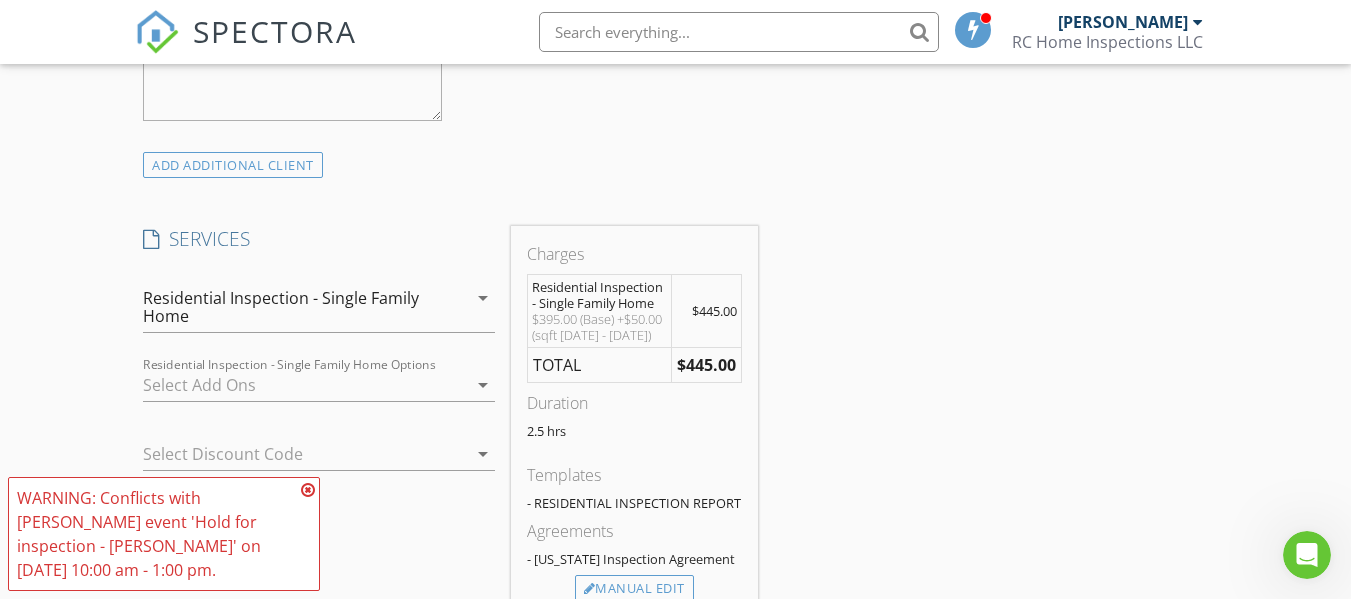 scroll, scrollTop: 1700, scrollLeft: 0, axis: vertical 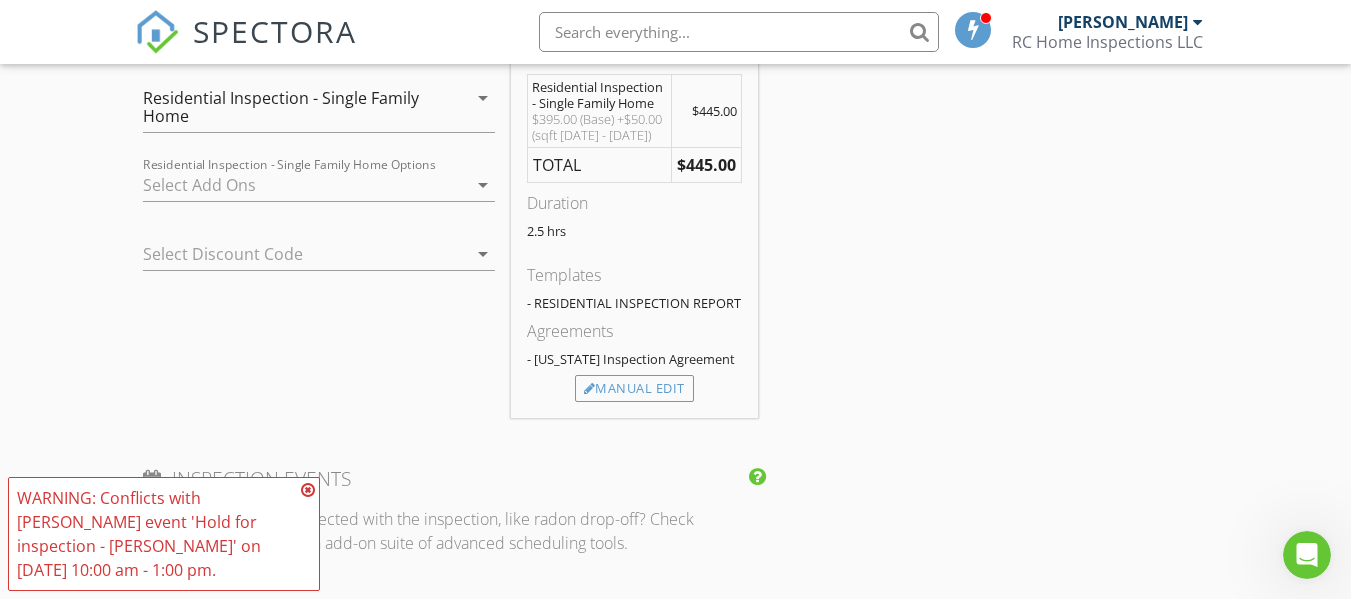 click at bounding box center (308, 490) 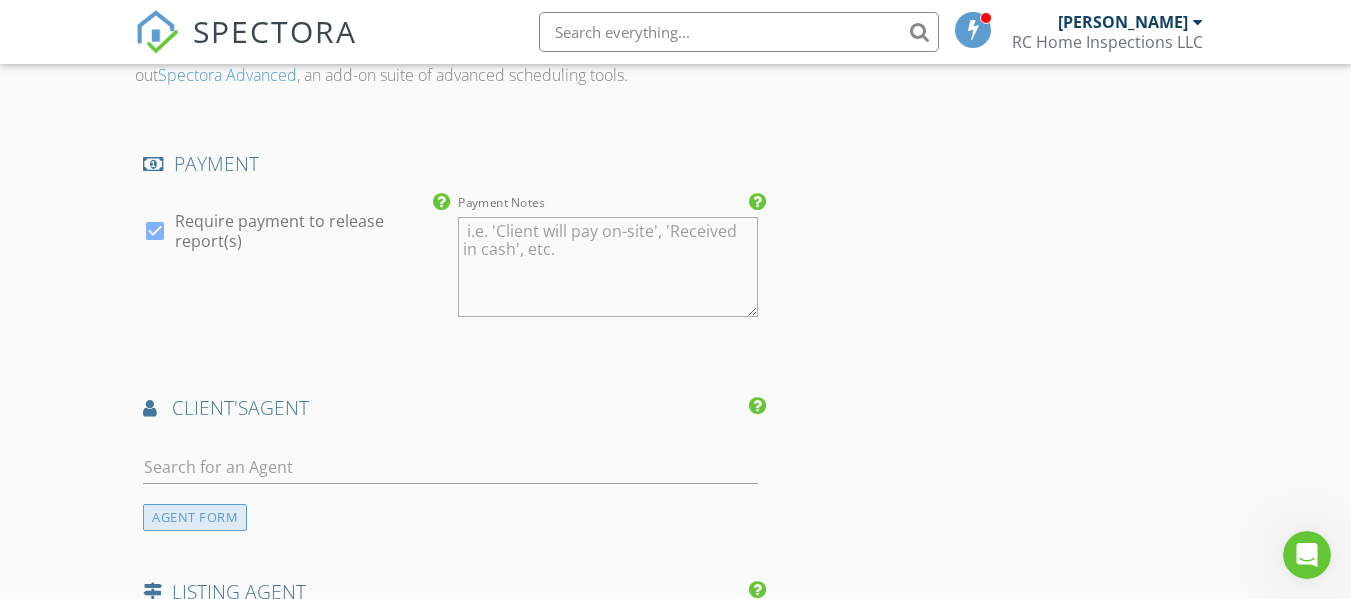 scroll, scrollTop: 2200, scrollLeft: 0, axis: vertical 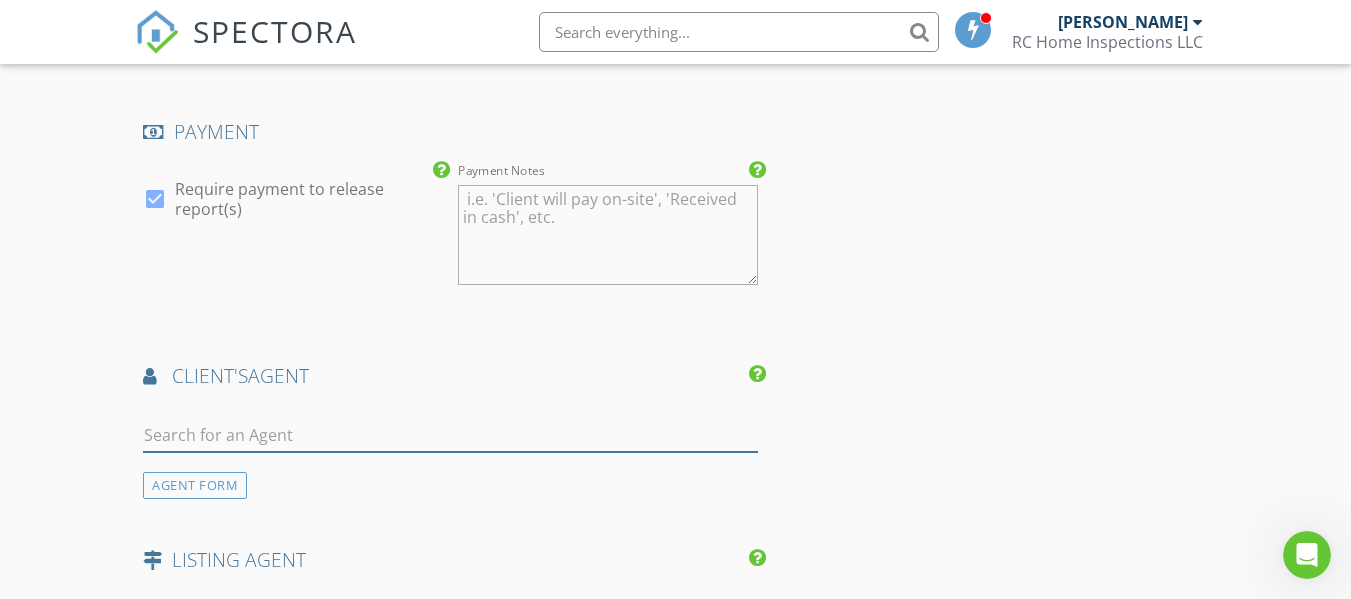 click at bounding box center (450, 435) 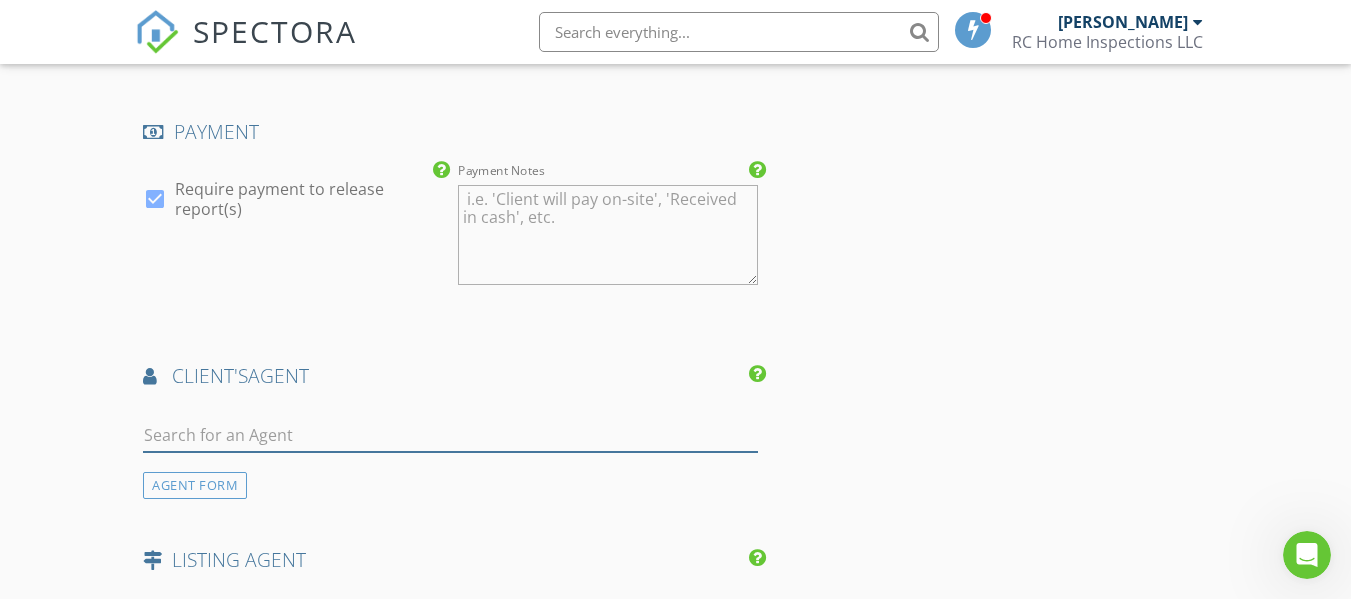 click at bounding box center [450, 435] 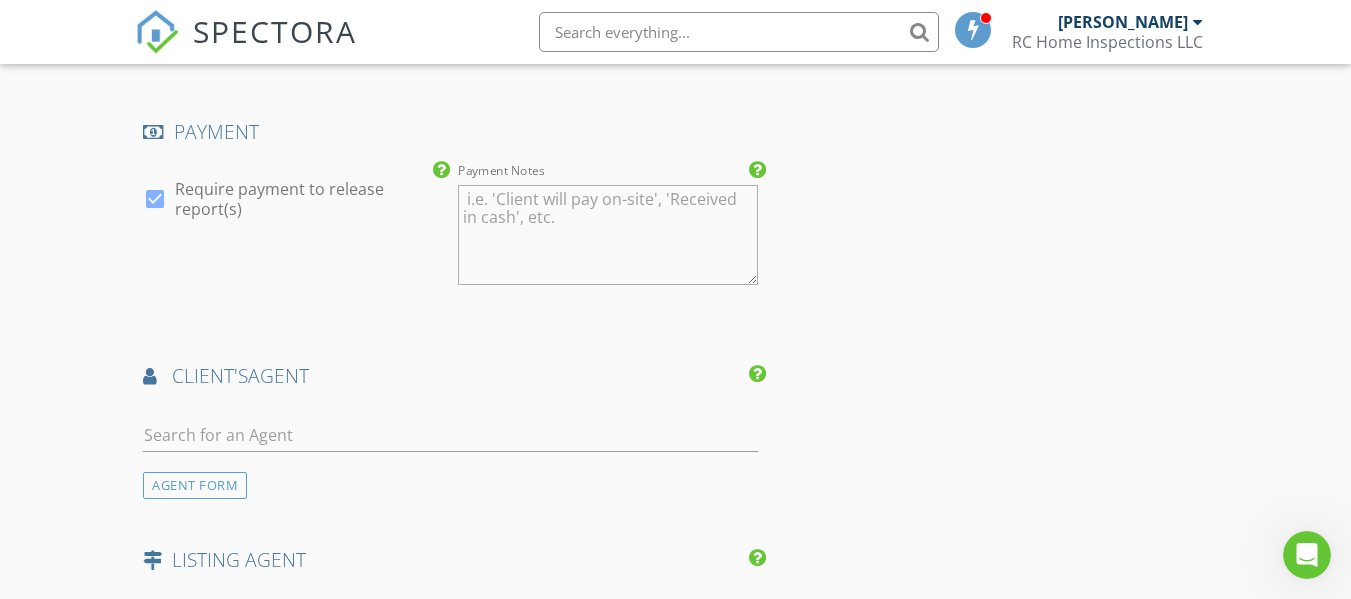 click on "New Inspection
Click here to use the New Order Form
INSPECTOR(S)
check_box   Ryan Creapeau   PRIMARY   Ryan Creapeau arrow_drop_down   check_box_outline_blank Ryan Creapeau specifically requested
Date/Time
07/16/2025 10:00 AM
Location
Address Search       Address 407 Dwight St   Unit   City Chippewa Falls   State WI   Zip 54729   County Chippewa     Square Feet 1310   Year Built 1938   Foundation Basement arrow_drop_down     Ryan Creapeau     11.8 miles     (18 minutes)
client
check_box Enable Client CC email for this inspection   Client Search     check_box_outline_blank Client is a Company/Organization     First Name Kayla   Last Name Dulian   Email kjdulian@gmail.com   CC Email   Phone 715-829-7906           Notes   Private Notes
ADD ADDITIONAL client
check_box     check_box_outline_blank" at bounding box center (675, -199) 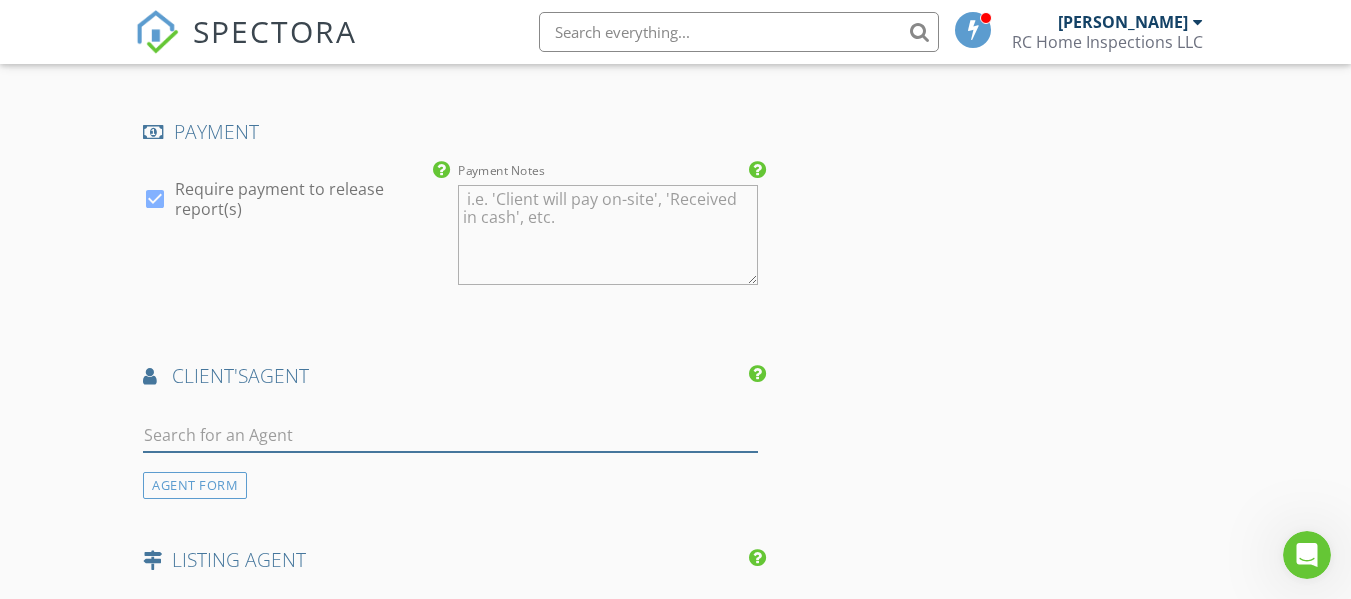 click at bounding box center (450, 435) 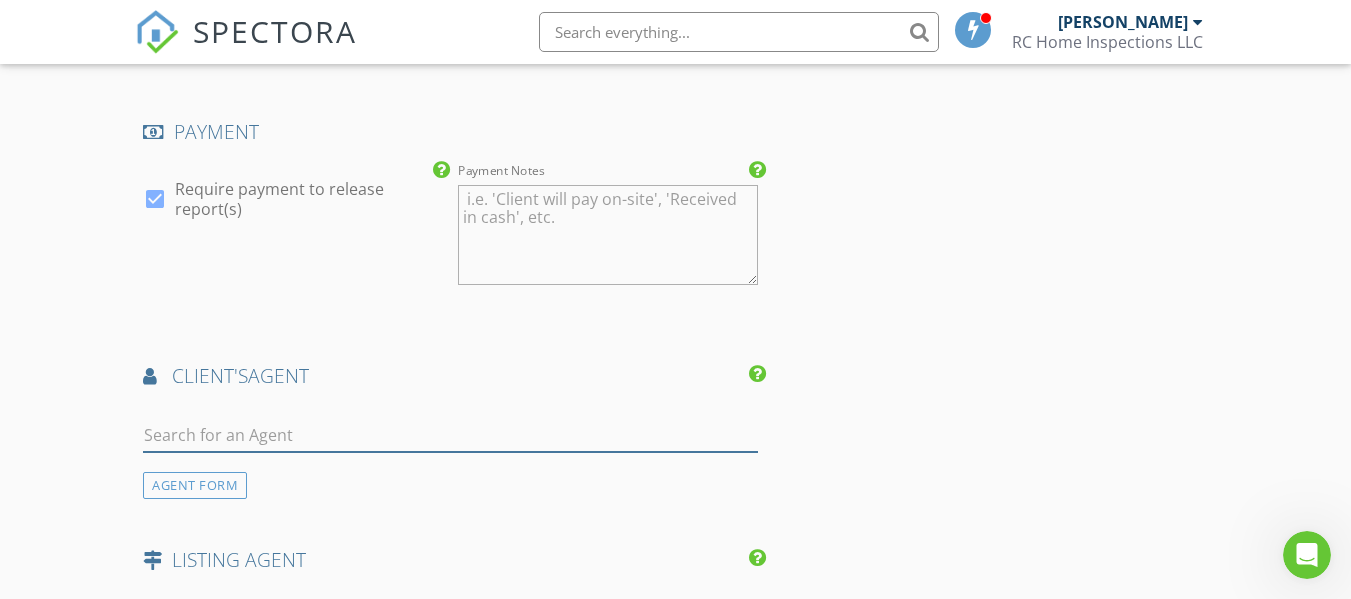 click at bounding box center (450, 435) 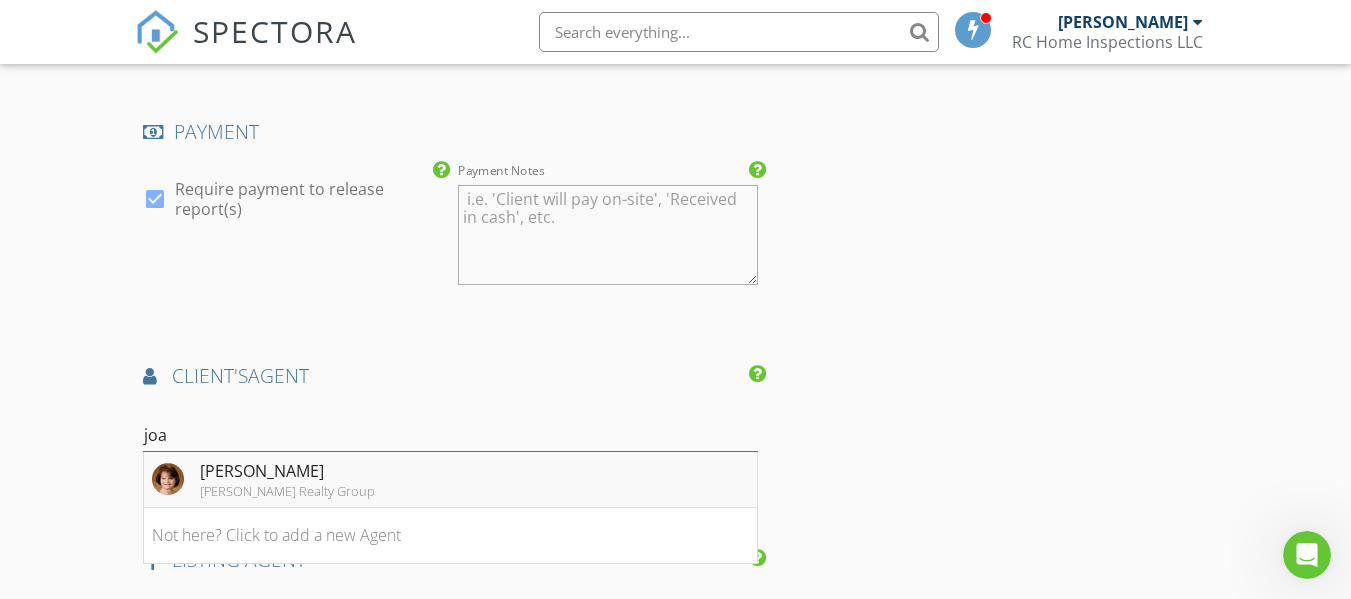 type on "joan" 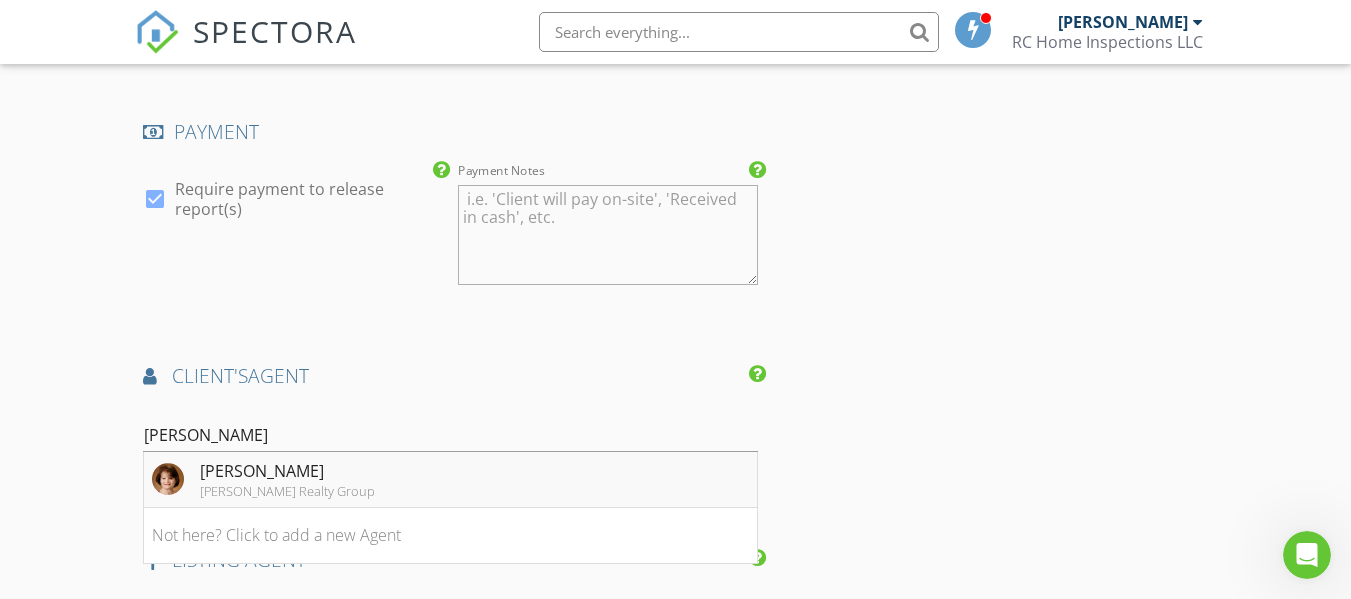 click on "Joan Lesik" at bounding box center [287, 471] 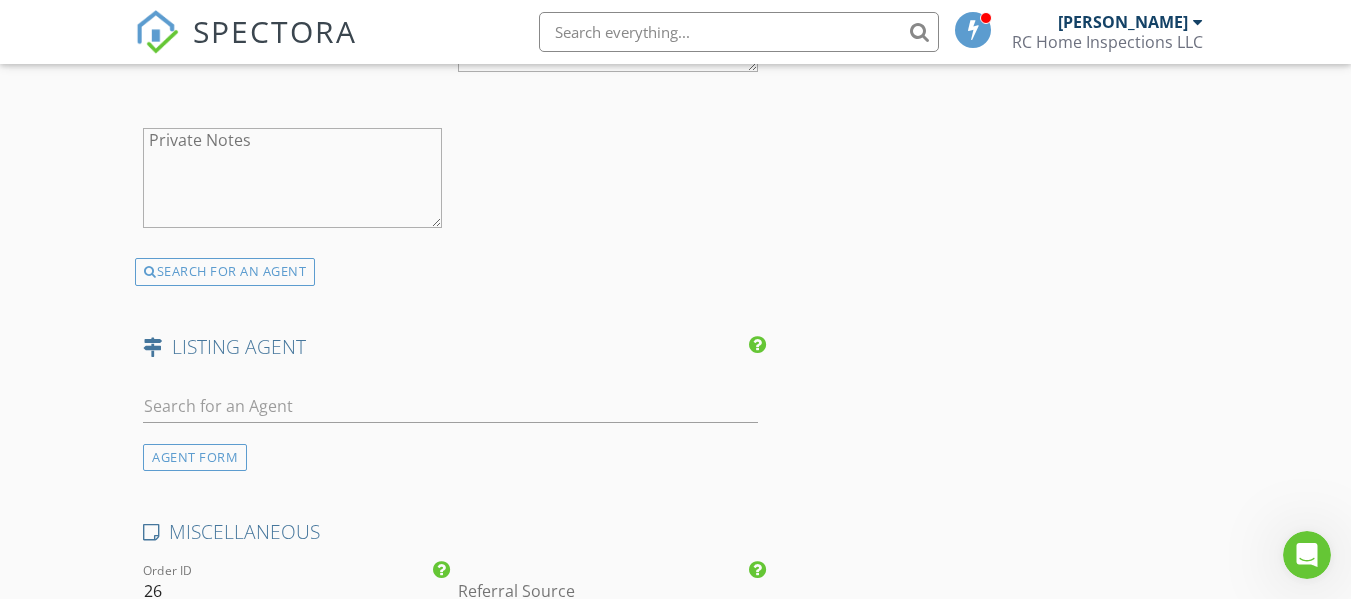scroll, scrollTop: 3000, scrollLeft: 0, axis: vertical 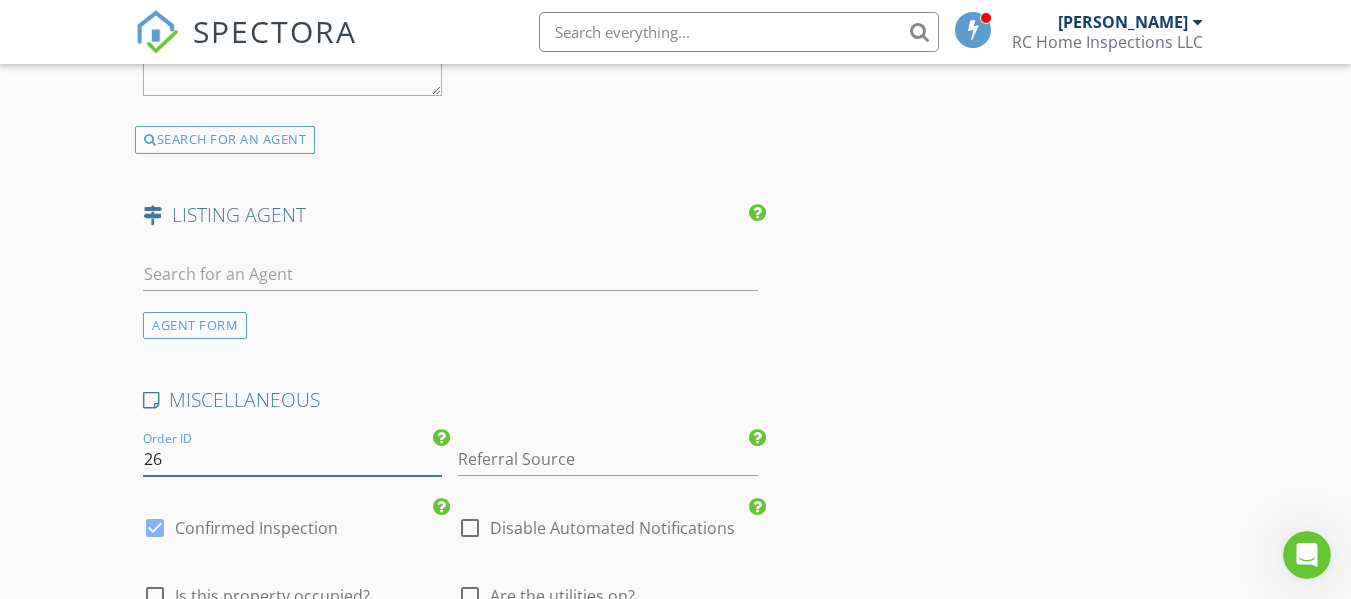 drag, startPoint x: 208, startPoint y: 468, endPoint x: 114, endPoint y: 471, distance: 94.04786 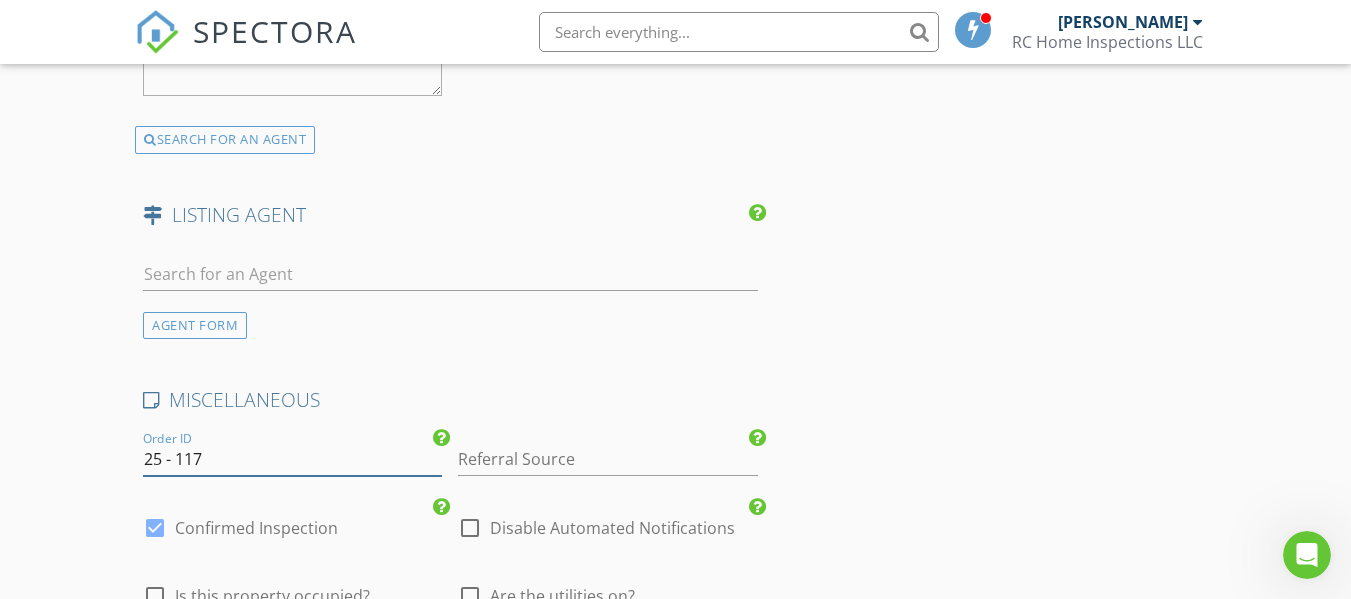 type on "25 - 117" 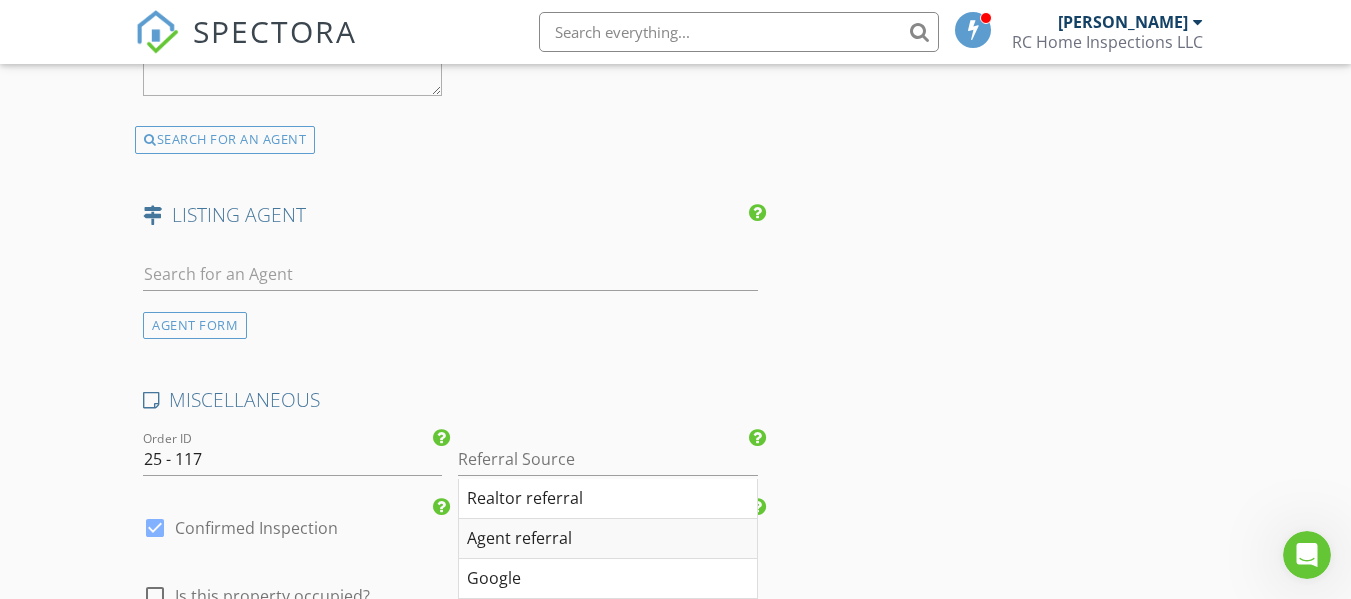 click on "Agent referral" at bounding box center (607, 539) 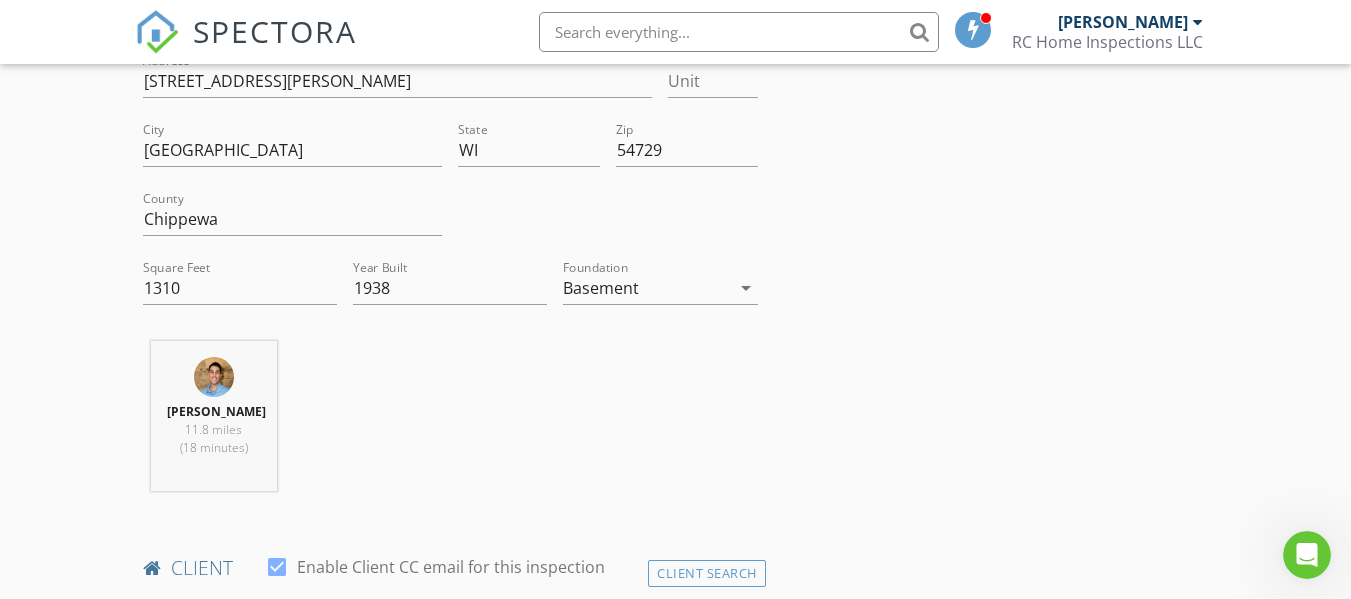 scroll, scrollTop: 0, scrollLeft: 0, axis: both 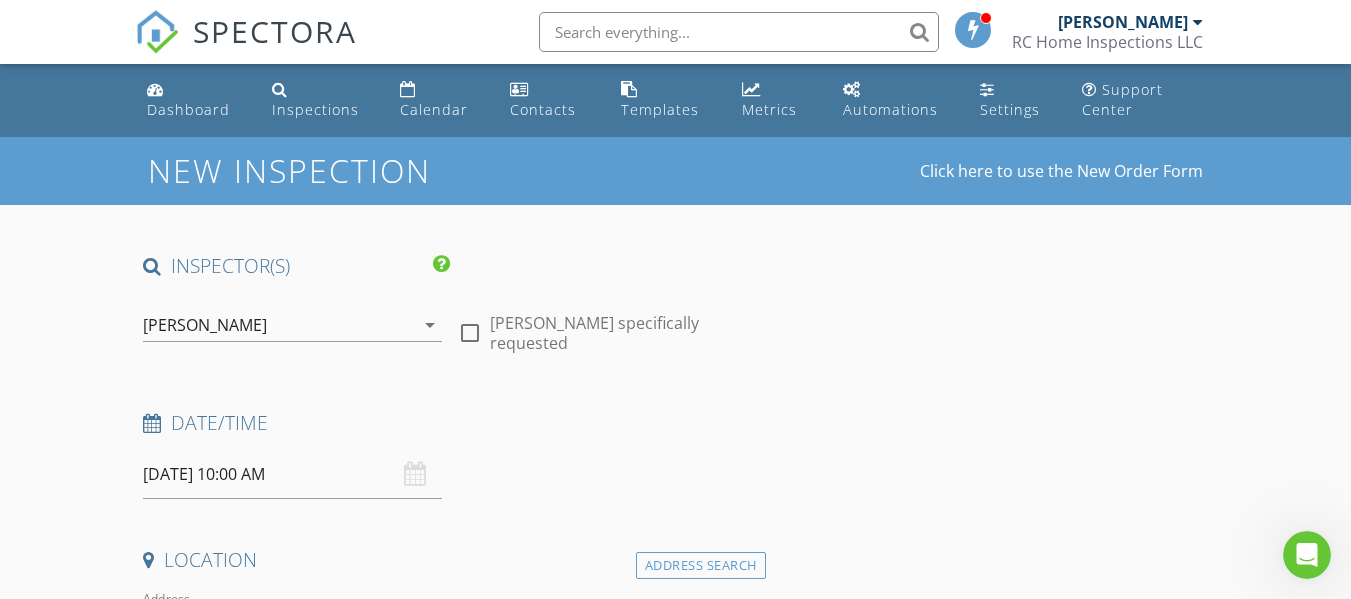 click on "INSPECTOR(S)
check_box   Ryan Creapeau   PRIMARY   Ryan Creapeau arrow_drop_down   check_box_outline_blank Ryan Creapeau specifically requested
Date/Time
07/16/2025 10:00 AM
Location
Address Search       Address 407 Dwight St   Unit   City Chippewa Falls   State WI   Zip 54729   County Chippewa     Square Feet 1310   Year Built 1938   Foundation Basement arrow_drop_down     Ryan Creapeau     11.8 miles     (18 minutes)
client
check_box Enable Client CC email for this inspection   Client Search     check_box_outline_blank Client is a Company/Organization     First Name Kayla   Last Name Dulian   Email kjdulian@gmail.com   CC Email   Phone 715-829-7906           Notes   Private Notes
ADD ADDITIONAL client
SERVICES
check_box   Residential Inspection - Single Family Home" at bounding box center [675, 2263] 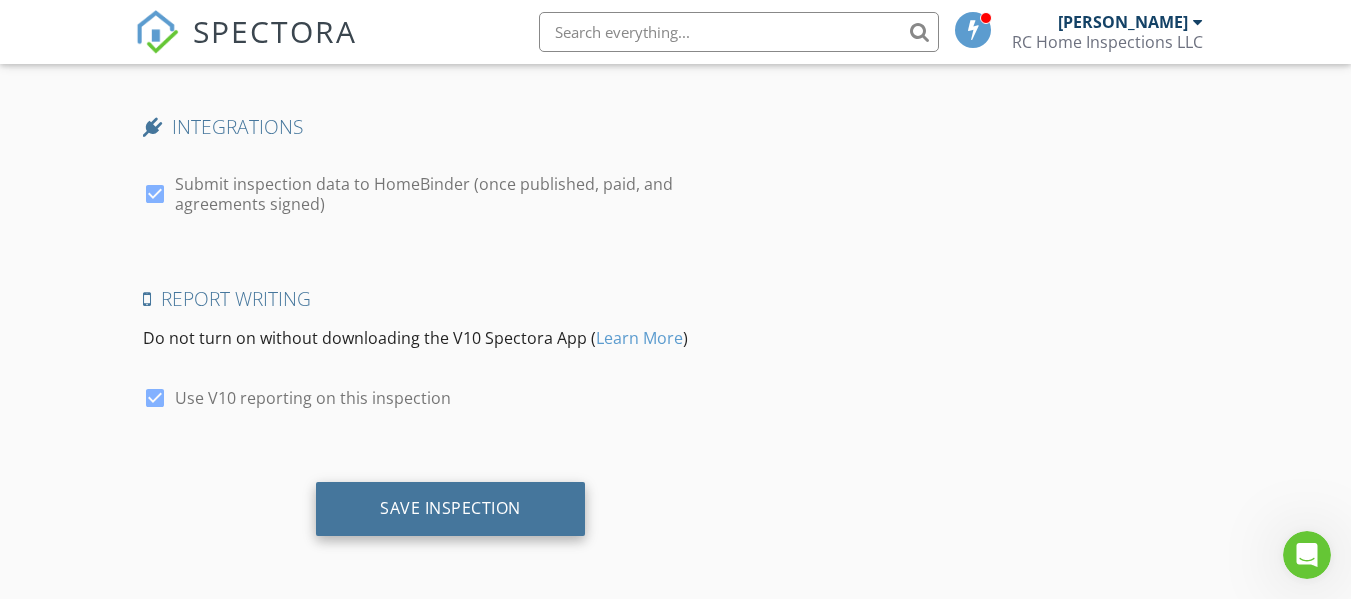 click on "Save Inspection" at bounding box center (450, 509) 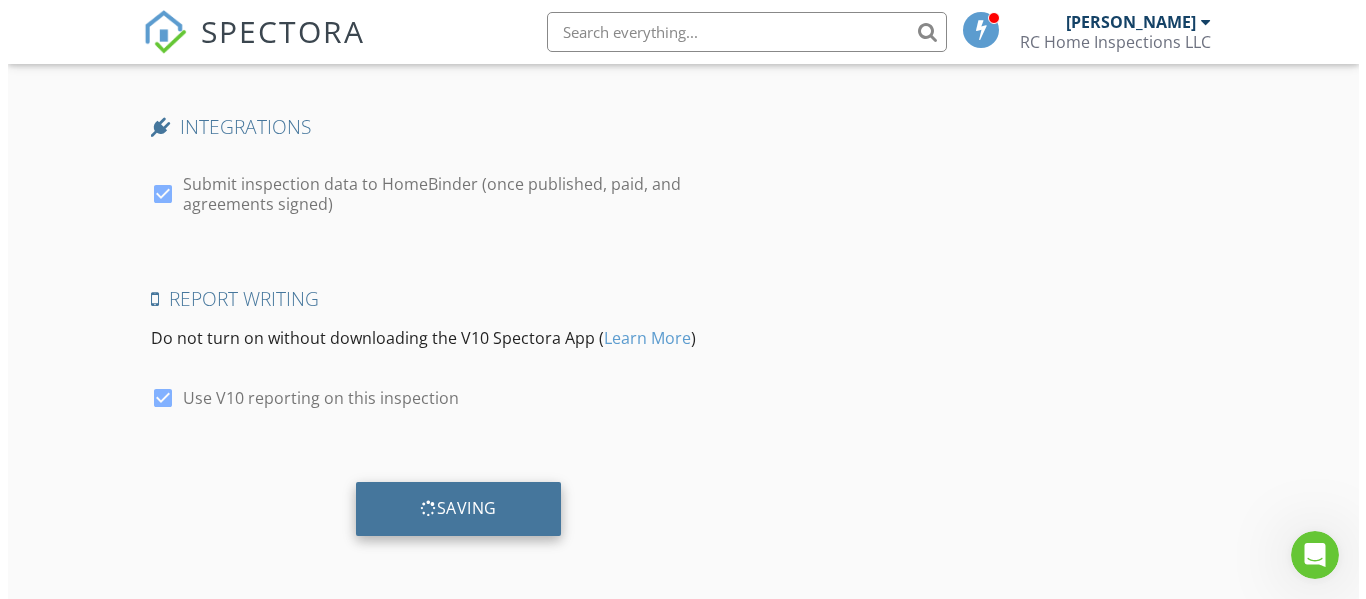 scroll, scrollTop: 3722, scrollLeft: 0, axis: vertical 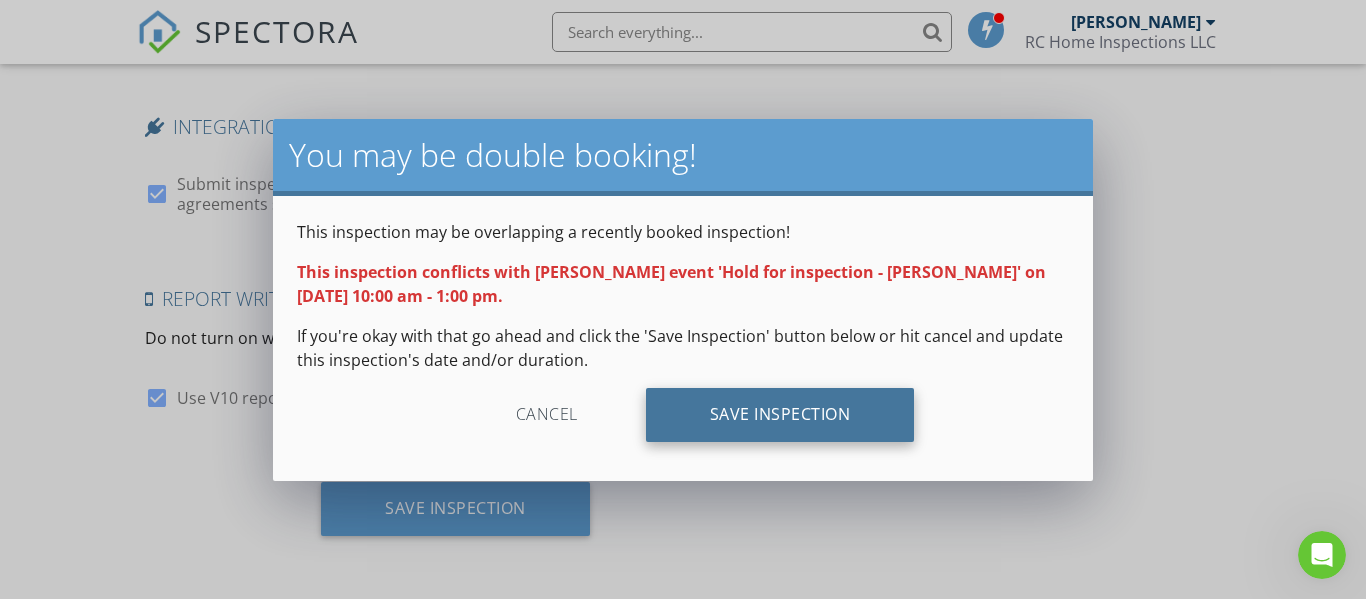 click on "Save Inspection" at bounding box center [780, 415] 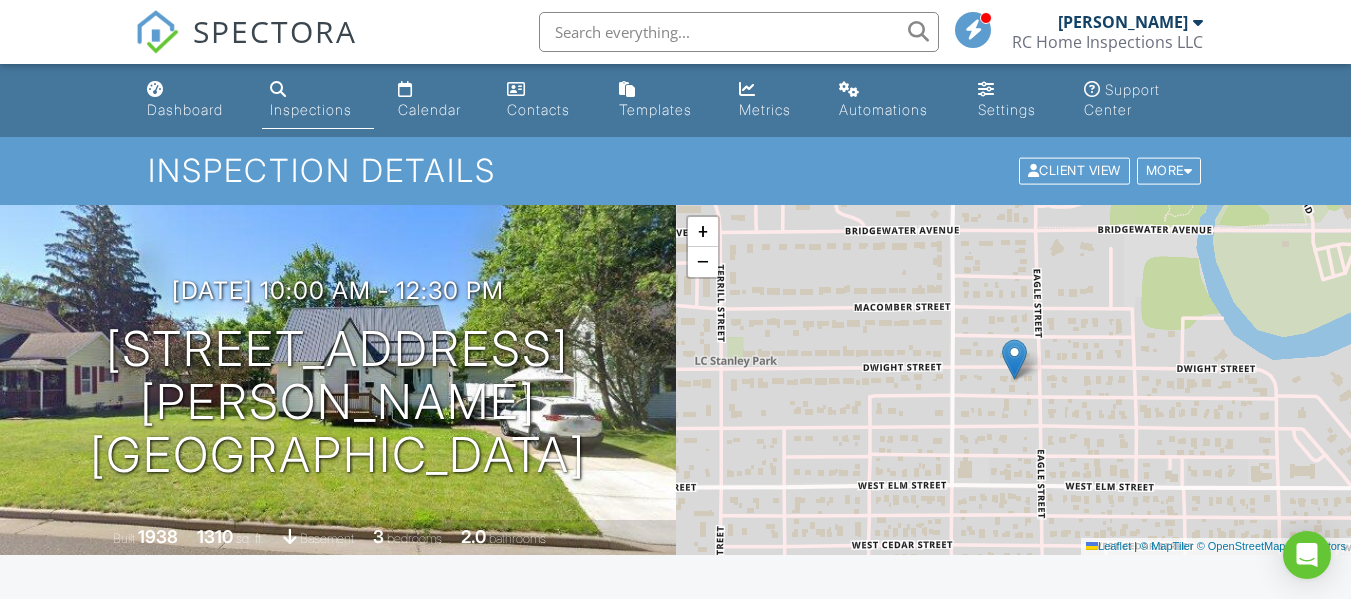 scroll, scrollTop: 0, scrollLeft: 0, axis: both 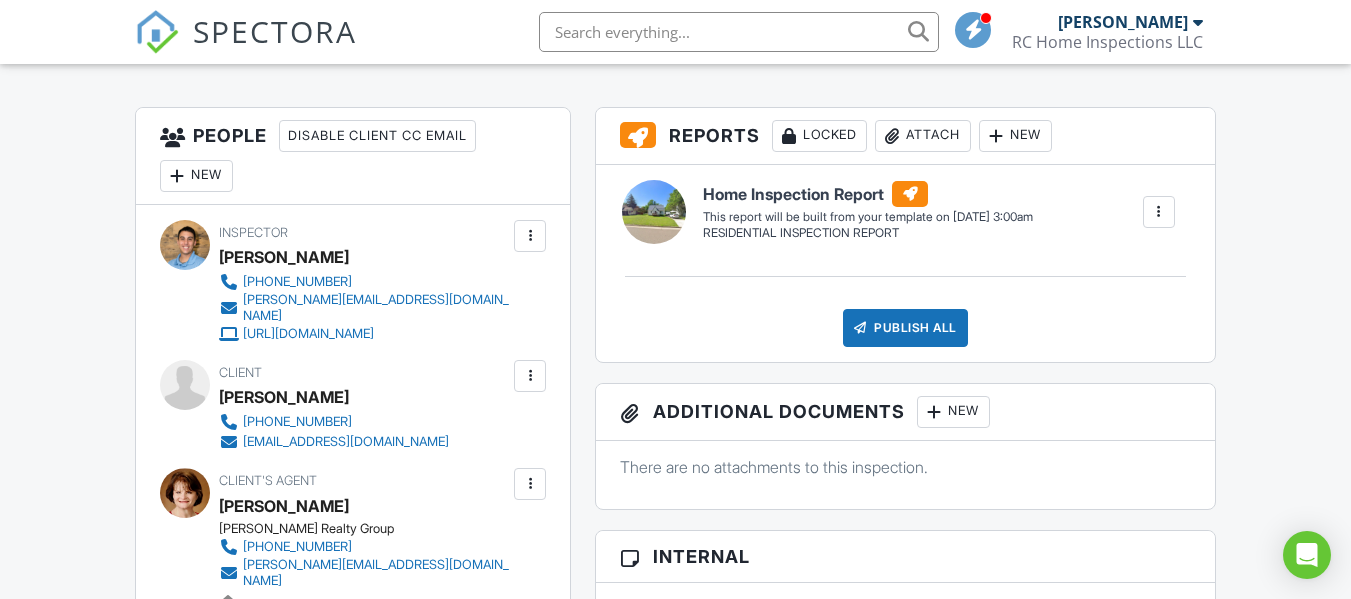 click on "New" at bounding box center [953, 412] 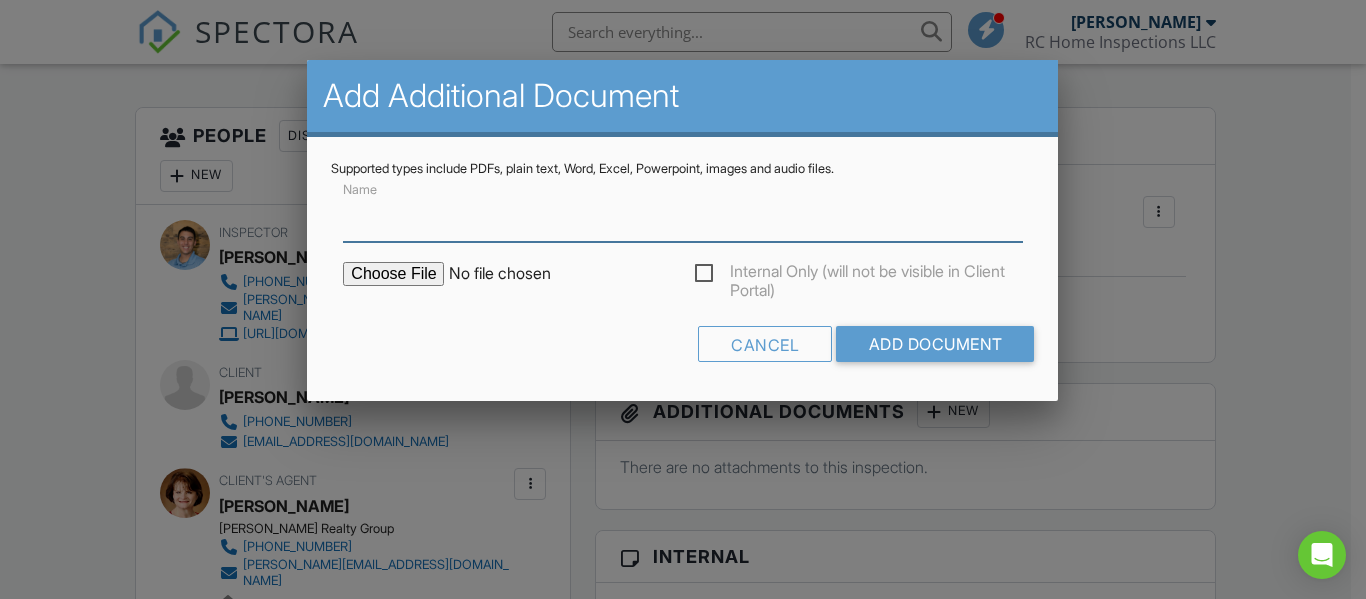 click on "Name" at bounding box center (682, 217) 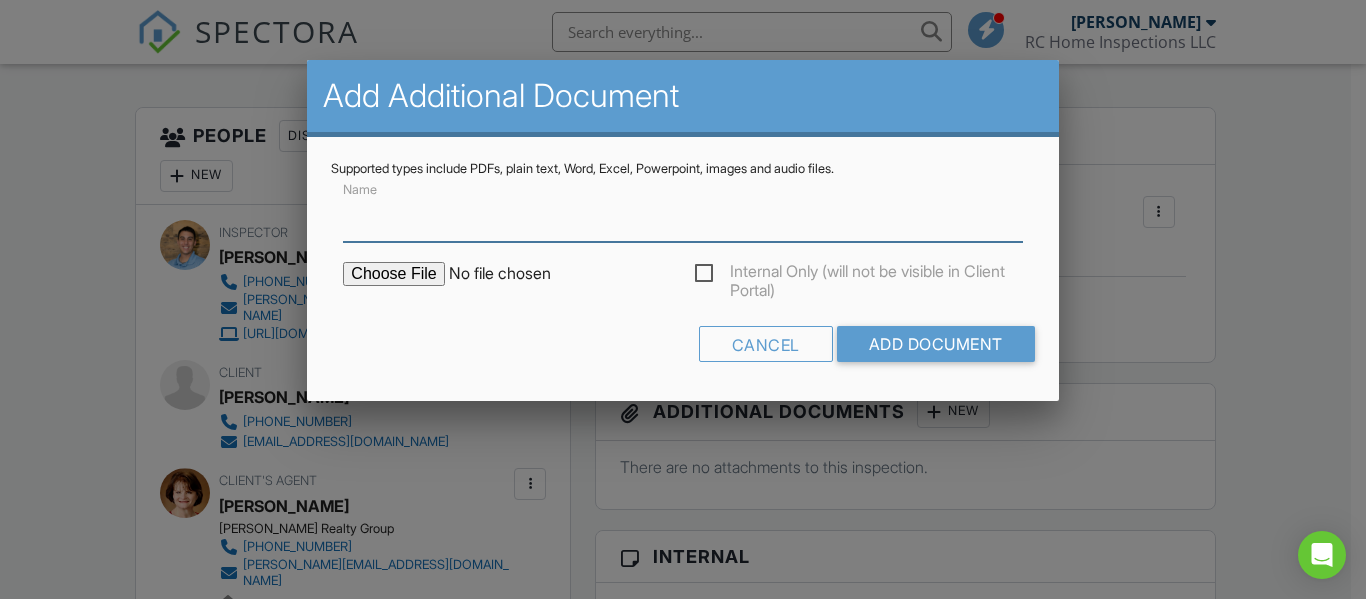 type on "Standards of practice" 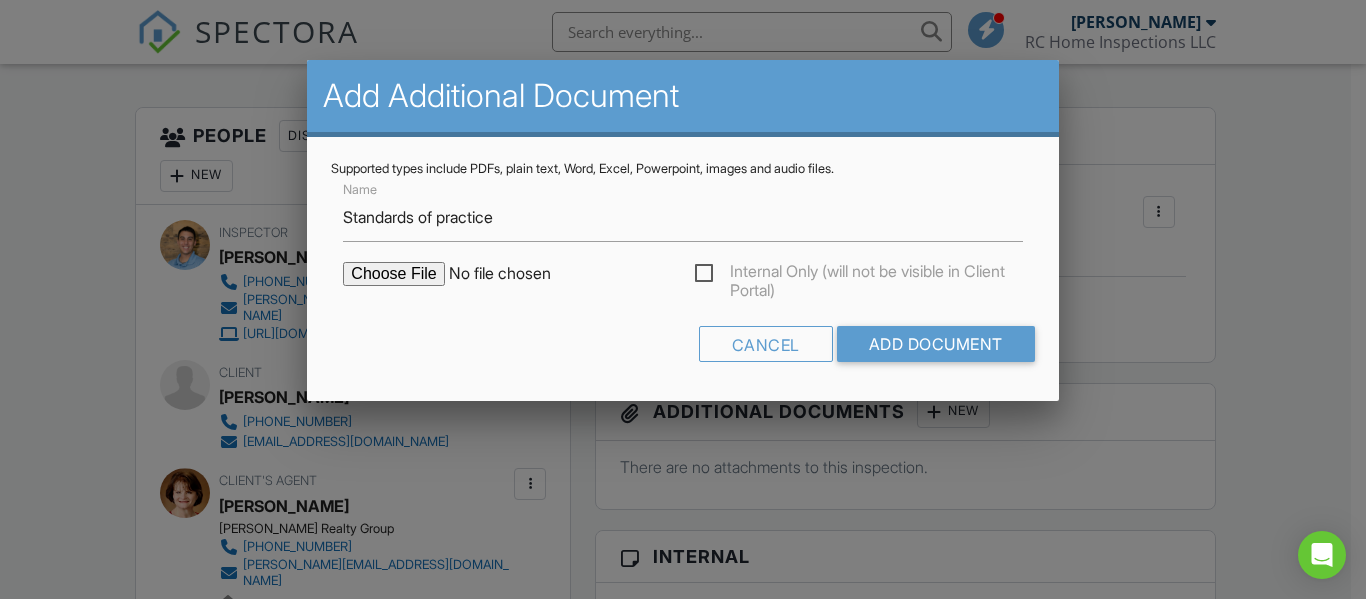 click at bounding box center (513, 274) 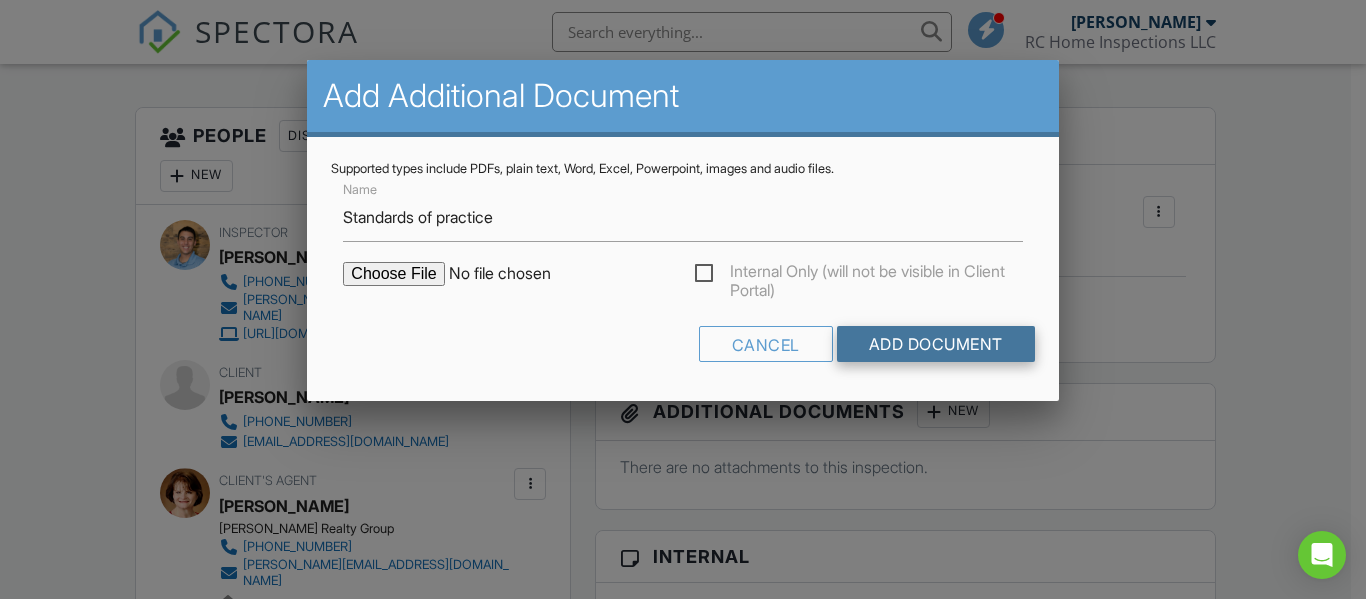 click on "Add Document" at bounding box center [936, 344] 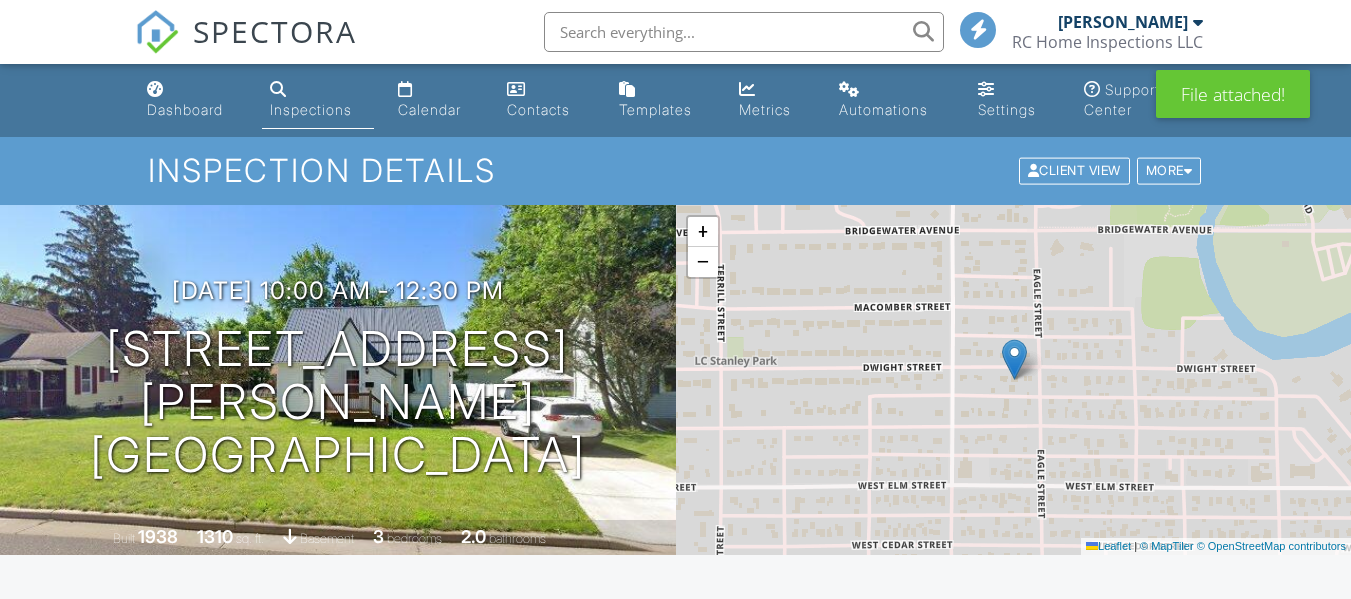 scroll, scrollTop: 537, scrollLeft: 0, axis: vertical 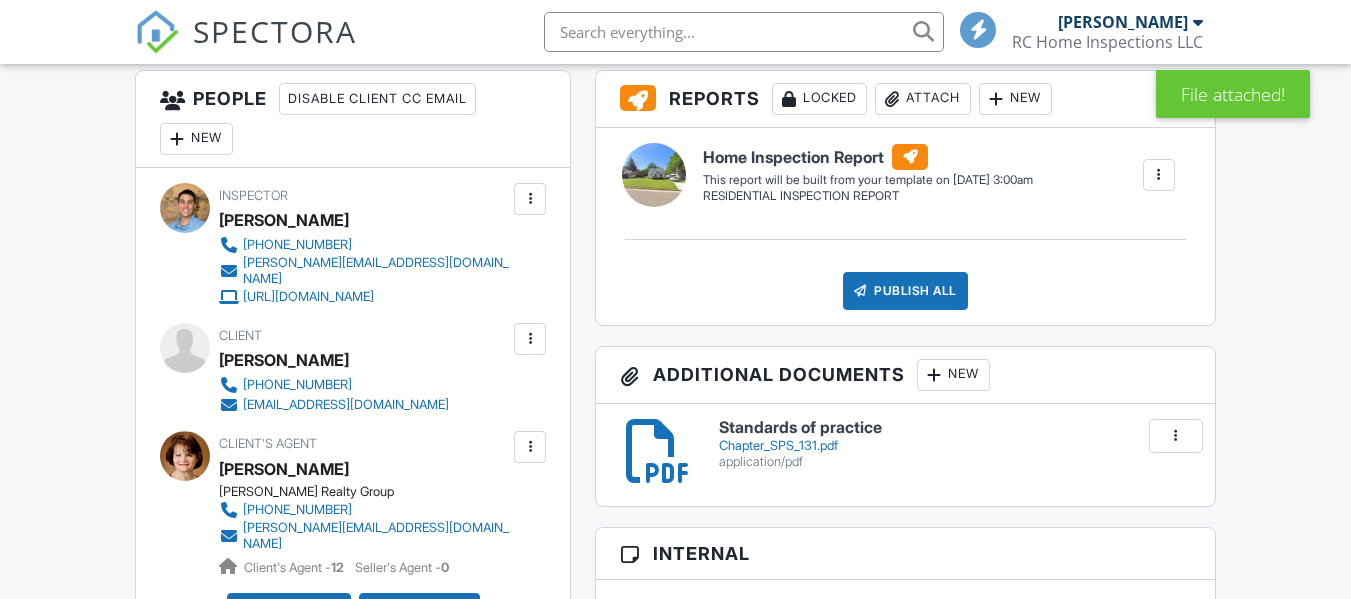 click on "New" at bounding box center (953, 375) 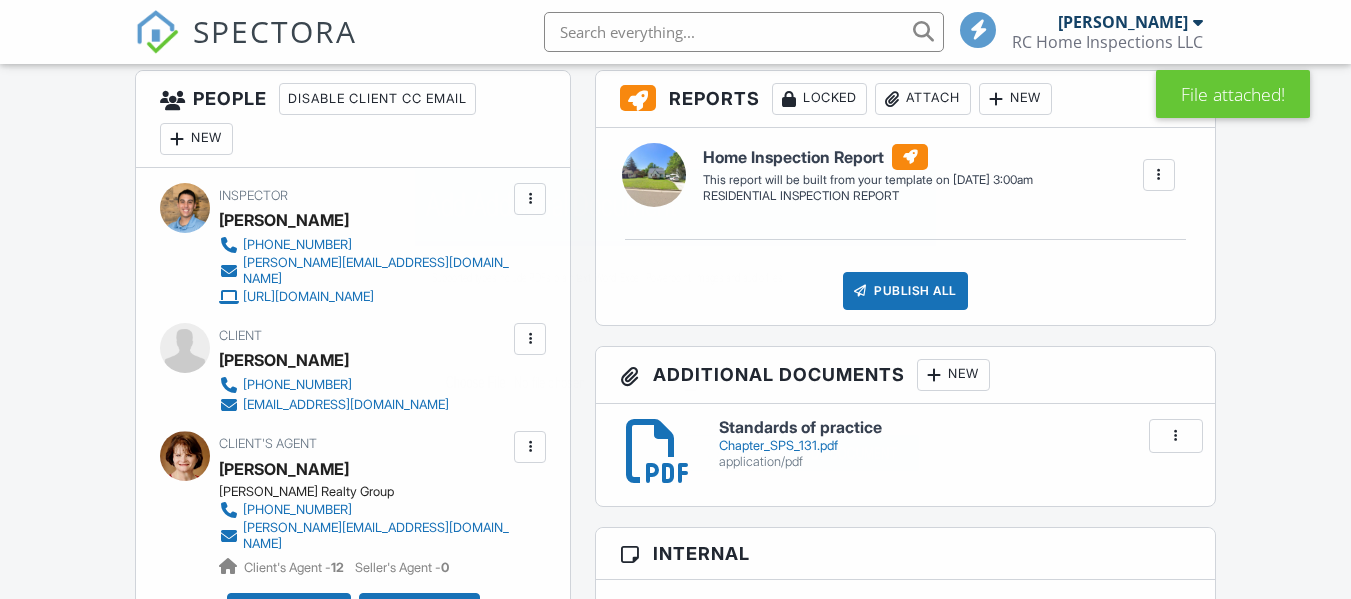 click at bounding box center [675, 274] 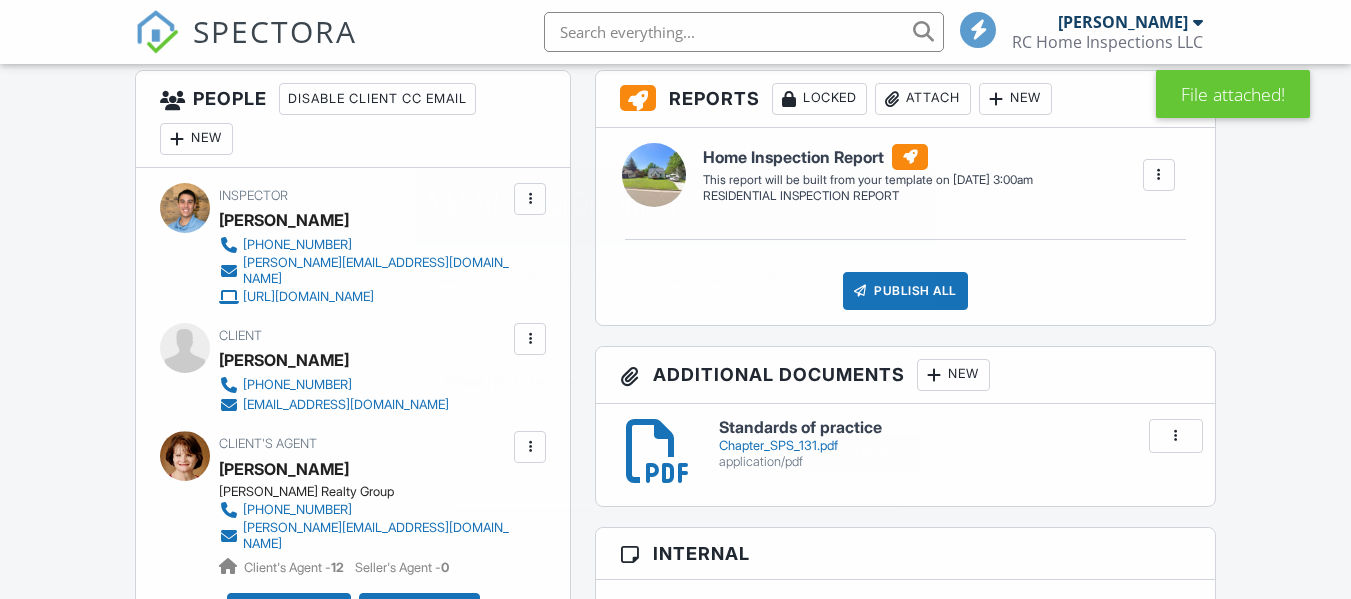 scroll, scrollTop: 700, scrollLeft: 0, axis: vertical 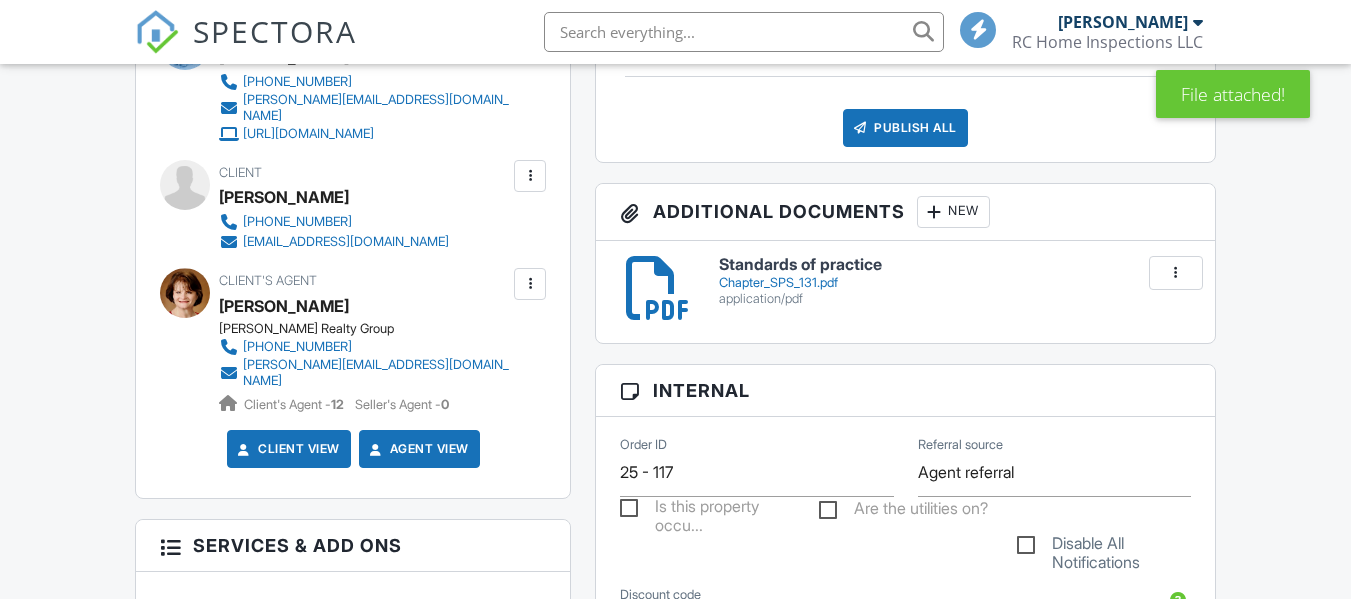click at bounding box center [934, 212] 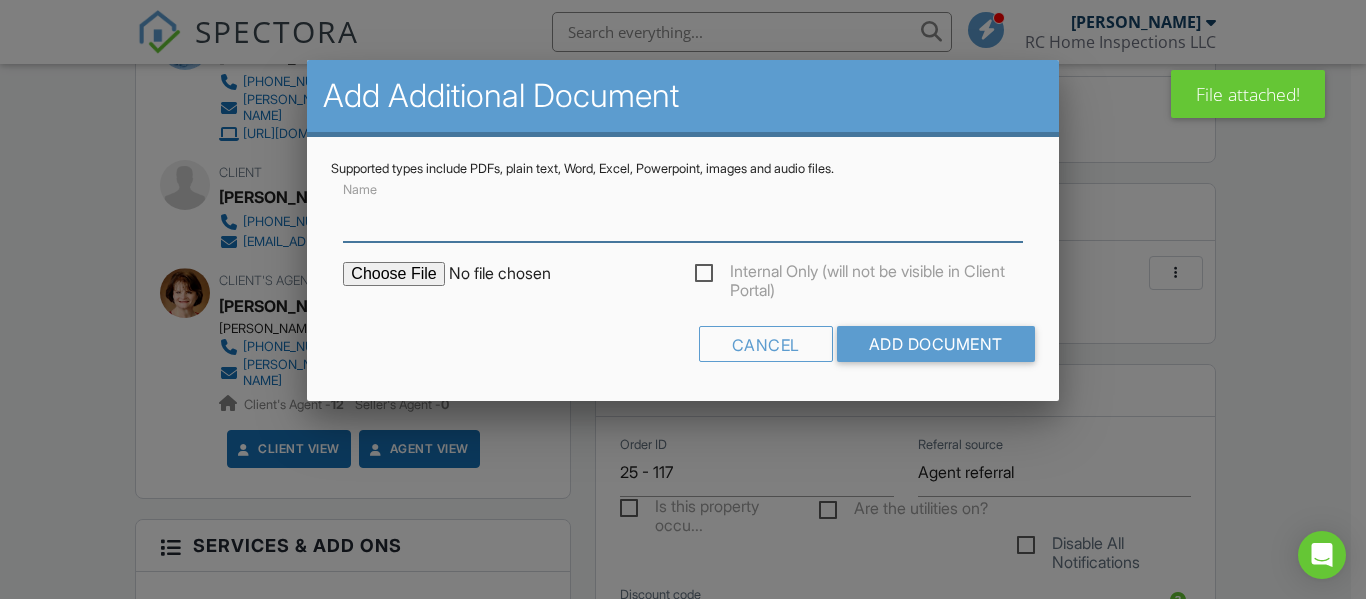 click on "Name" at bounding box center [682, 217] 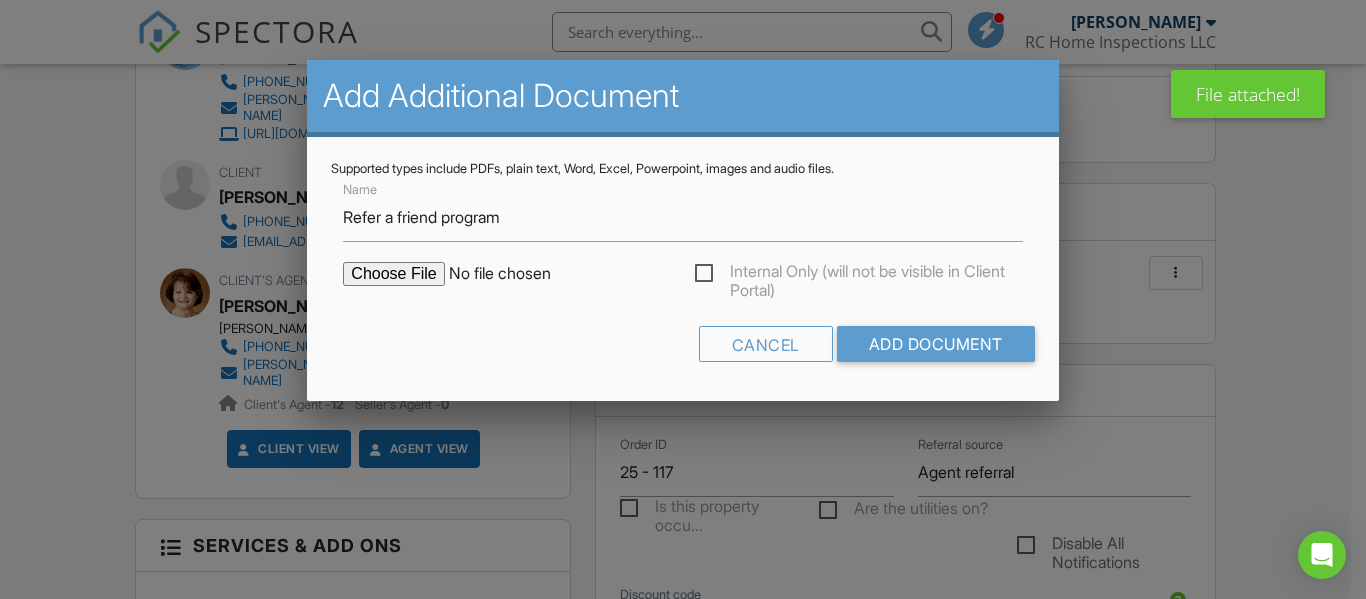 click at bounding box center [513, 274] 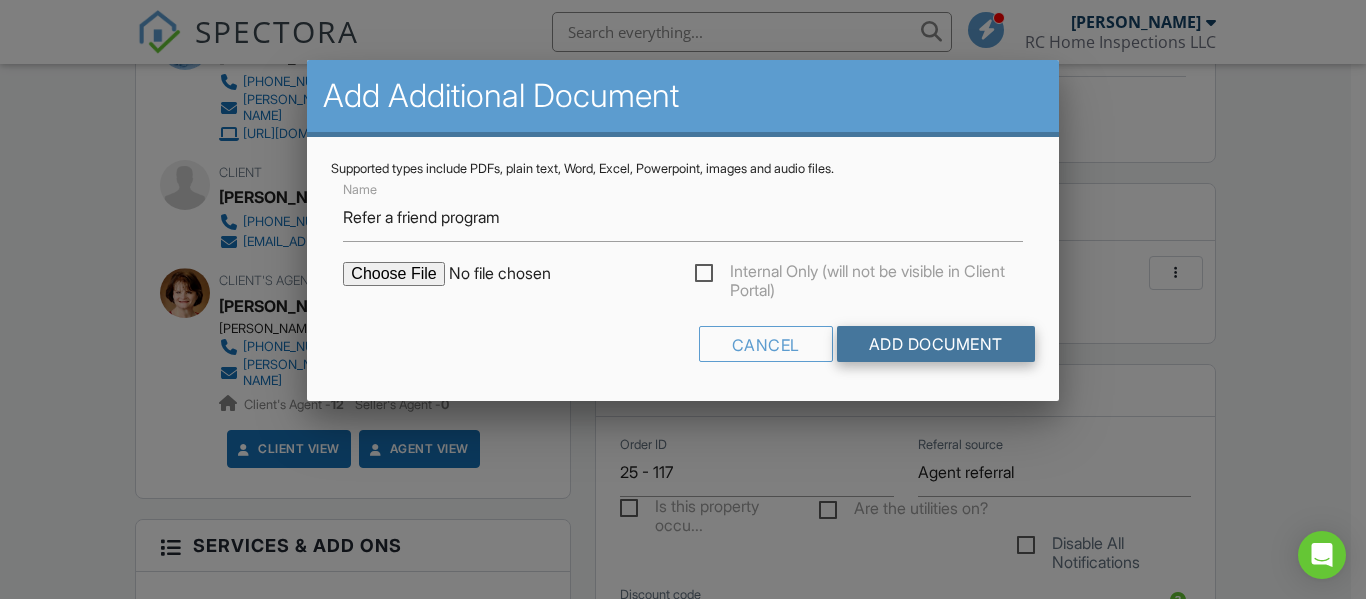 click on "Add Document" at bounding box center (936, 344) 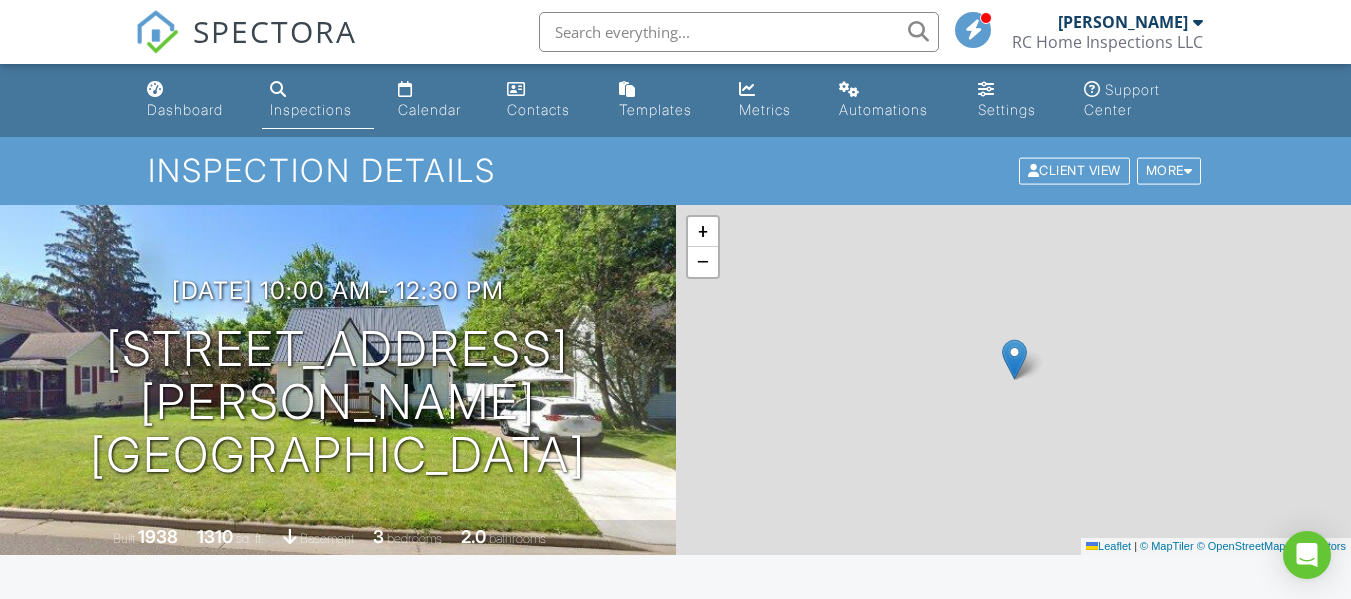 scroll, scrollTop: 0, scrollLeft: 0, axis: both 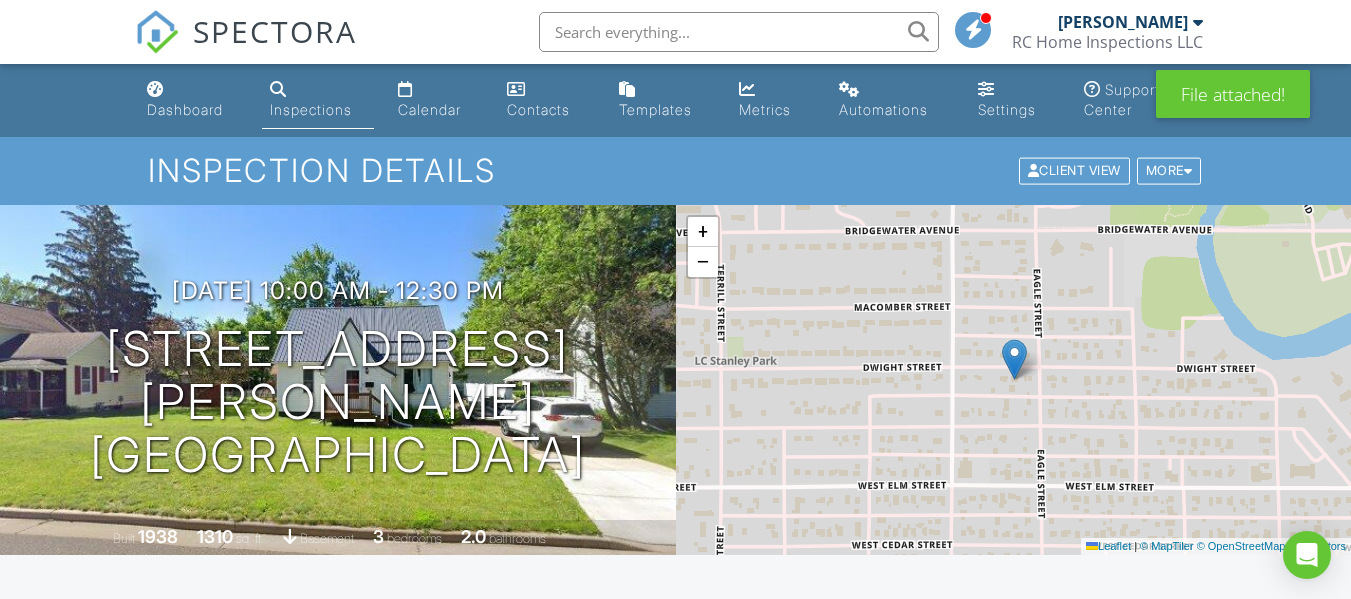 click on "Inspections" at bounding box center (311, 109) 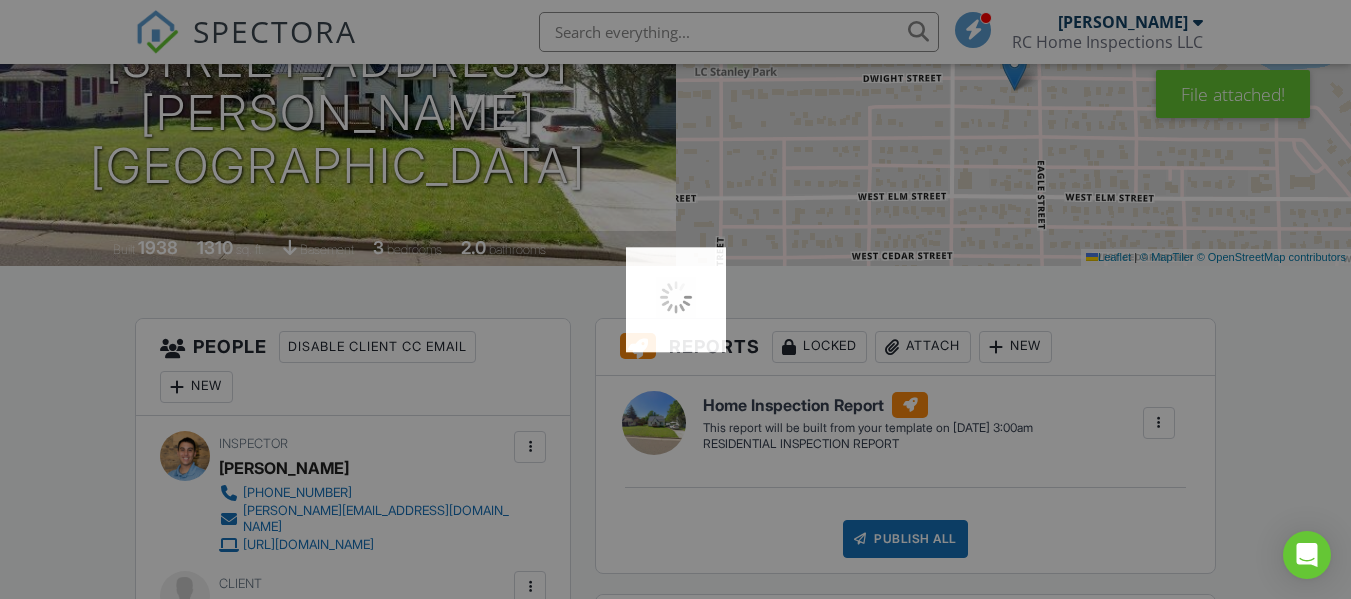 scroll, scrollTop: 300, scrollLeft: 0, axis: vertical 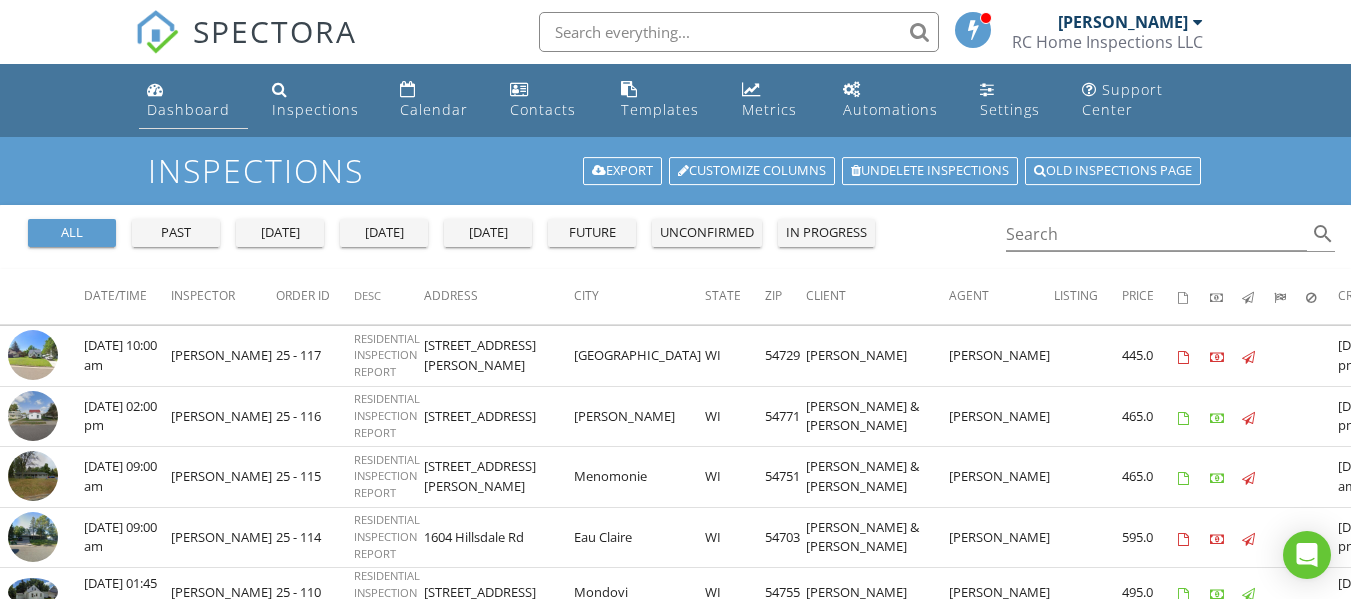 click on "Dashboard" at bounding box center (188, 109) 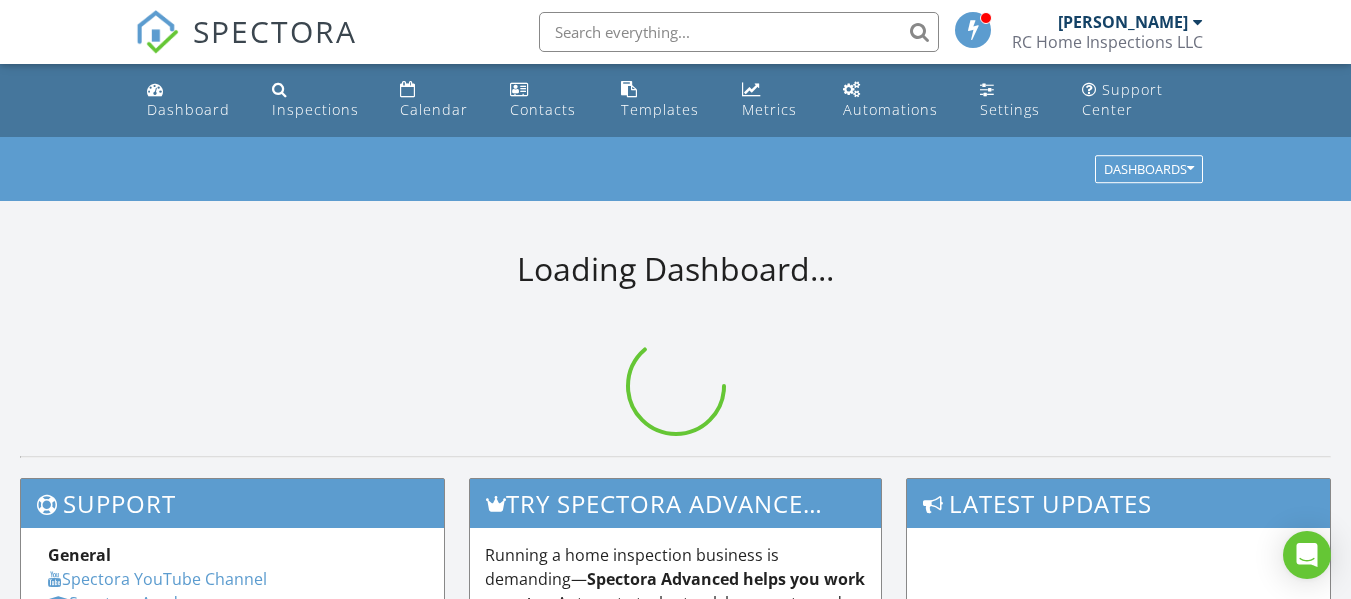 scroll, scrollTop: 0, scrollLeft: 0, axis: both 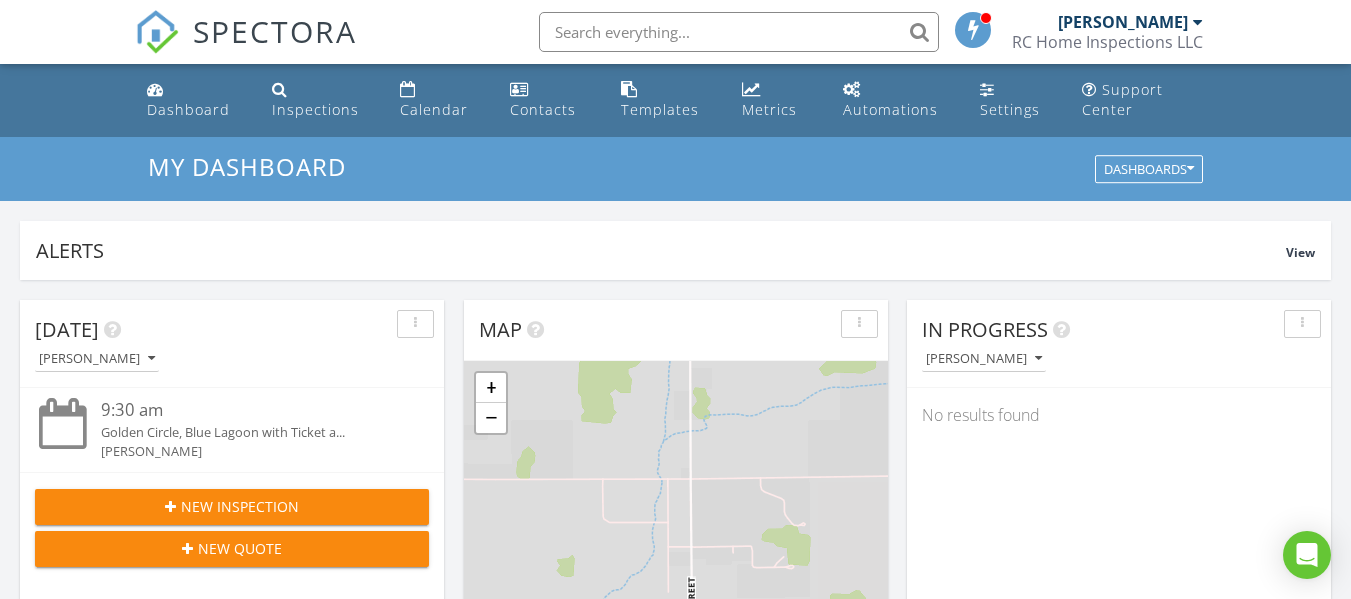click on "New Inspection" at bounding box center [240, 506] 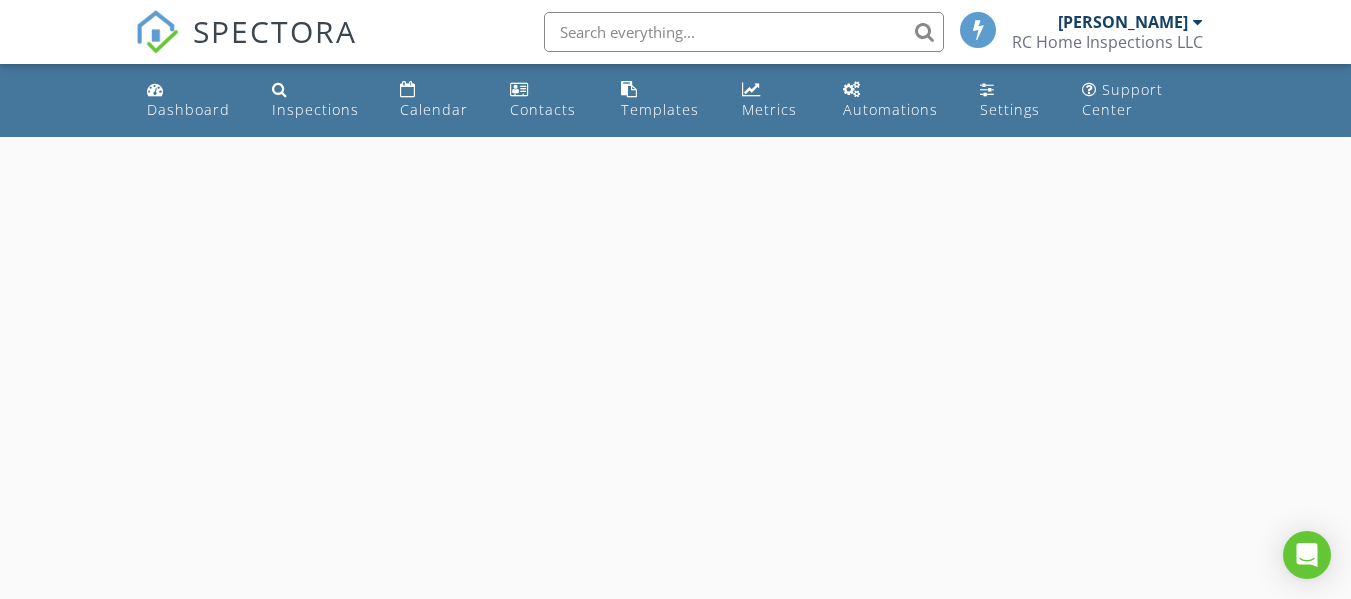 scroll, scrollTop: 0, scrollLeft: 0, axis: both 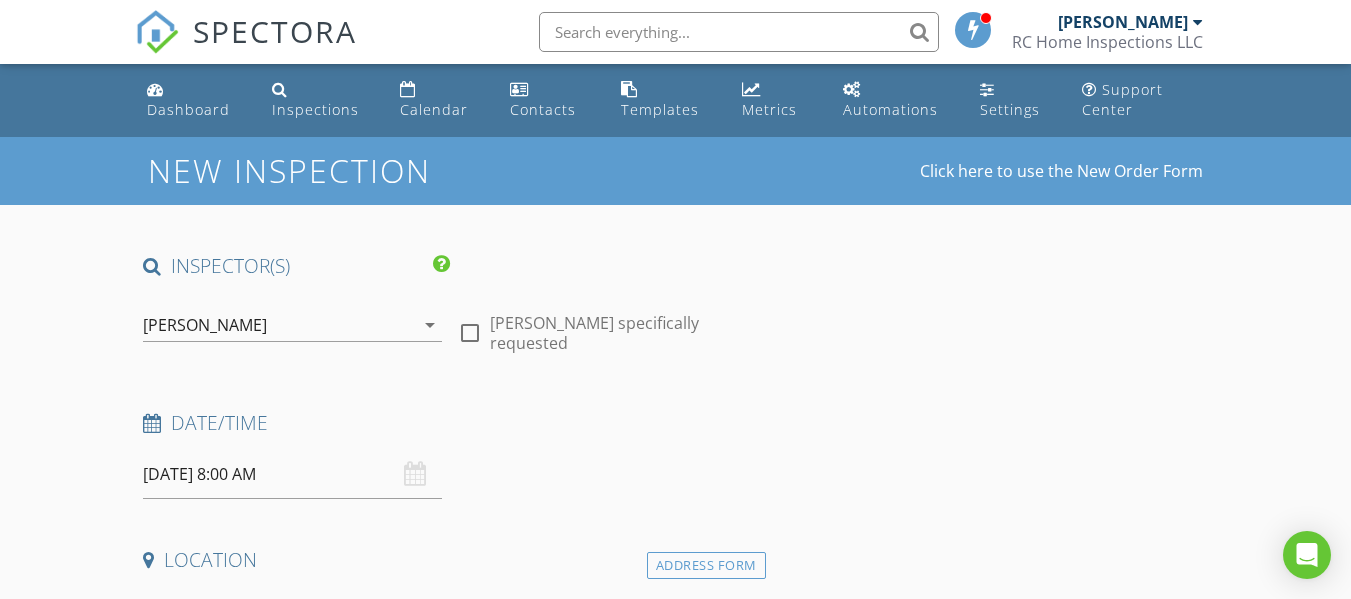 click on "[DATE] 8:00 AM" at bounding box center [292, 474] 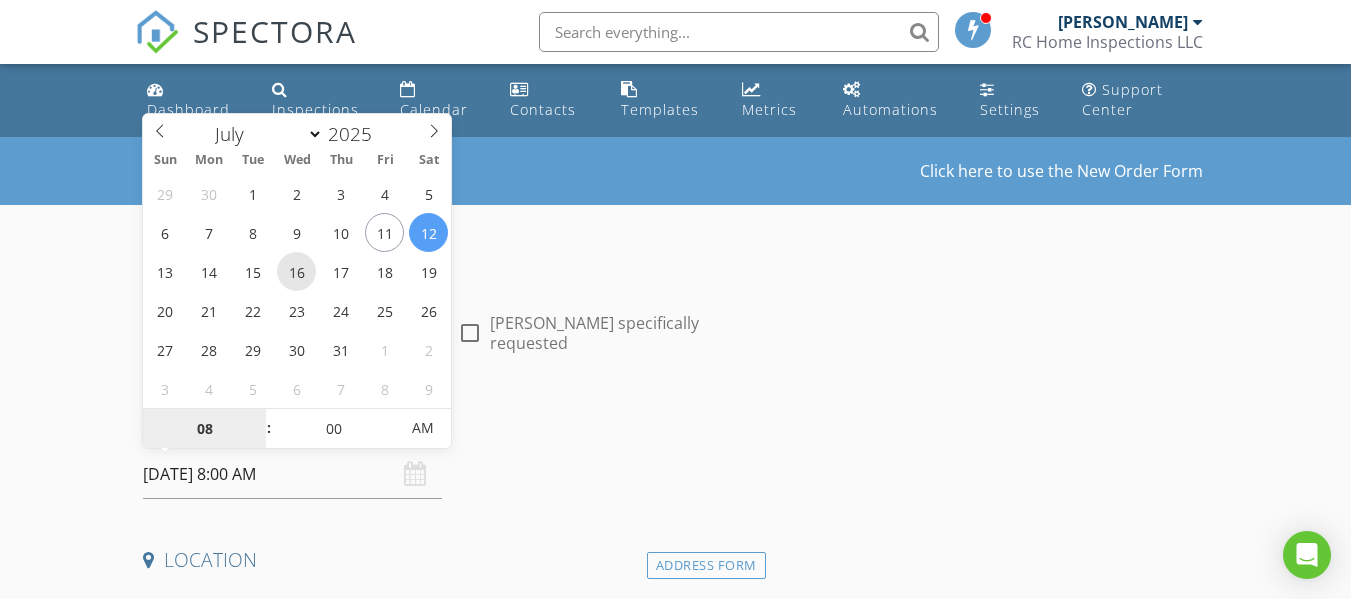 type on "[DATE] 8:00 AM" 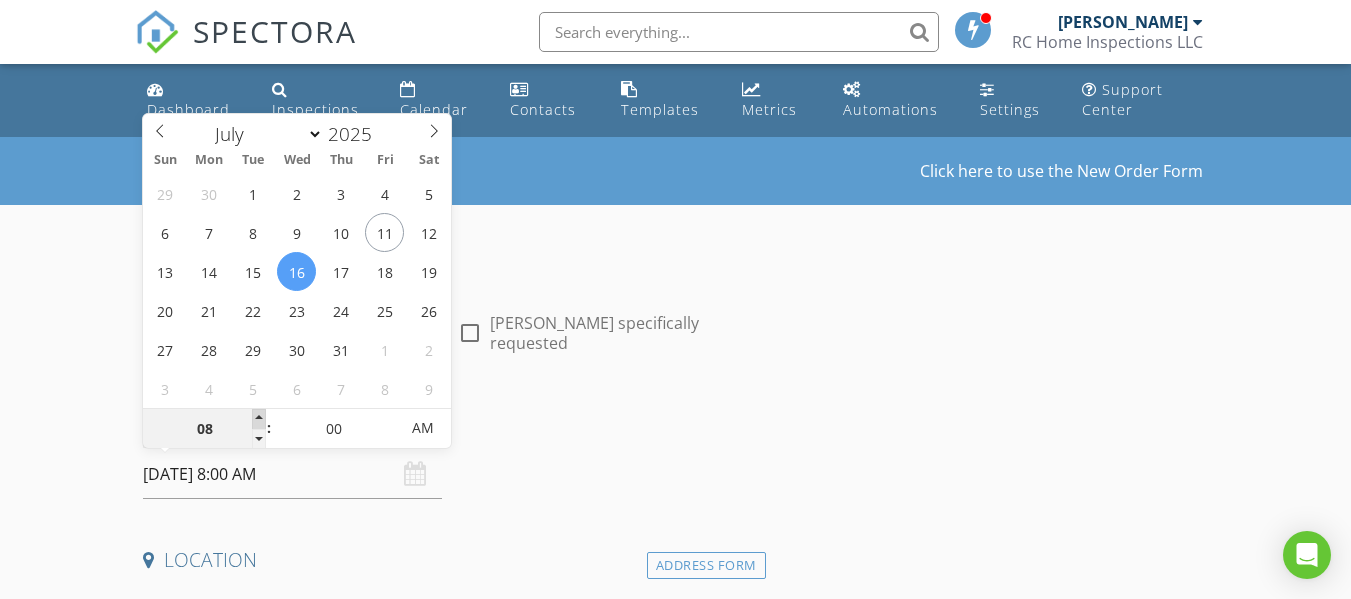 type on "09" 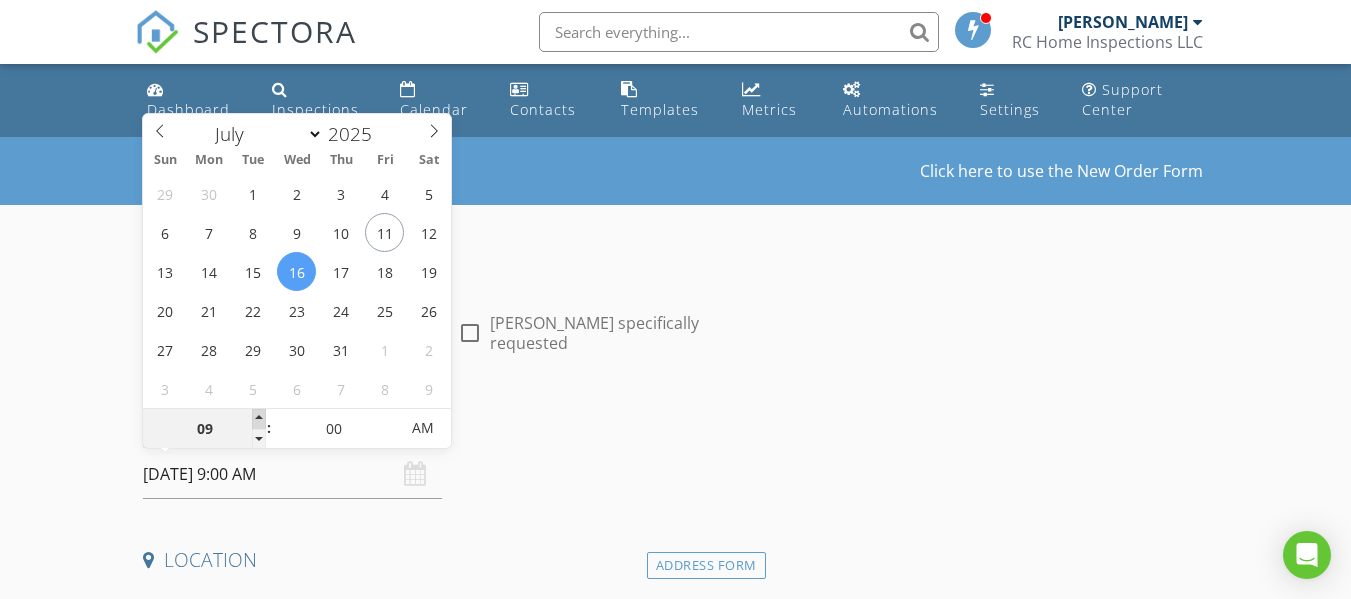 click at bounding box center (259, 419) 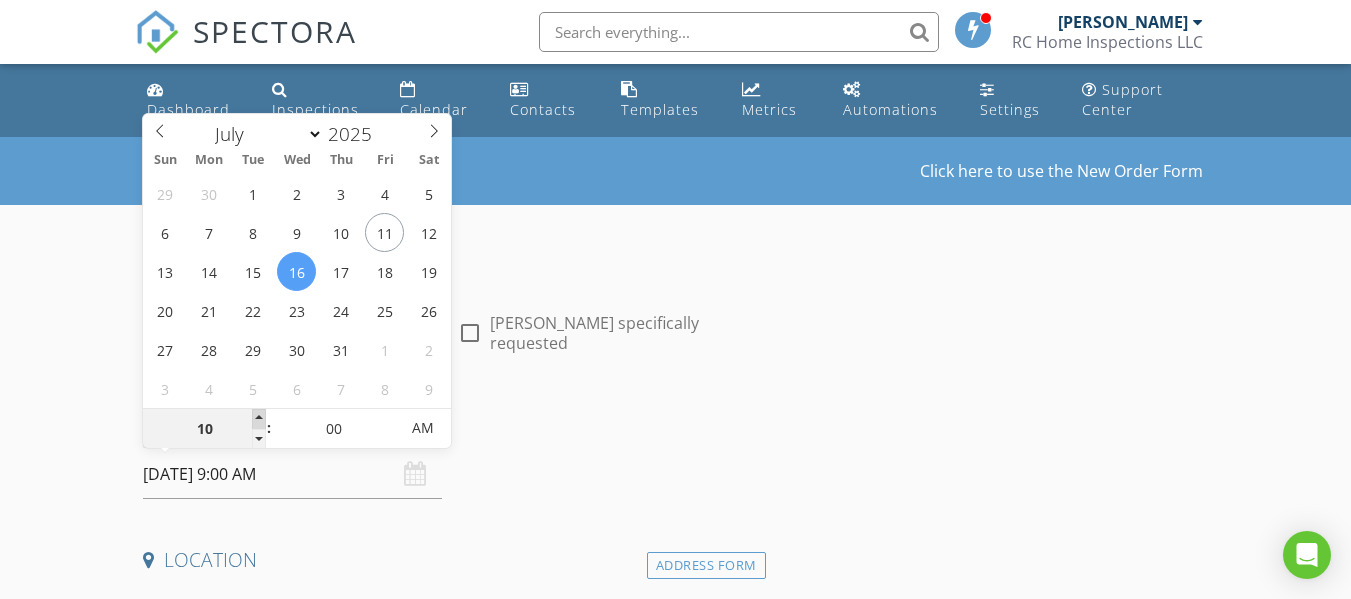 type on "[DATE] 10:00 AM" 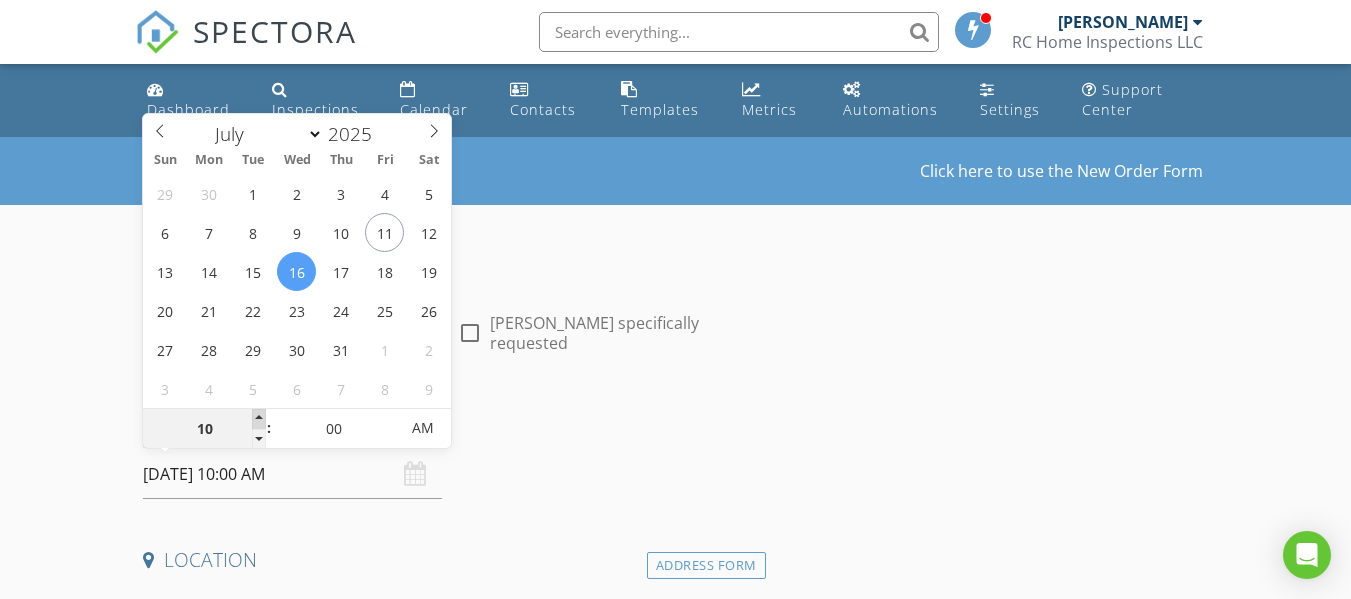 click at bounding box center (259, 419) 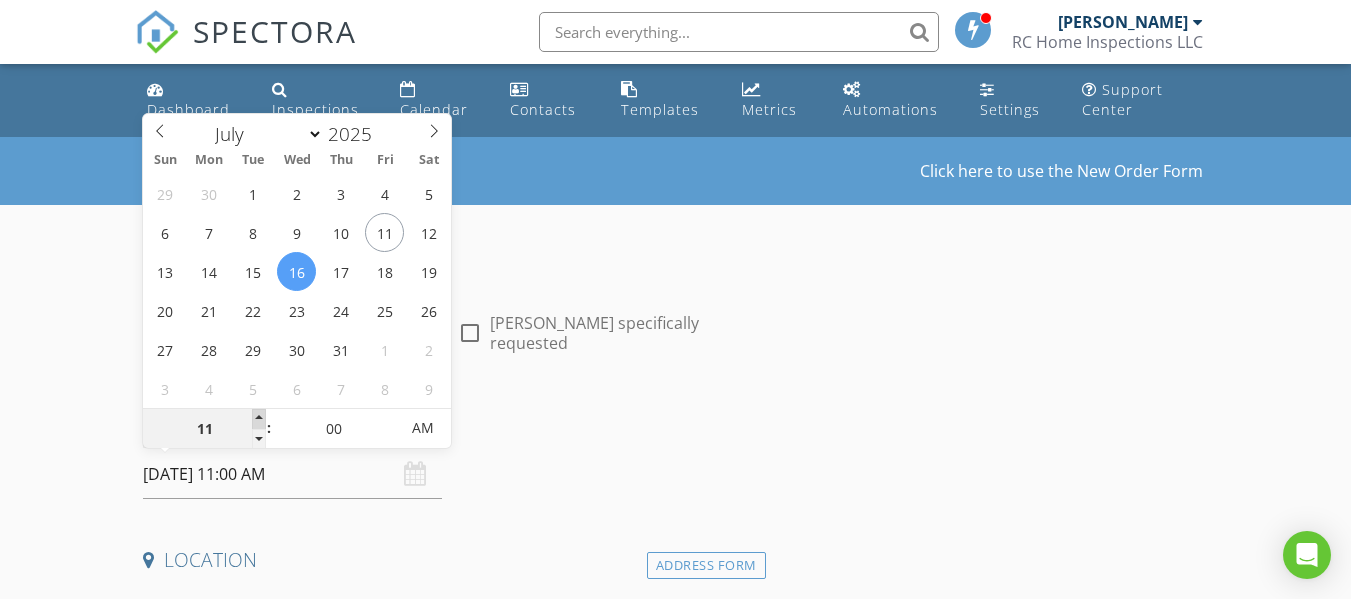 click at bounding box center [259, 419] 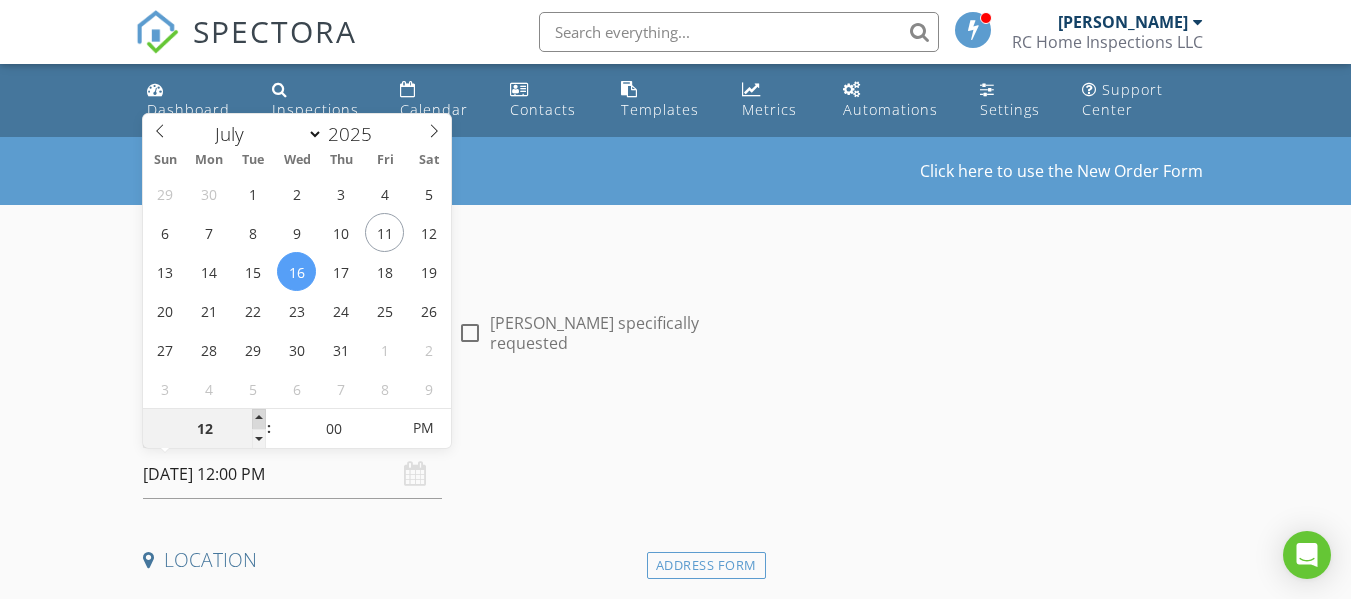 click at bounding box center (259, 419) 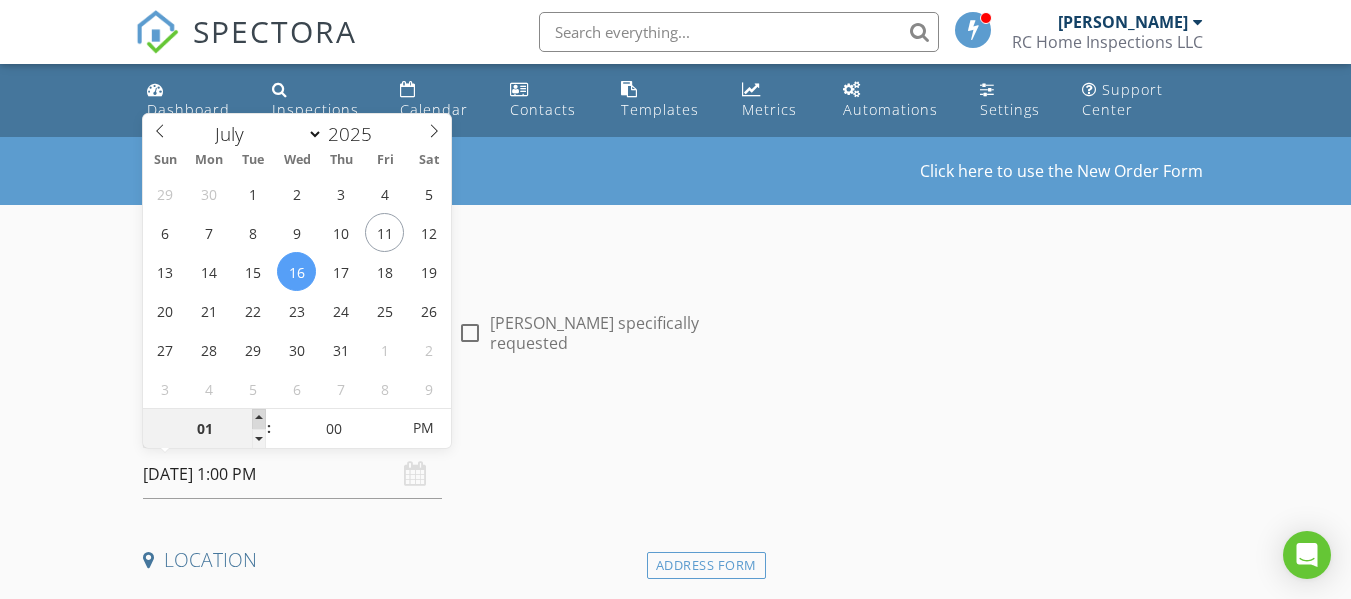 click at bounding box center [259, 419] 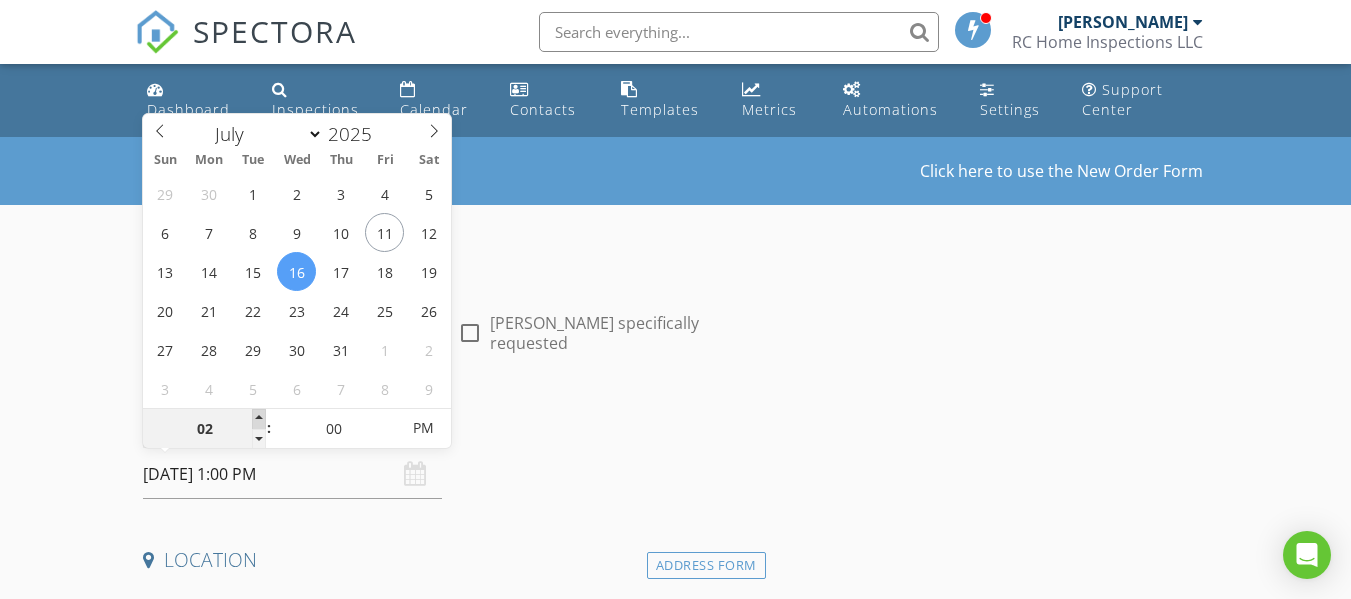 type on "[DATE] 2:00 PM" 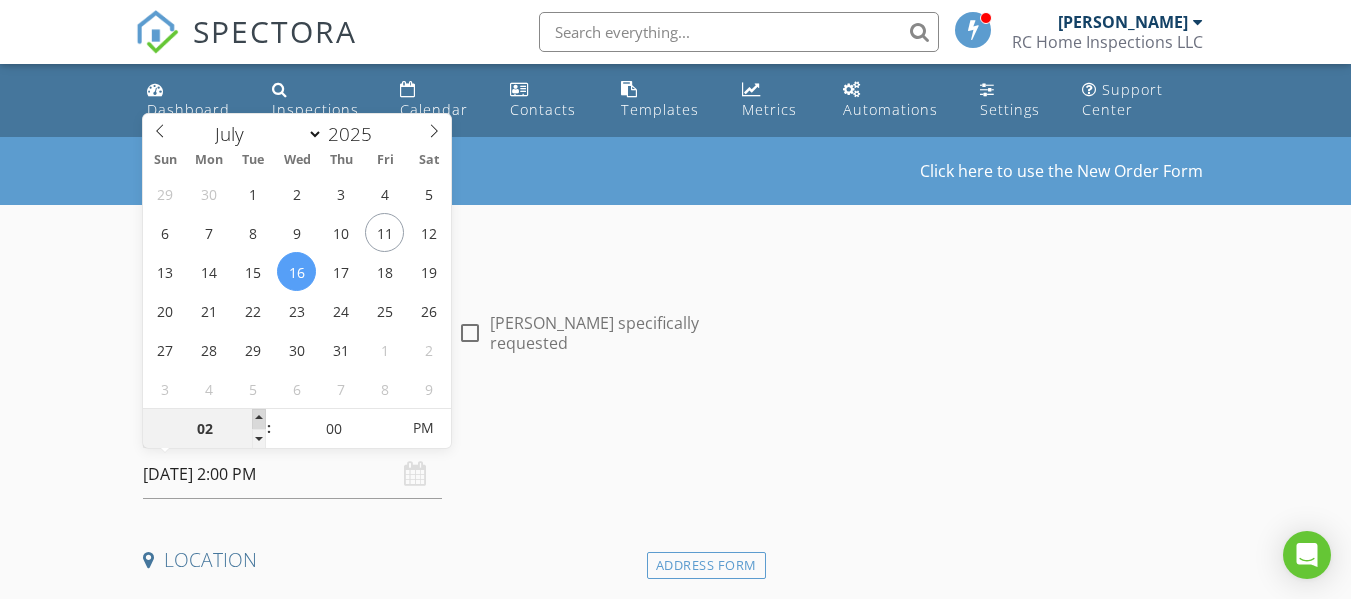 click at bounding box center (259, 419) 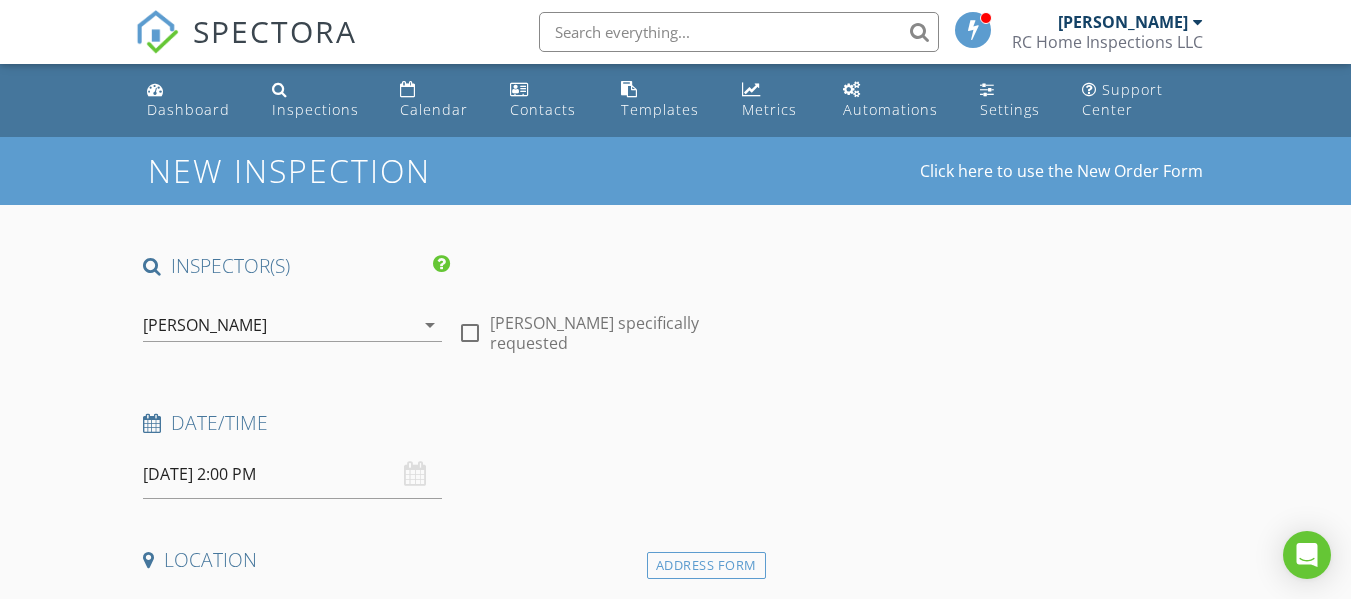 click on "New Inspection
Click here to use the New Order Form
INSPECTOR(S)
check_box   Ryan Creapeau   PRIMARY   Ryan Creapeau arrow_drop_down   check_box_outline_blank Ryan Creapeau specifically requested
Date/Time
07/16/2025 2:00 PM
Location
Address Form       Can't find your address?   Click here.
client
check_box Enable Client CC email for this inspection   Client Search     check_box_outline_blank Client is a Company/Organization     First Name   Last Name   Email   CC Email   Phone           Notes   Private Notes
ADD ADDITIONAL client
SERVICES
arrow_drop_down     Select Discount Code arrow_drop_down    Charges       TOTAL   $0.00    Duration    No services with durations selected      Templates    No templates selected    Agreements    No agreements selected" at bounding box center [675, 1773] 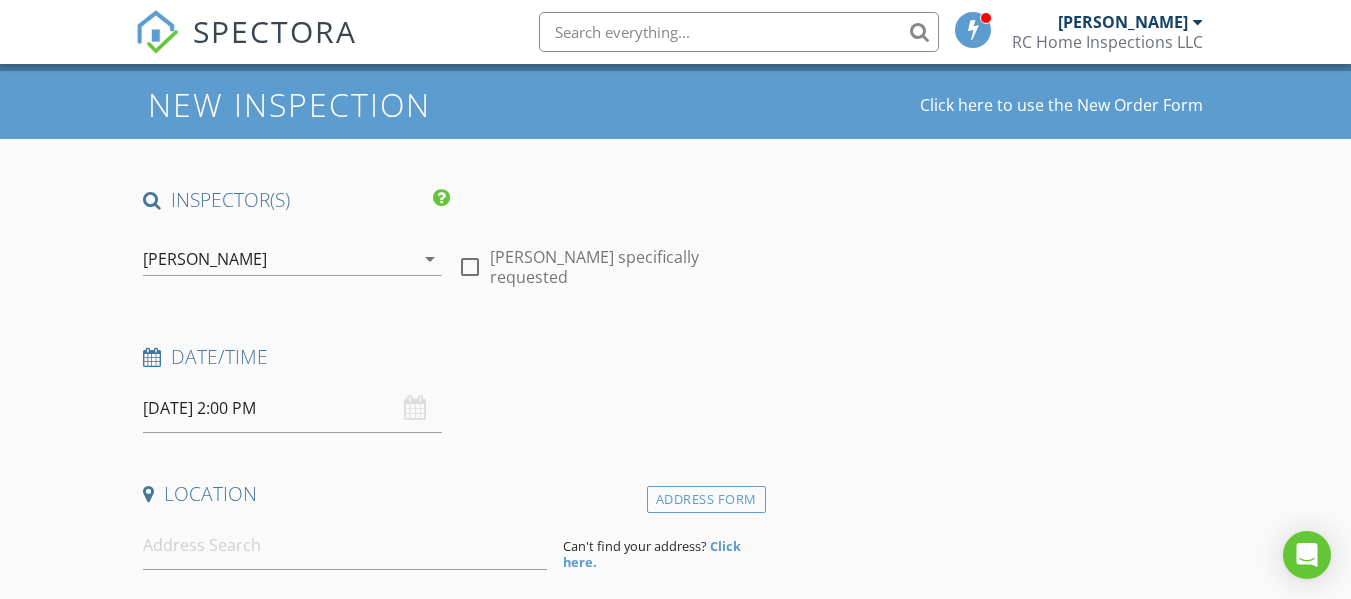 scroll, scrollTop: 100, scrollLeft: 0, axis: vertical 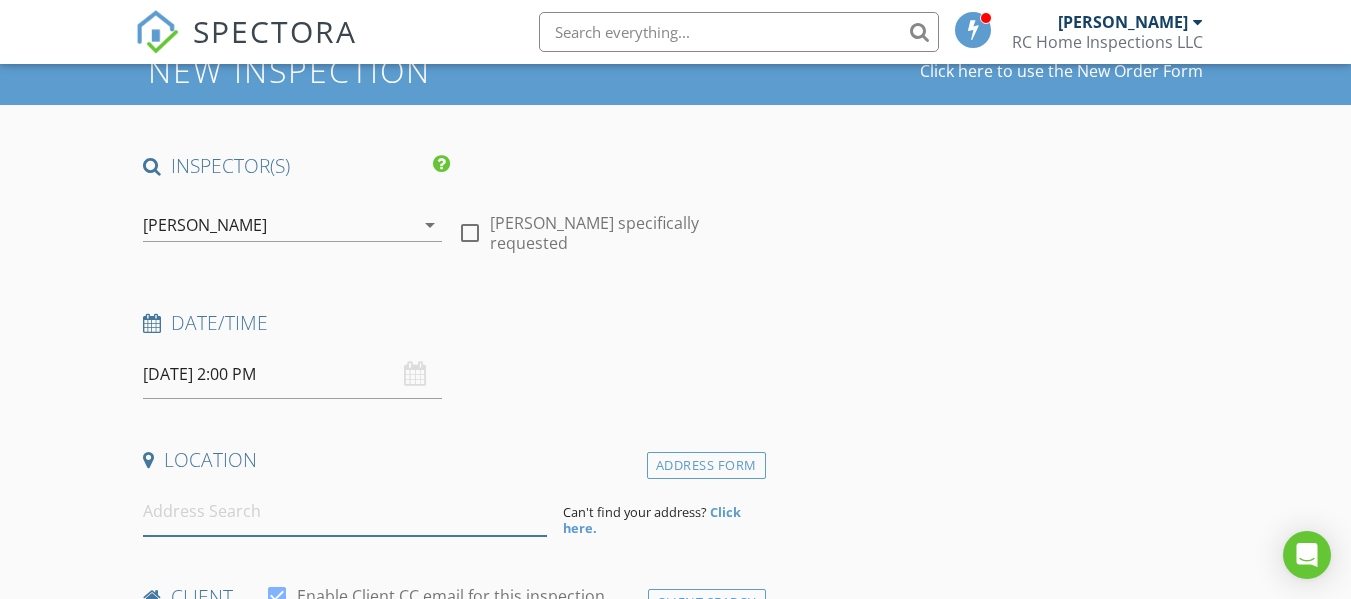 click at bounding box center [345, 511] 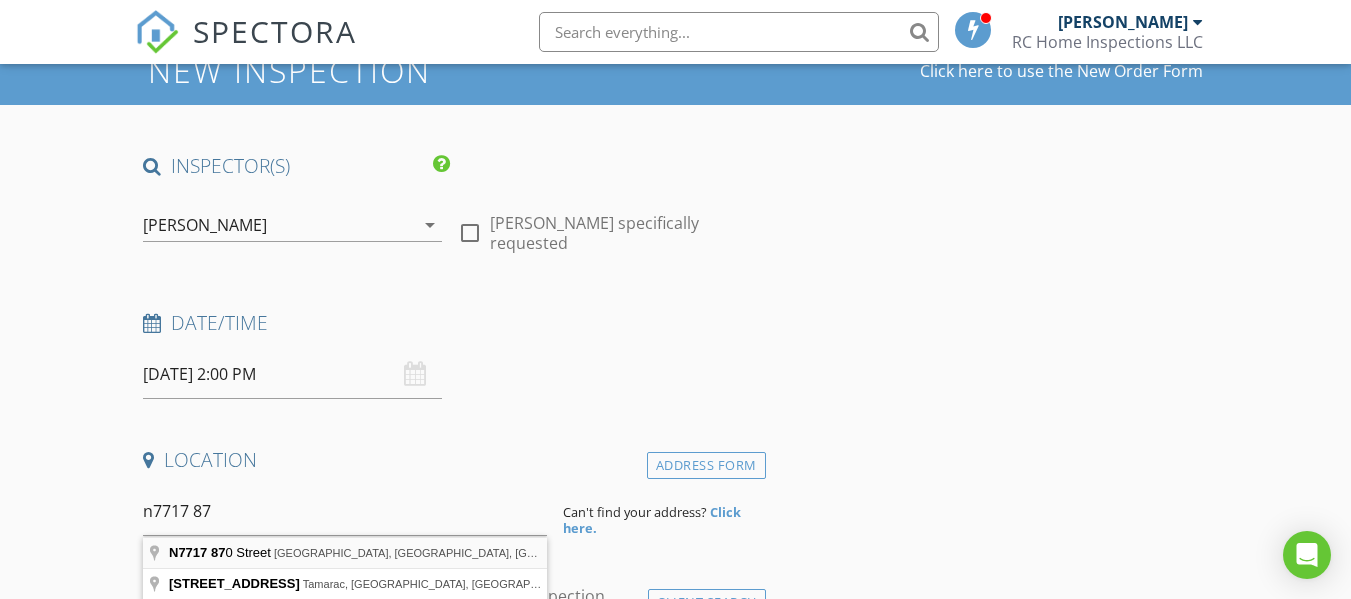 type on "N7717 870 Street, Colfax, WI, USA" 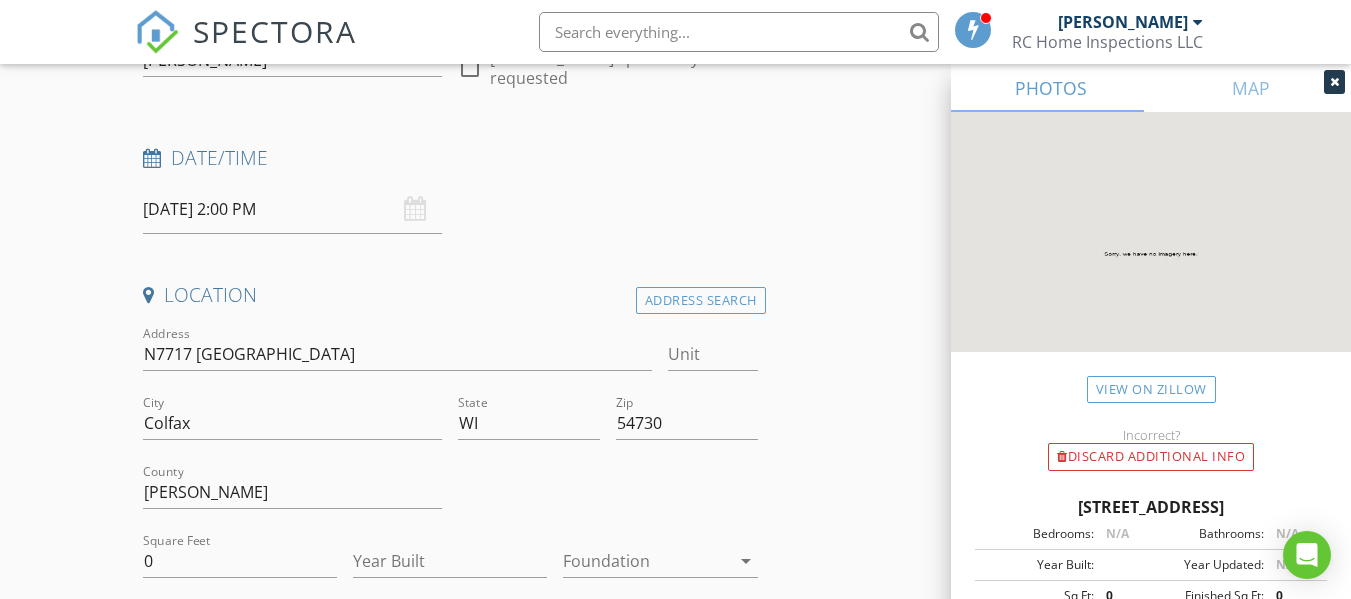 scroll, scrollTop: 300, scrollLeft: 0, axis: vertical 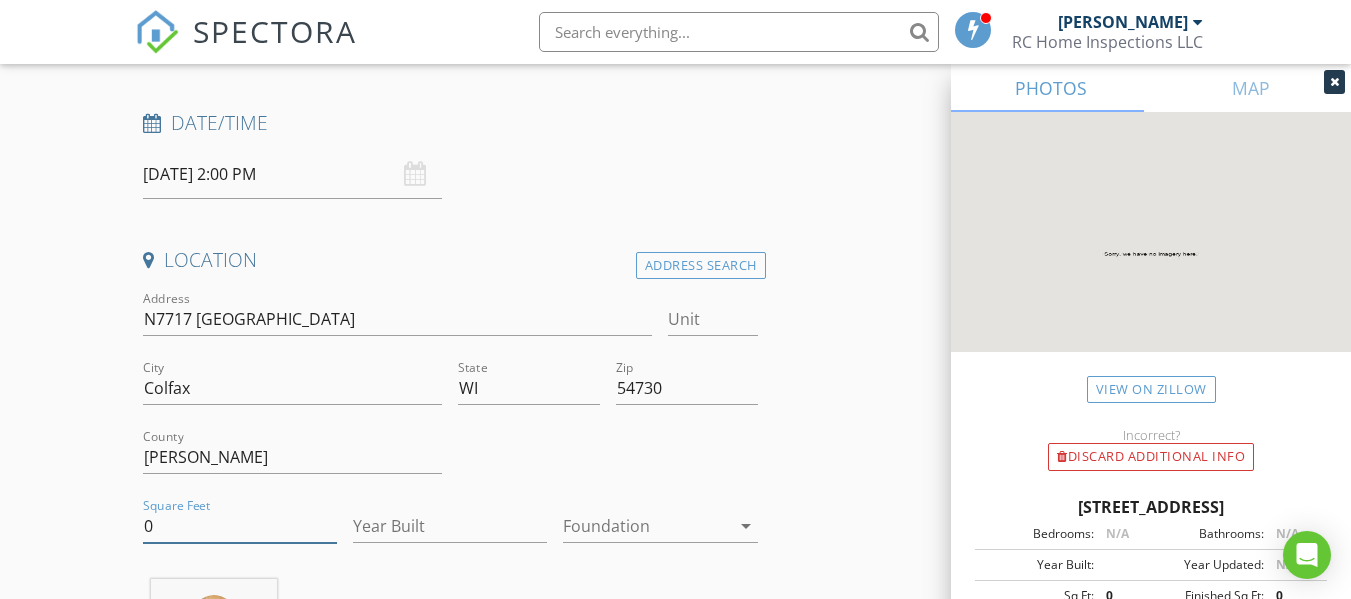 drag, startPoint x: 174, startPoint y: 527, endPoint x: 69, endPoint y: 513, distance: 105.92922 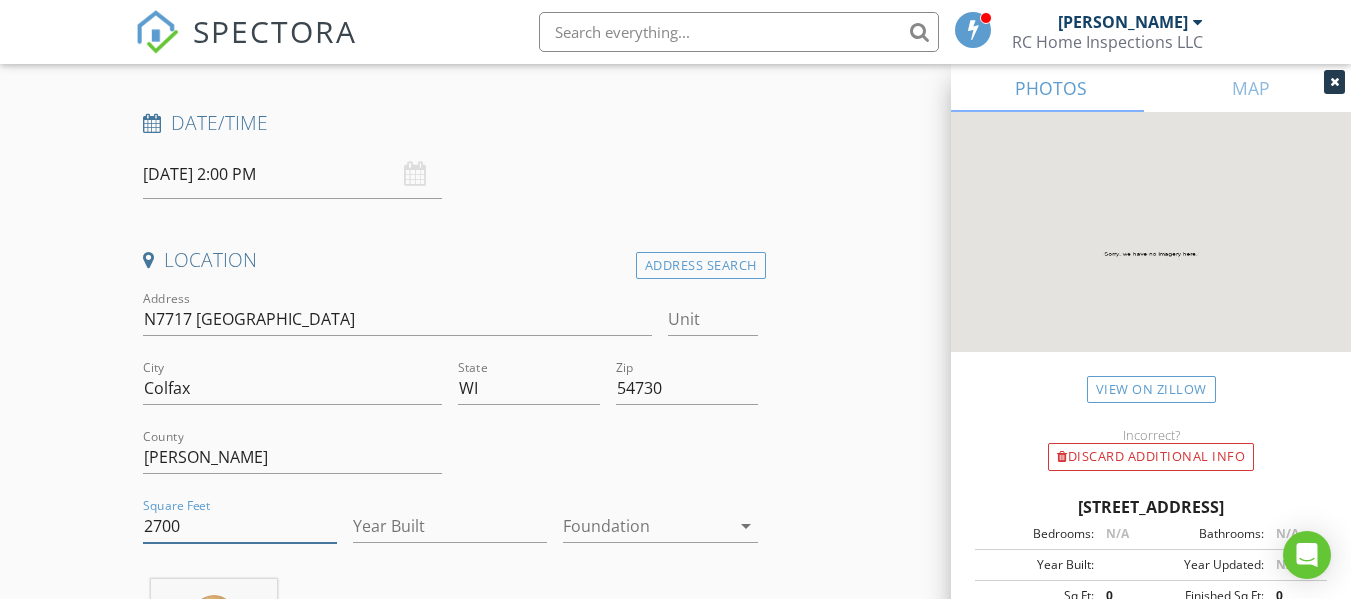 type on "2700" 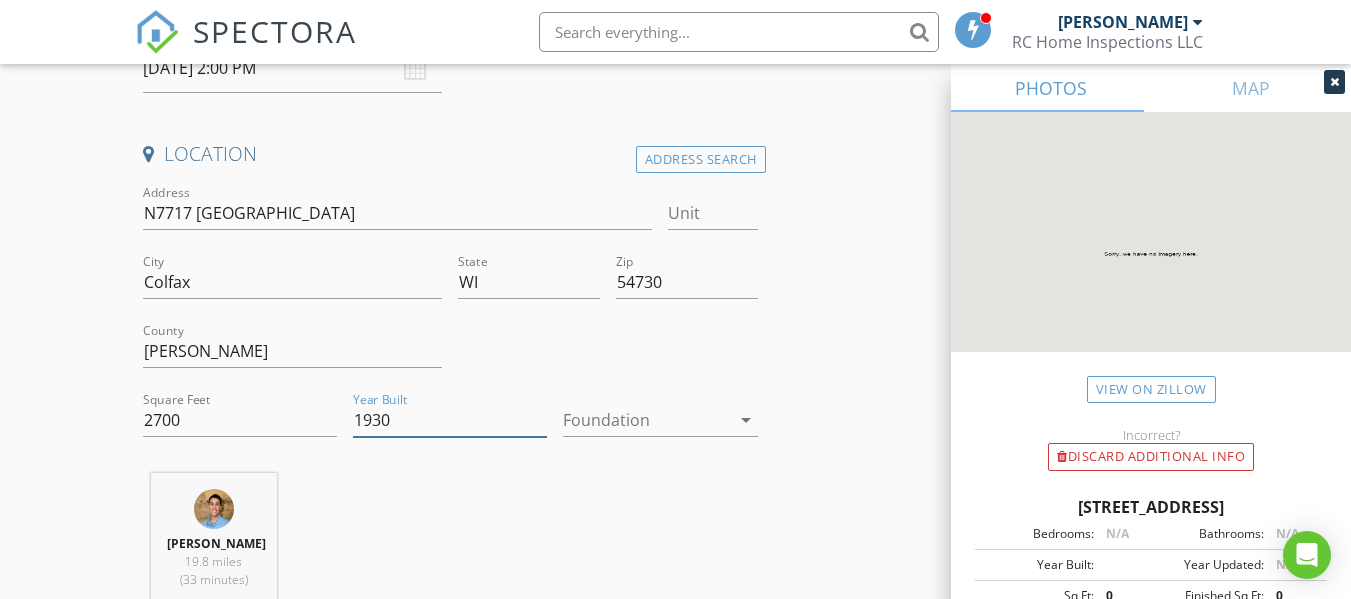 scroll, scrollTop: 600, scrollLeft: 0, axis: vertical 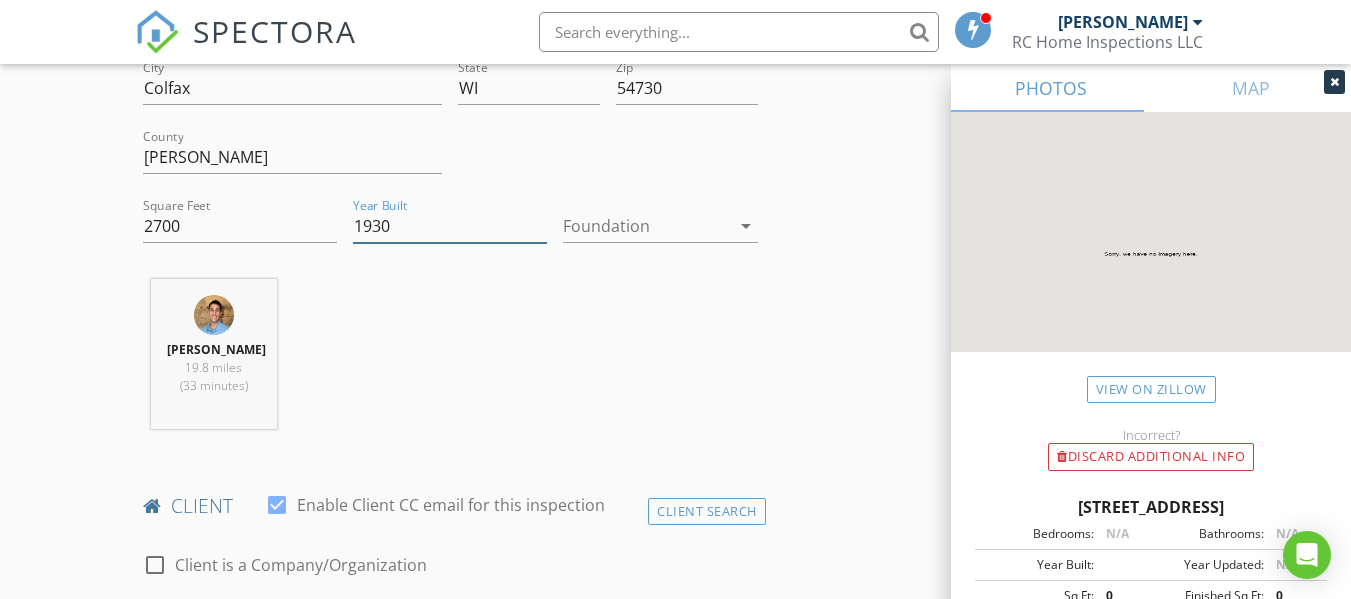 type on "1930" 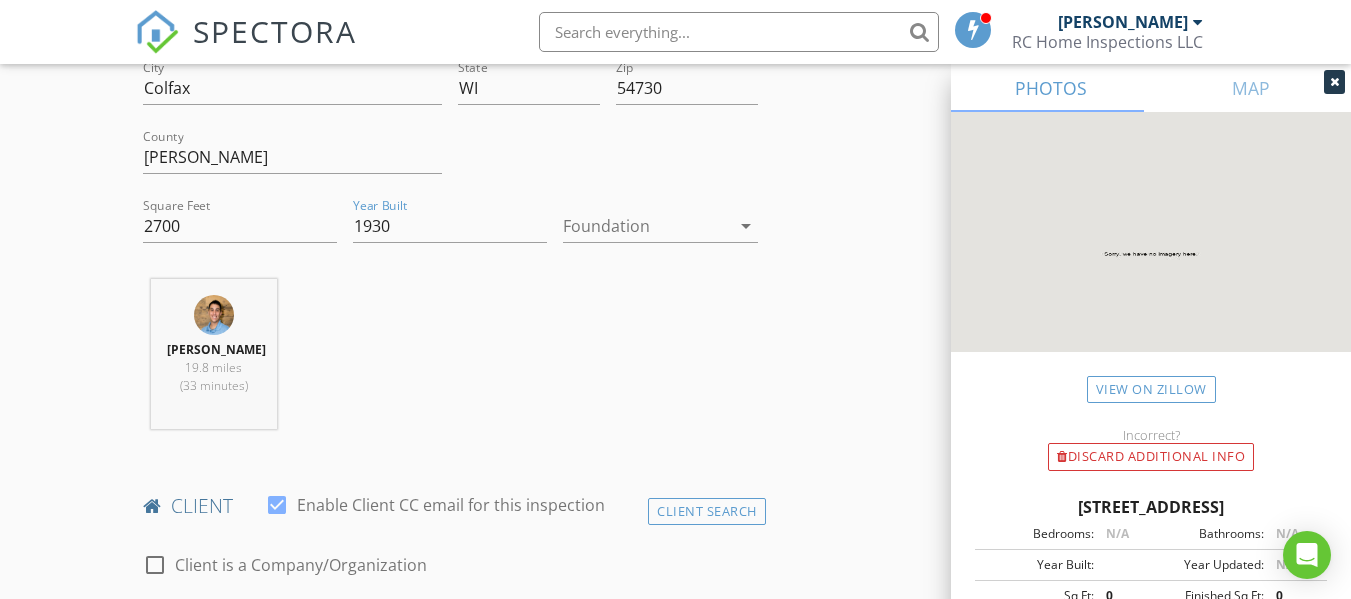 click at bounding box center [646, 226] 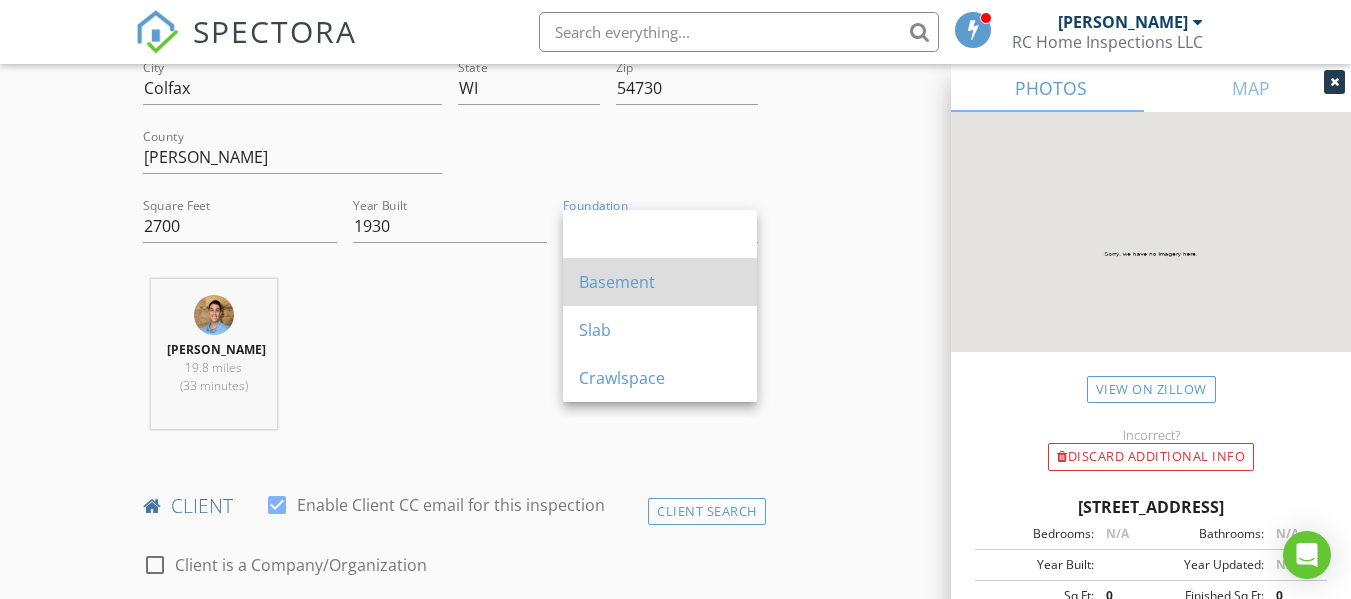 click on "Basement" at bounding box center [660, 282] 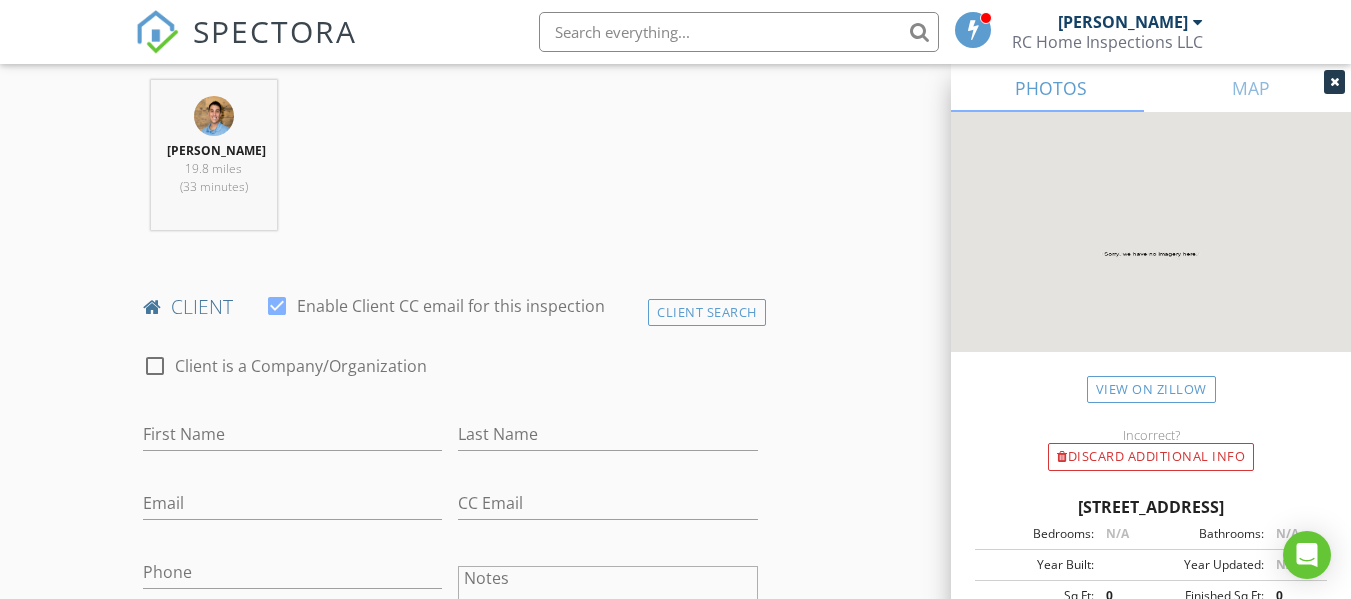 scroll, scrollTop: 800, scrollLeft: 0, axis: vertical 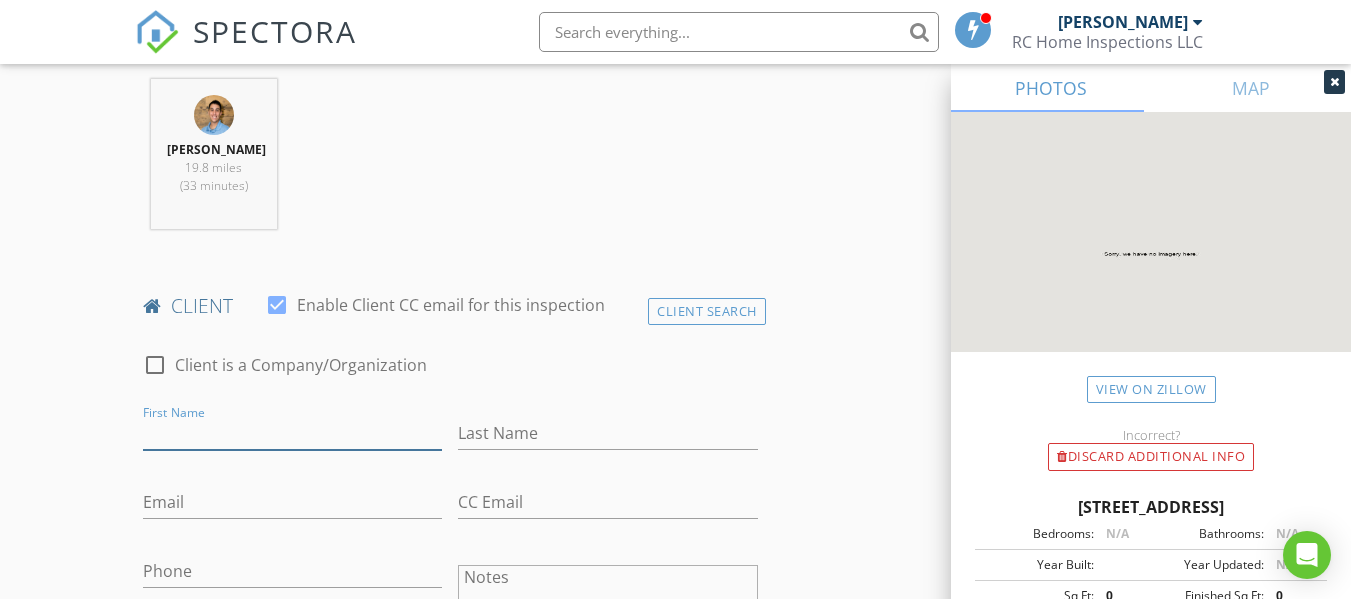 click on "First Name" at bounding box center (292, 433) 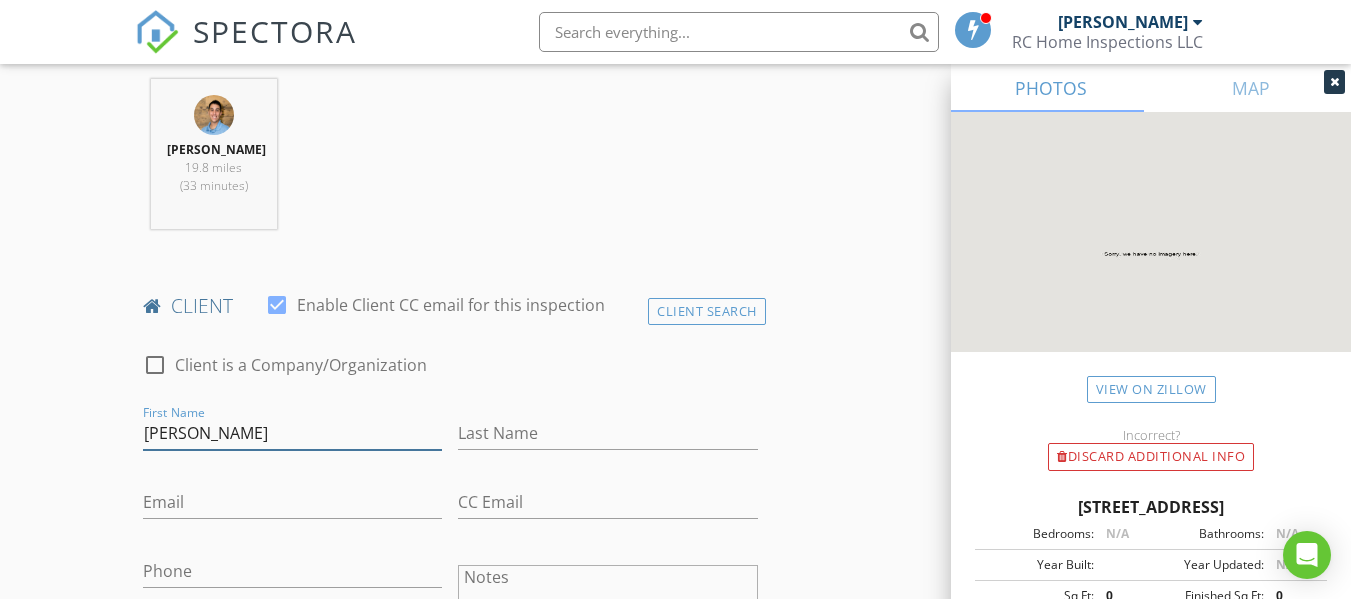 type on "[PERSON_NAME]" 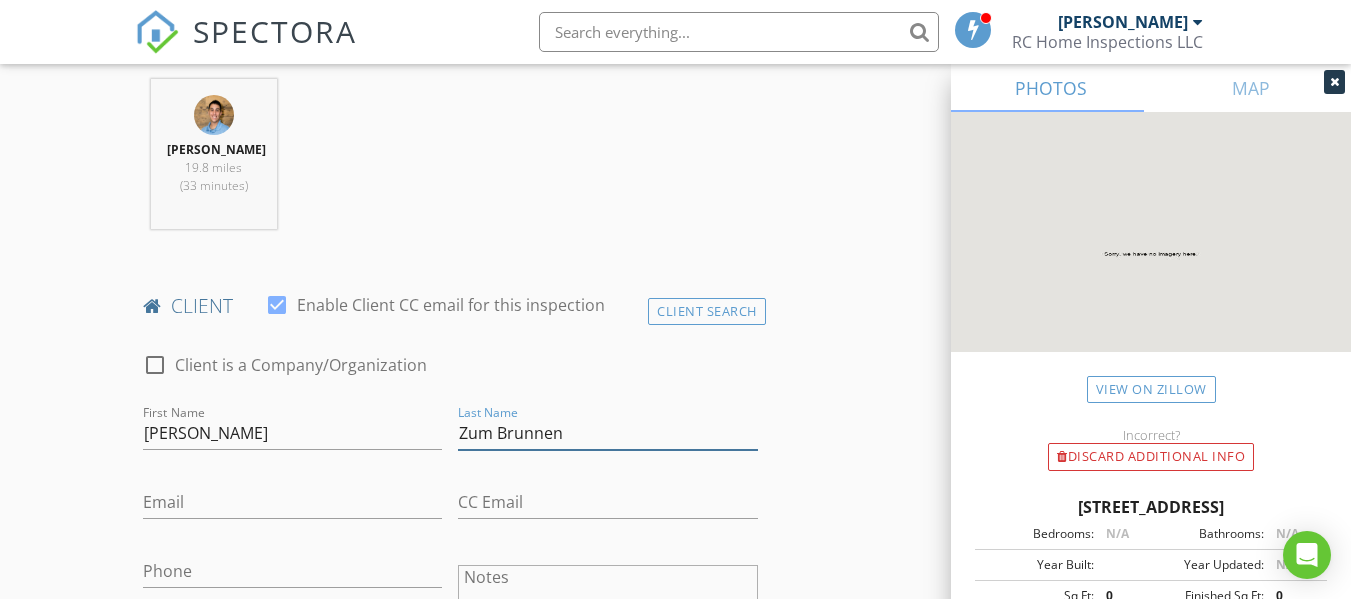 type on "Zum Brunnen" 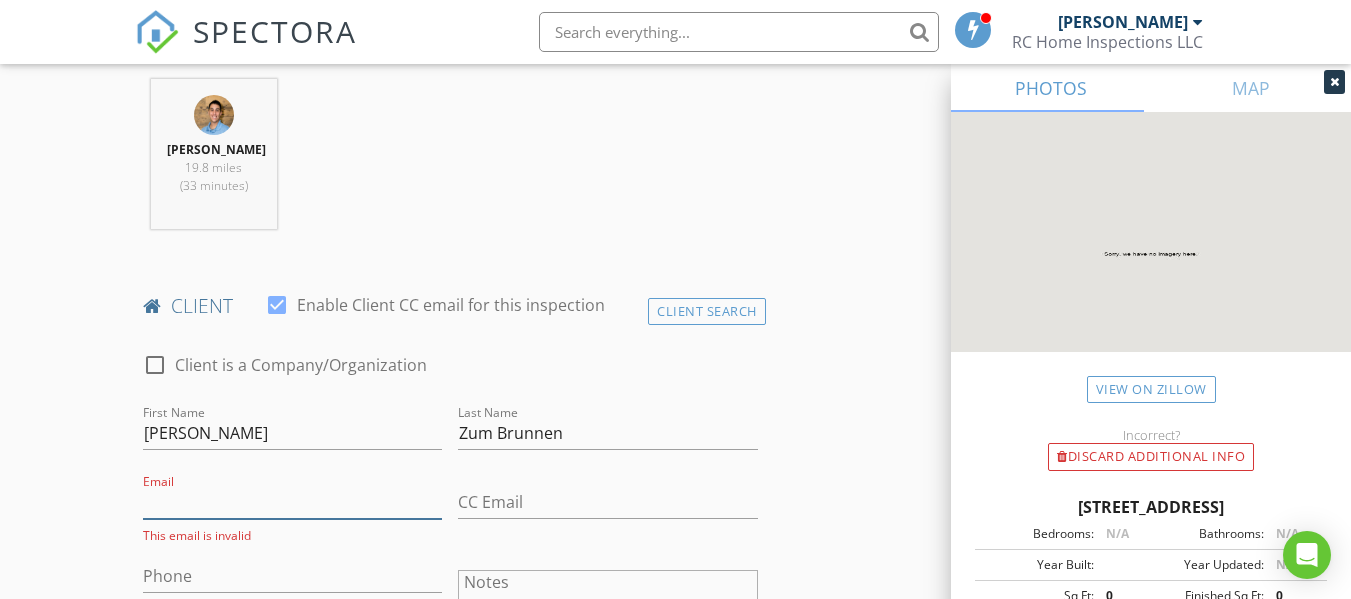 paste on "[EMAIL_ADDRESS][DOMAIN_NAME]" 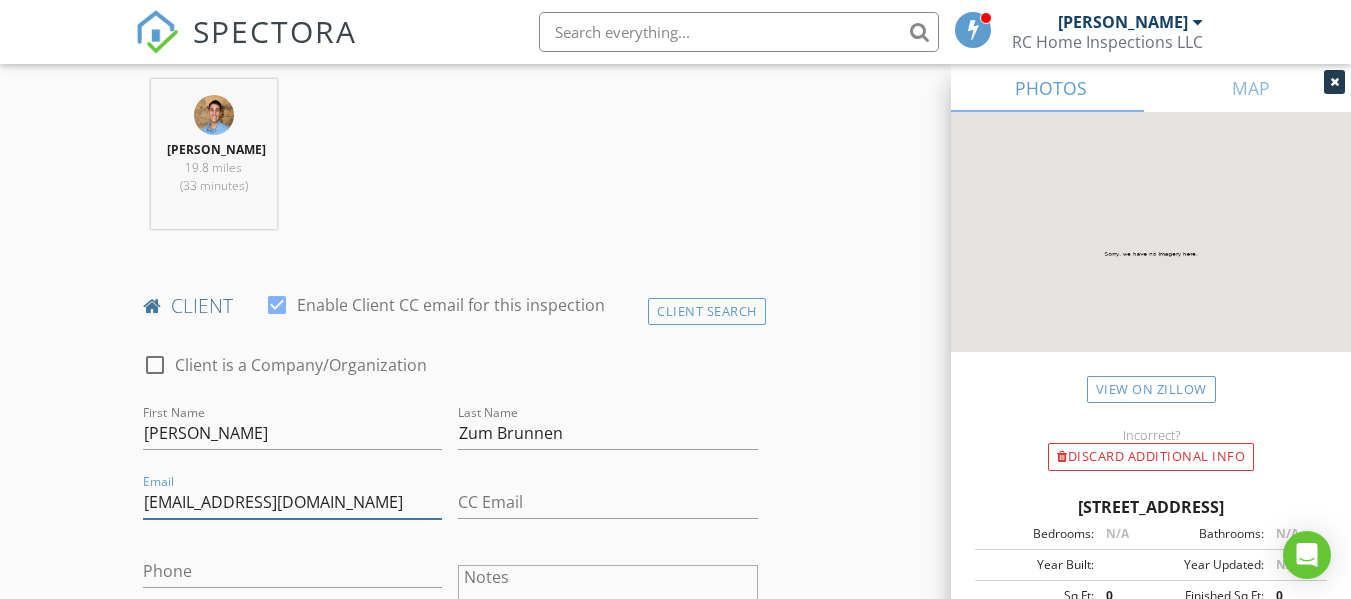 type on "[EMAIL_ADDRESS][DOMAIN_NAME]" 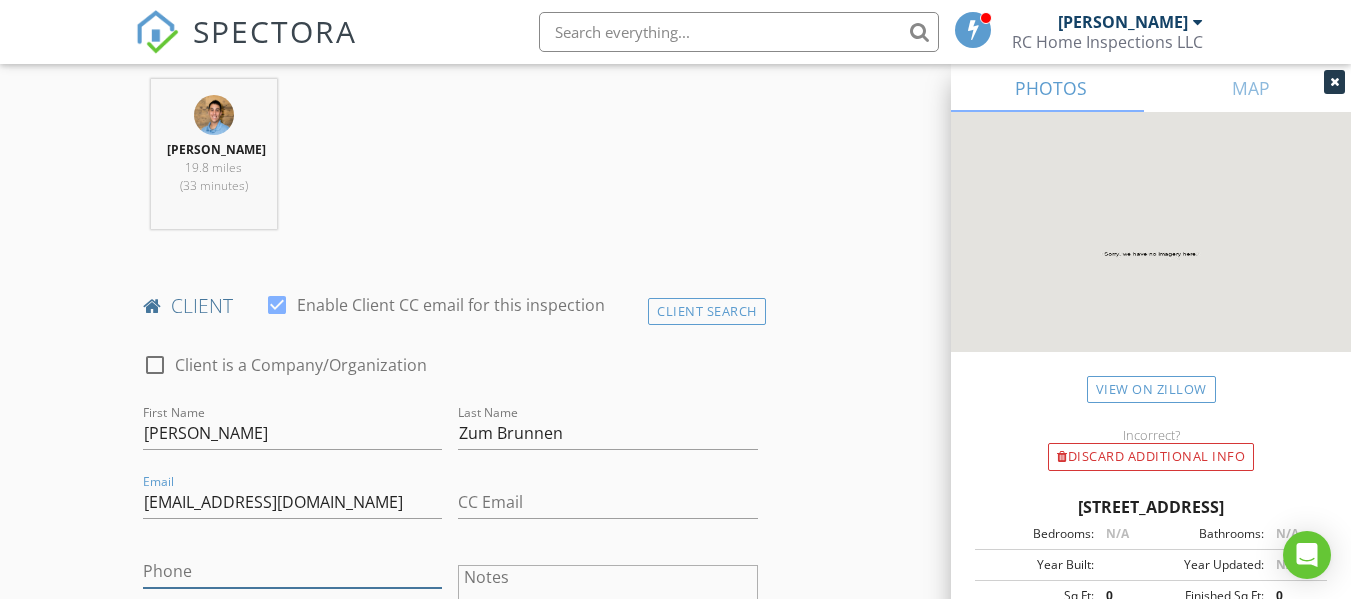click on "Phone" at bounding box center (292, 571) 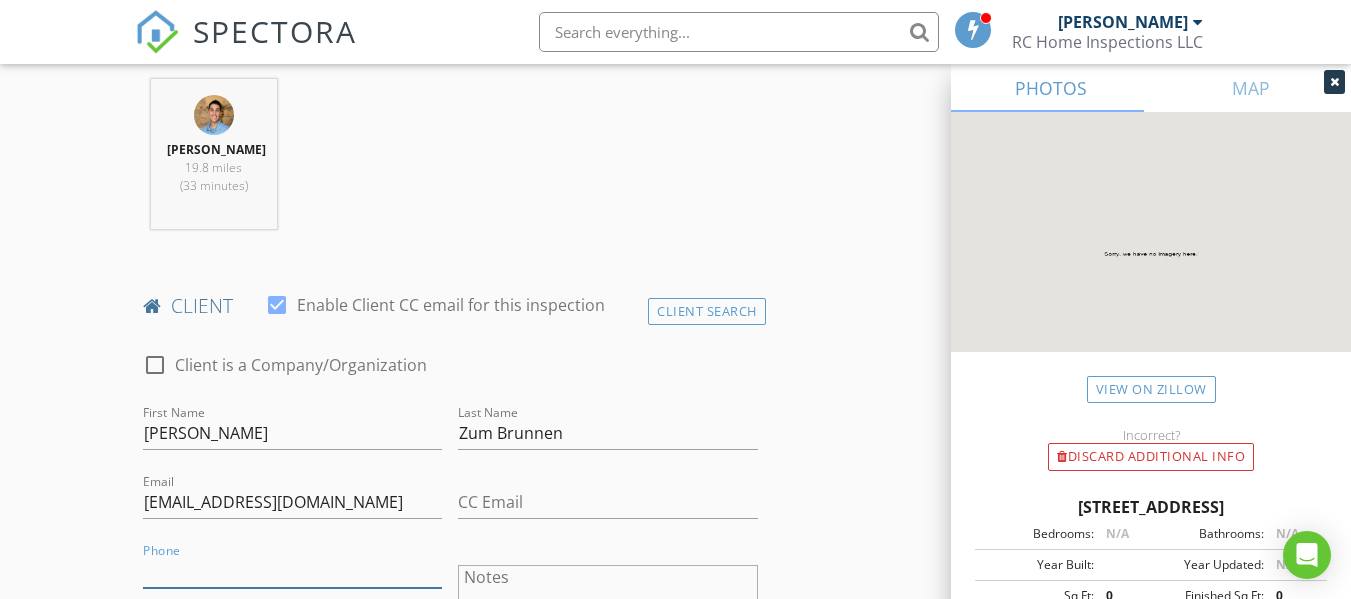 paste on "715-790-0650" 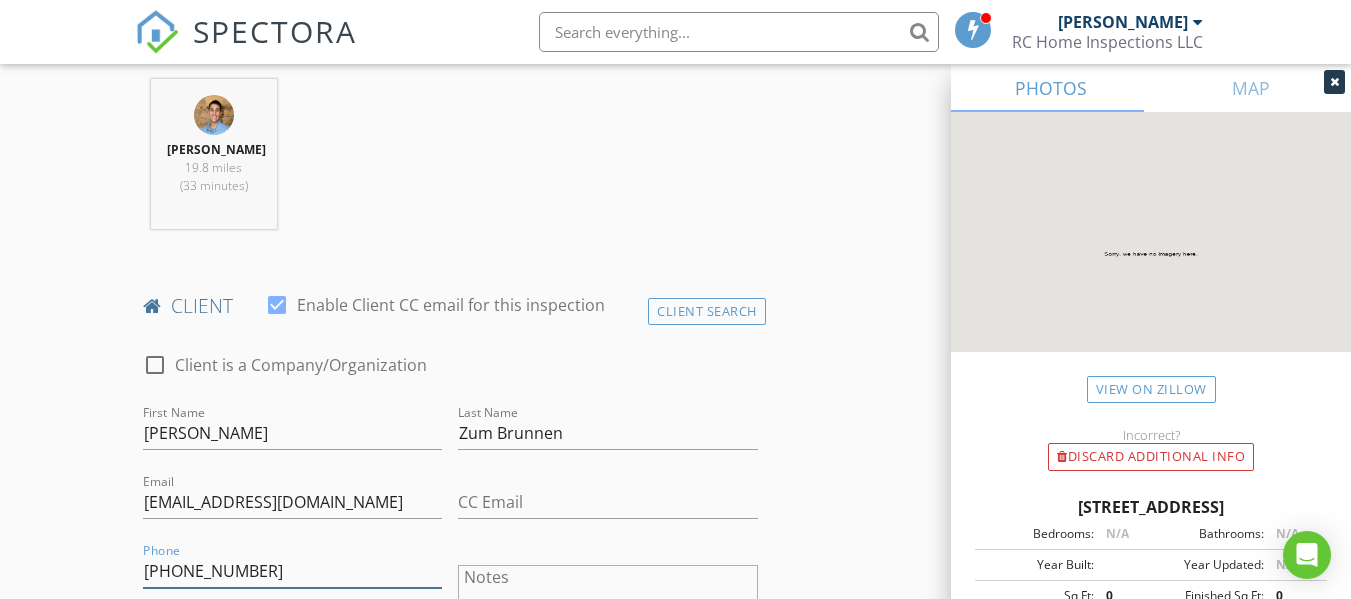 drag, startPoint x: 197, startPoint y: 562, endPoint x: 13, endPoint y: 480, distance: 201.44478 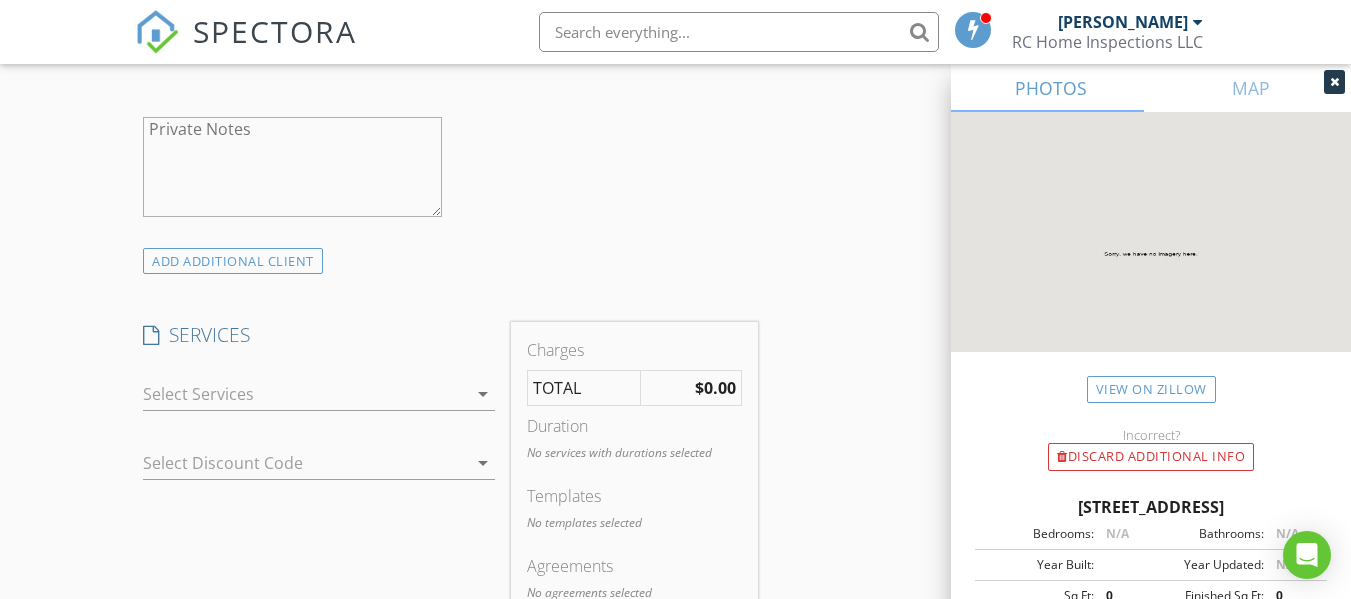 scroll, scrollTop: 1500, scrollLeft: 0, axis: vertical 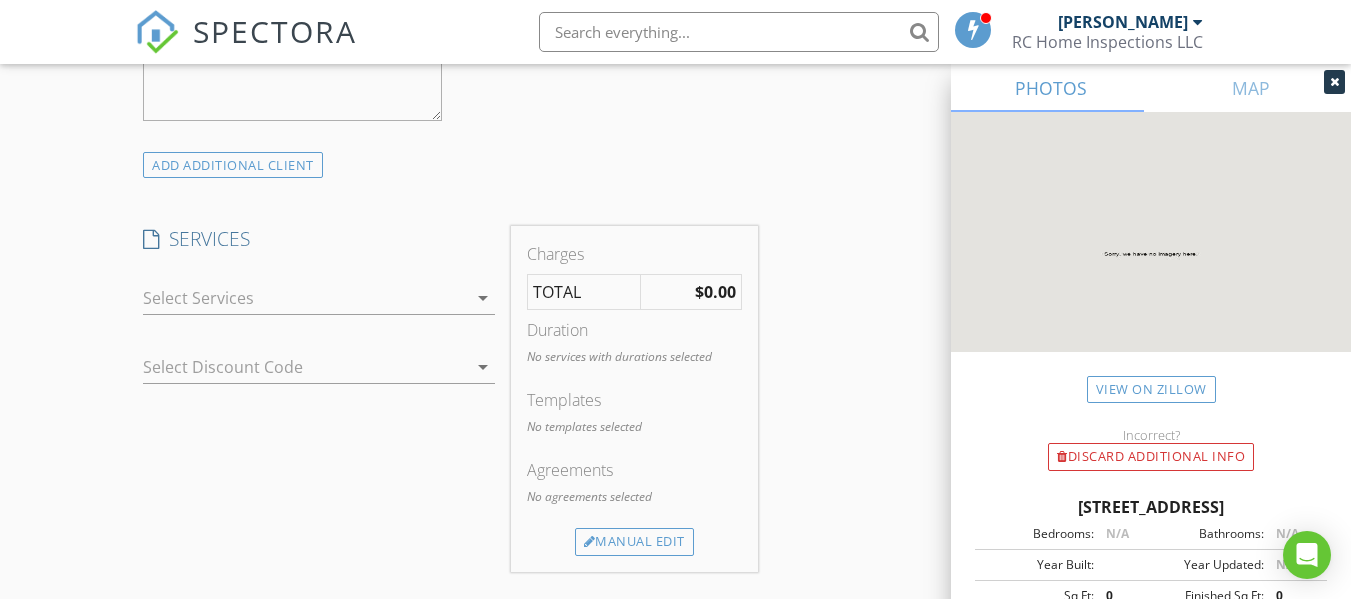 type on "715-790-0650" 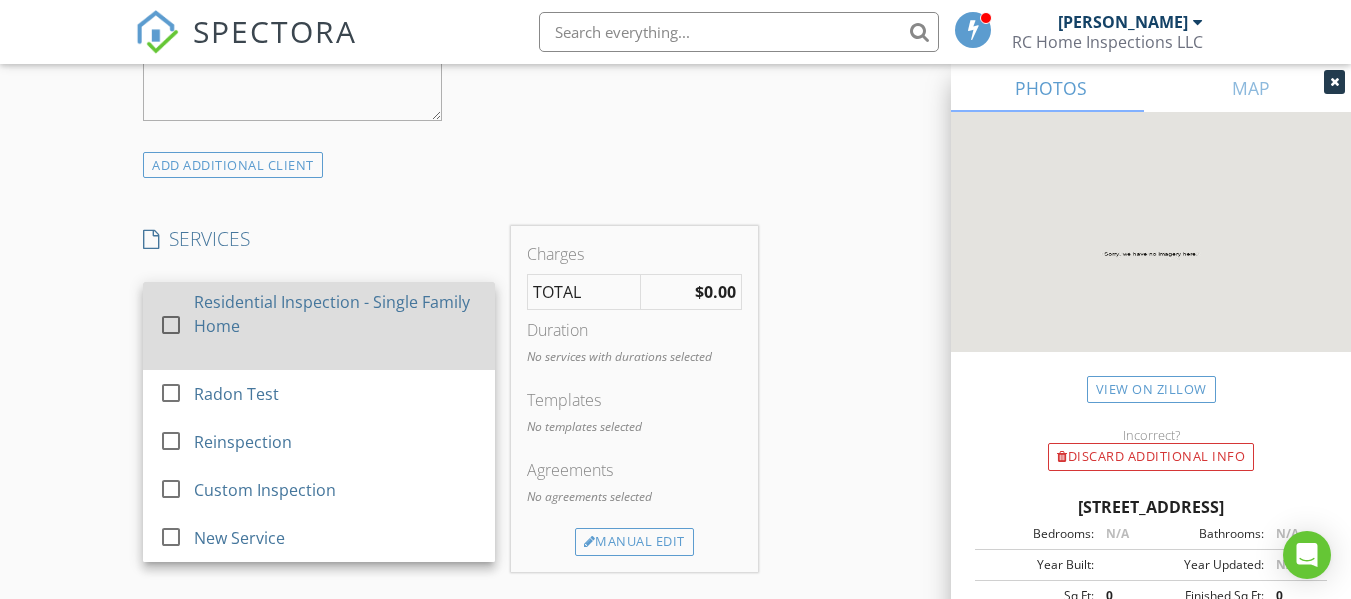 click on "Residential Inspection - Single Family Home" at bounding box center (336, 314) 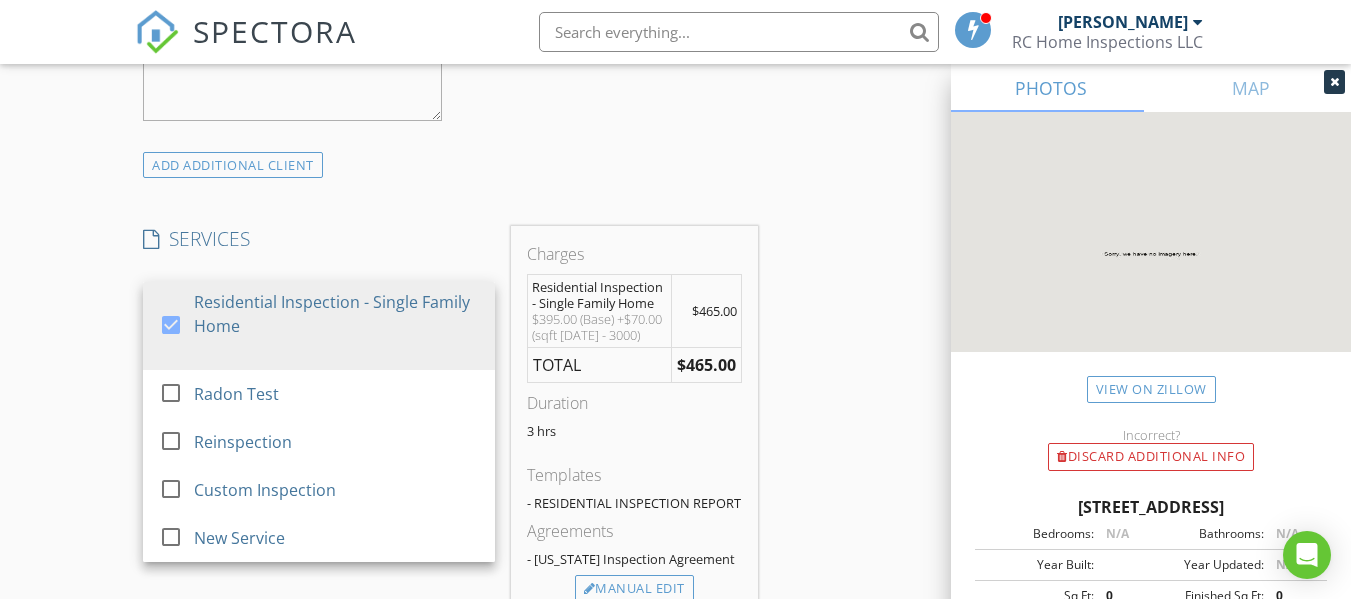 click on "INSPECTOR(S)
check_box   Ryan Creapeau   PRIMARY   Ryan Creapeau arrow_drop_down   check_box_outline_blank Ryan Creapeau specifically requested
Date/Time
07/16/2025 2:00 PM
Location
Address Search       Address N7717 870th St   Unit   City Colfax   State WI   Zip 54730   County Dunn     Square Feet 2700   Year Built 1930   Foundation Basement arrow_drop_down     Ryan Creapeau     19.8 miles     (33 minutes)
client
check_box Enable Client CC email for this inspection   Client Search     check_box_outline_blank Client is a Company/Organization     First Name Amy   Last Name Zum Brunnen   Email amysum60@gmail.com   CC Email   Phone 715-790-0650           Notes   Private Notes
ADD ADDITIONAL client
SERVICES
check_box   Residential Inspection - Single Family Home     Radon Test" at bounding box center [675, 535] 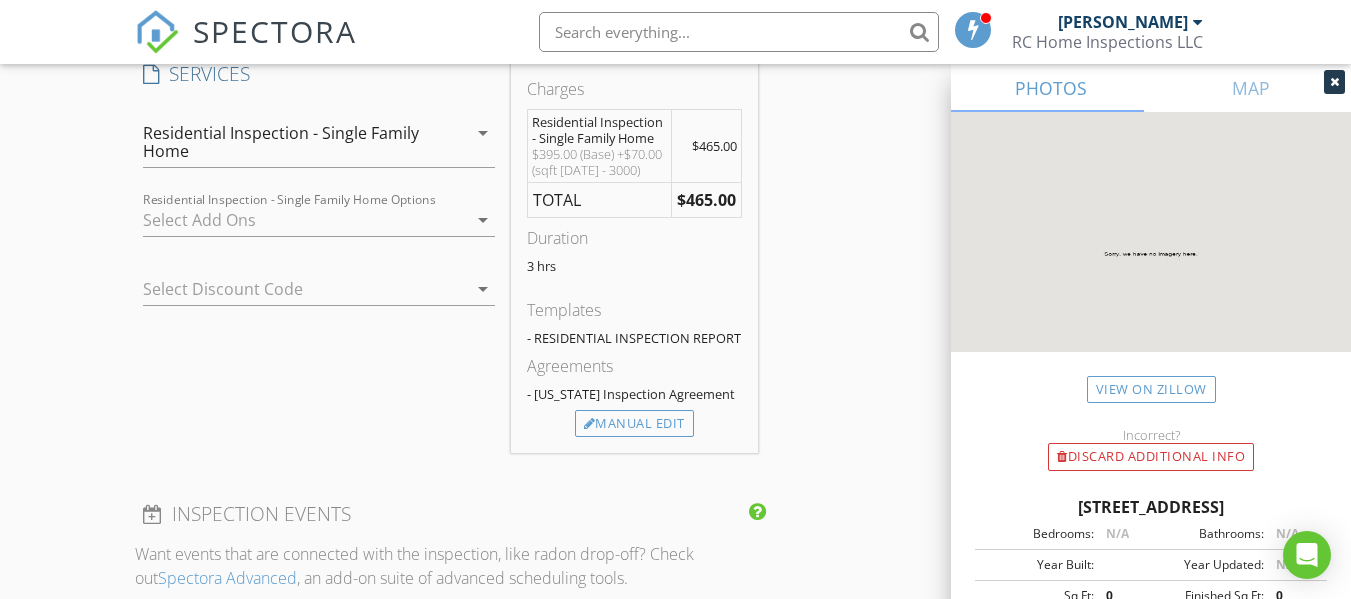 scroll, scrollTop: 1700, scrollLeft: 0, axis: vertical 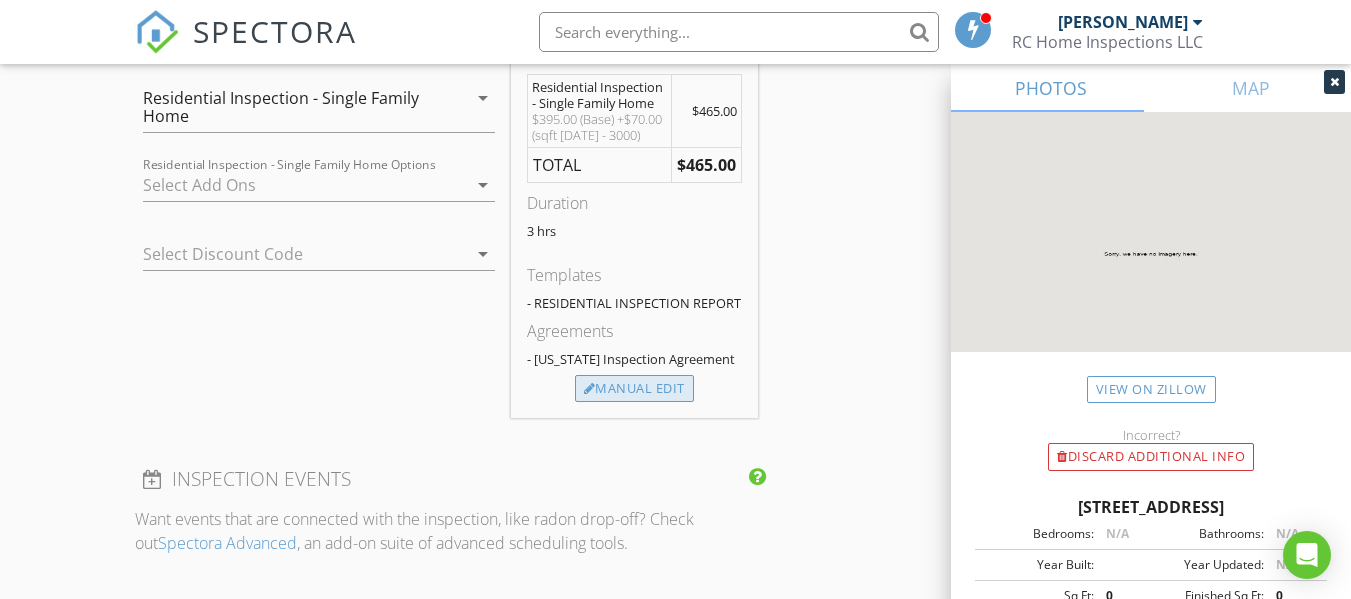 click on "Manual Edit" at bounding box center [634, 389] 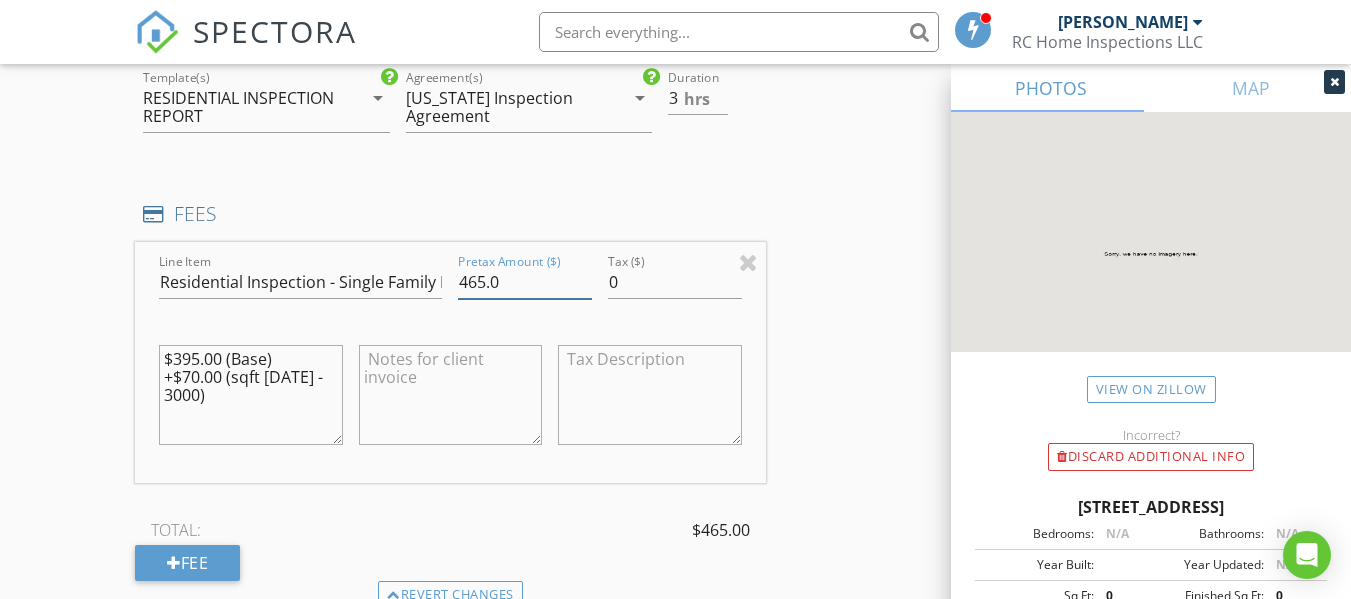 drag, startPoint x: 525, startPoint y: 282, endPoint x: 403, endPoint y: 282, distance: 122 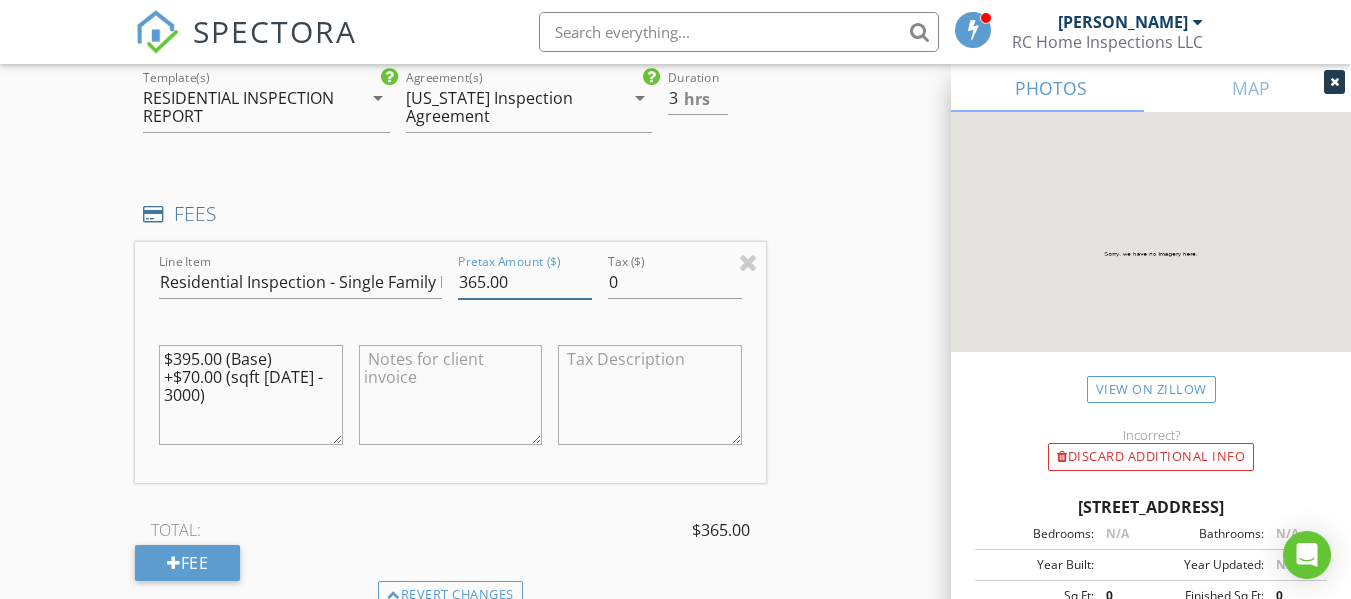type on "365.00" 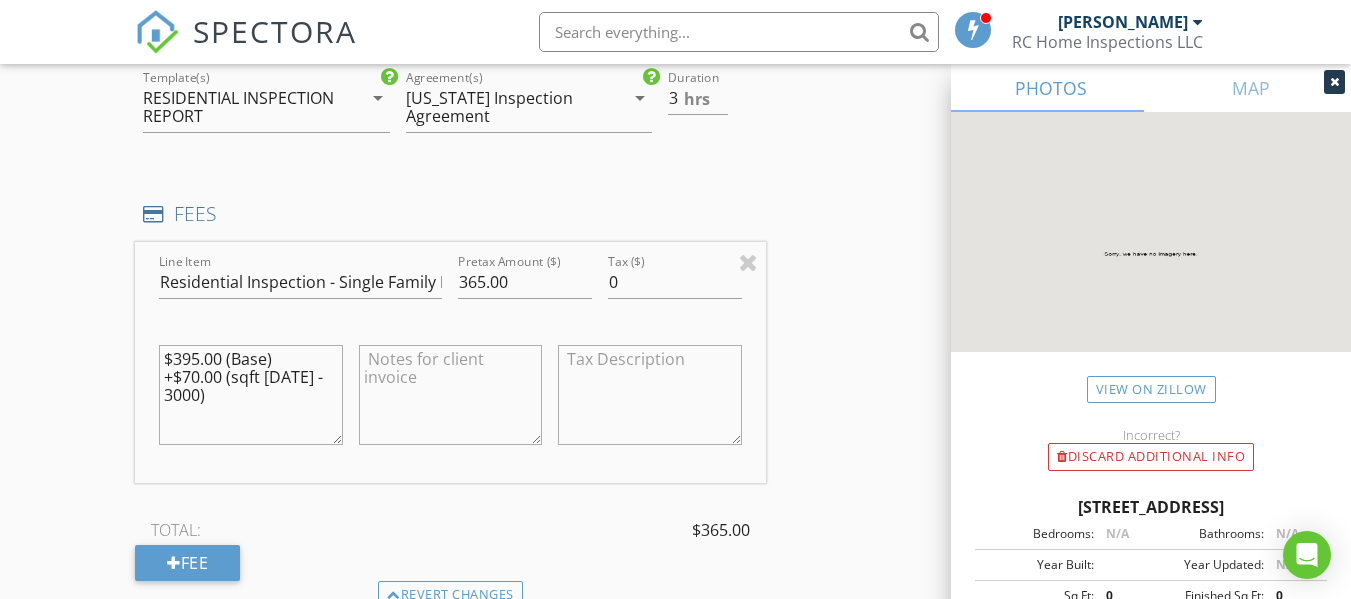 drag, startPoint x: 162, startPoint y: 385, endPoint x: 29, endPoint y: 277, distance: 171.32718 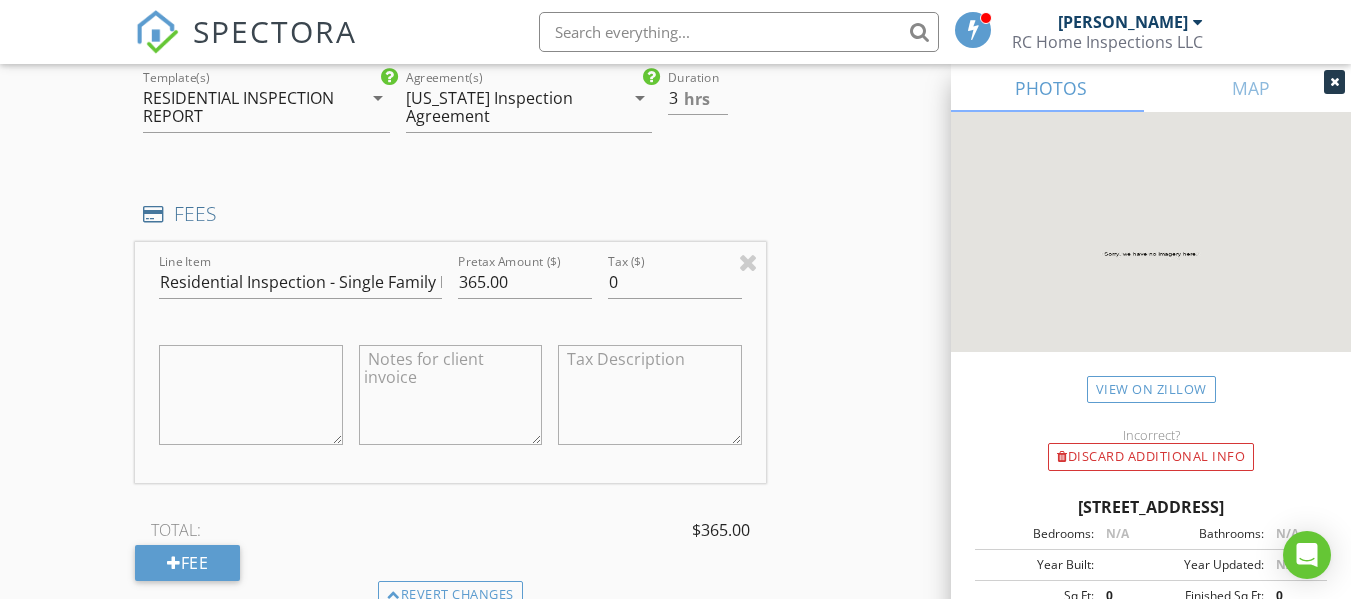 type 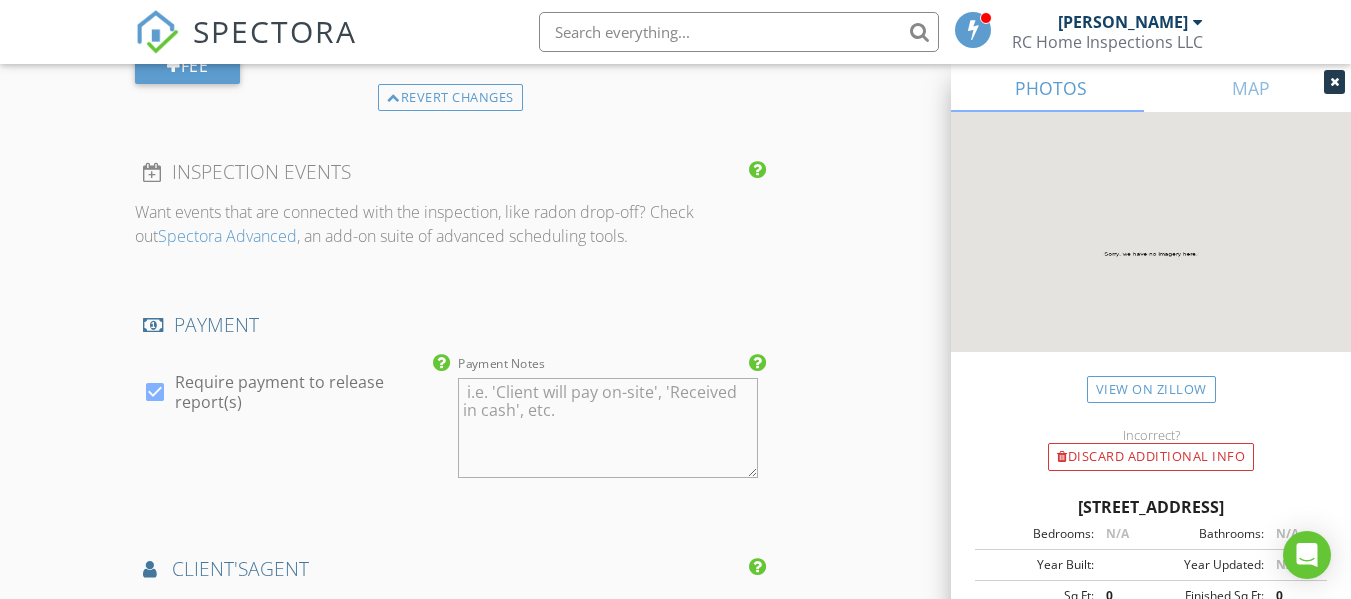 scroll, scrollTop: 2400, scrollLeft: 0, axis: vertical 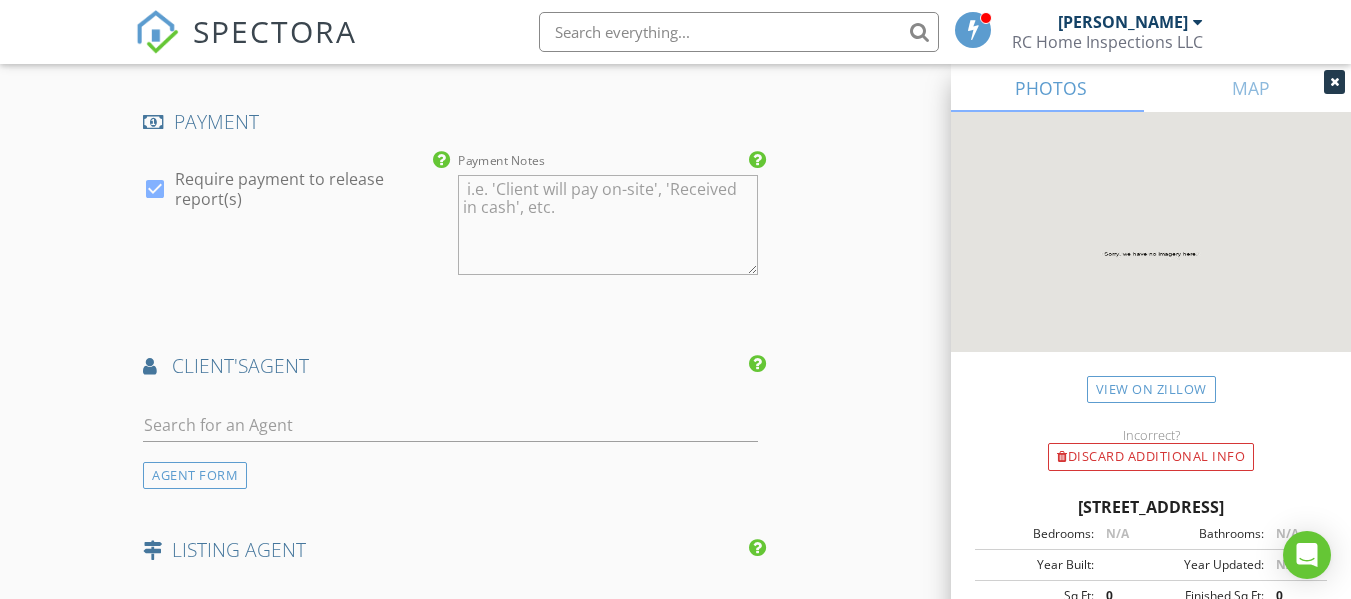 type on "$465.00 - $100.00 (Agent discount) = $365.00" 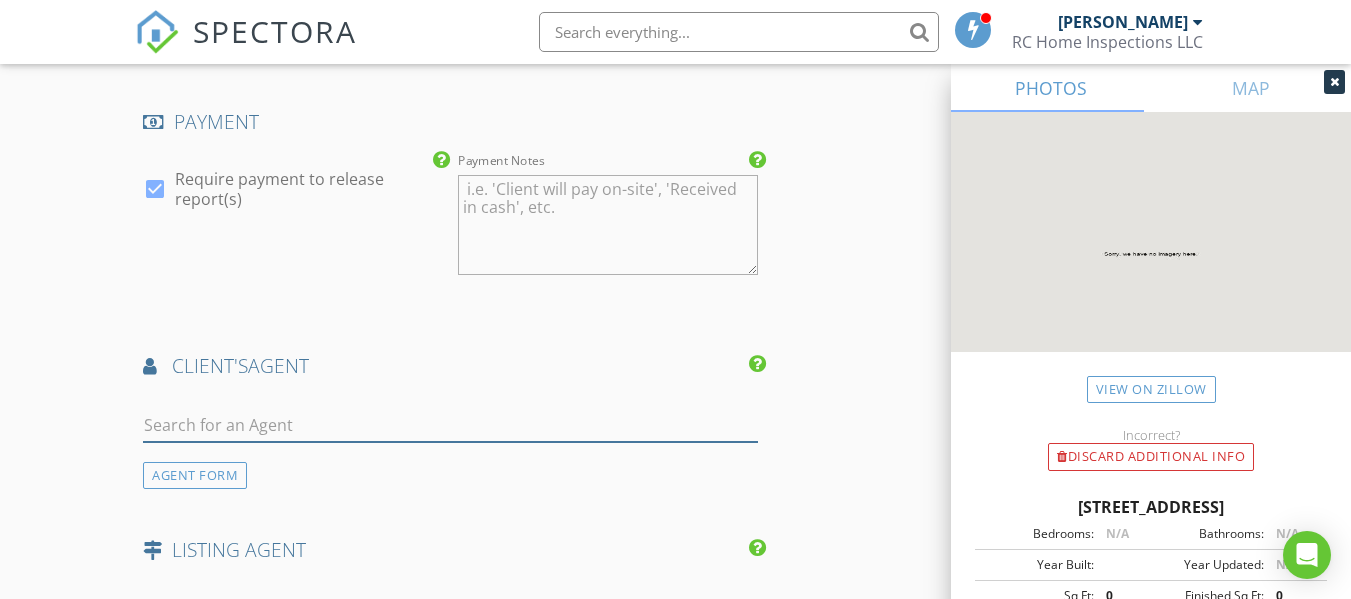 click at bounding box center (450, 425) 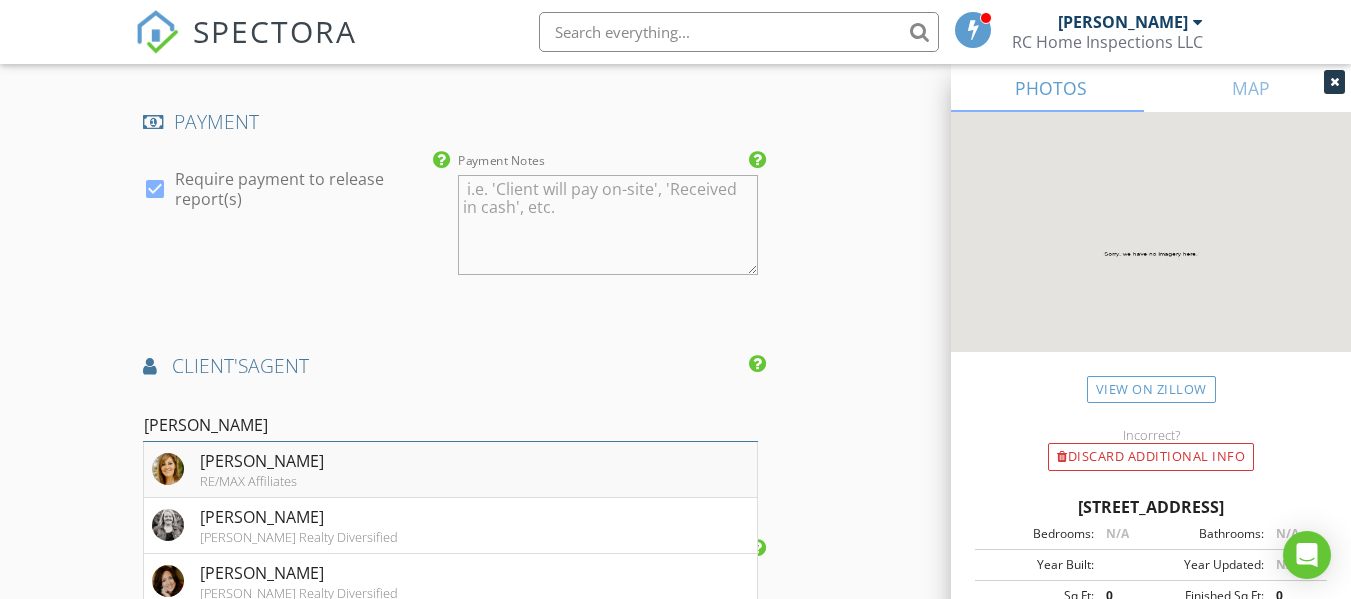 type on "lisa" 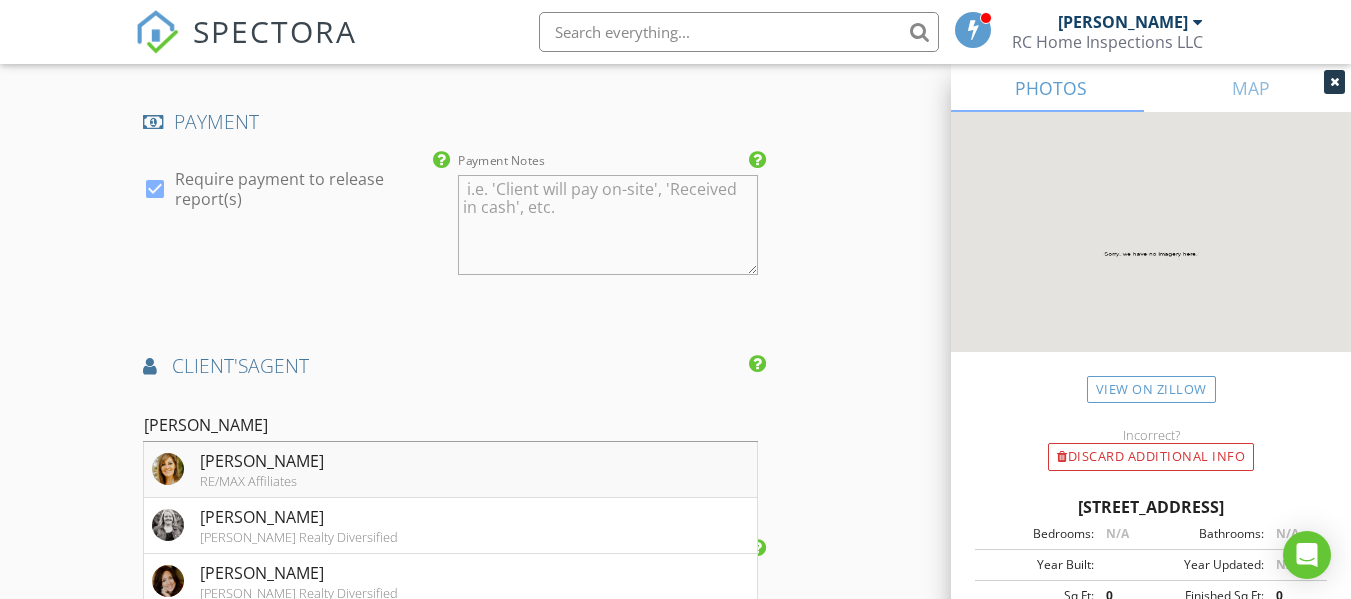 click on "[PERSON_NAME]" at bounding box center (262, 461) 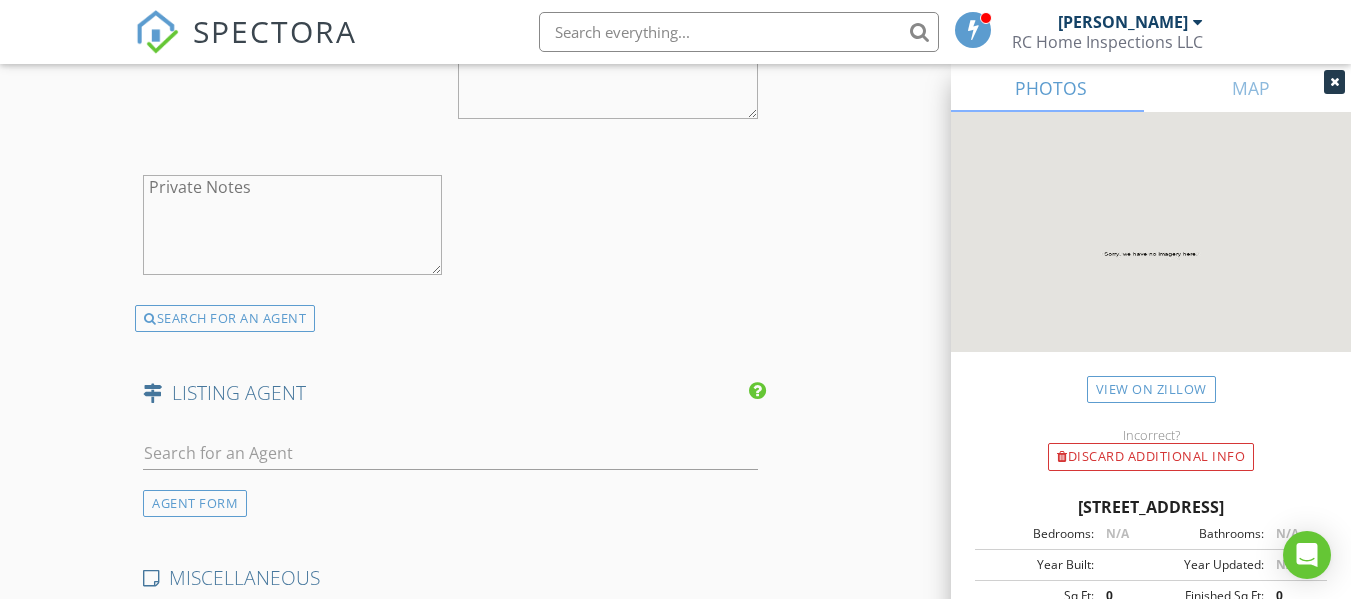 scroll, scrollTop: 3200, scrollLeft: 0, axis: vertical 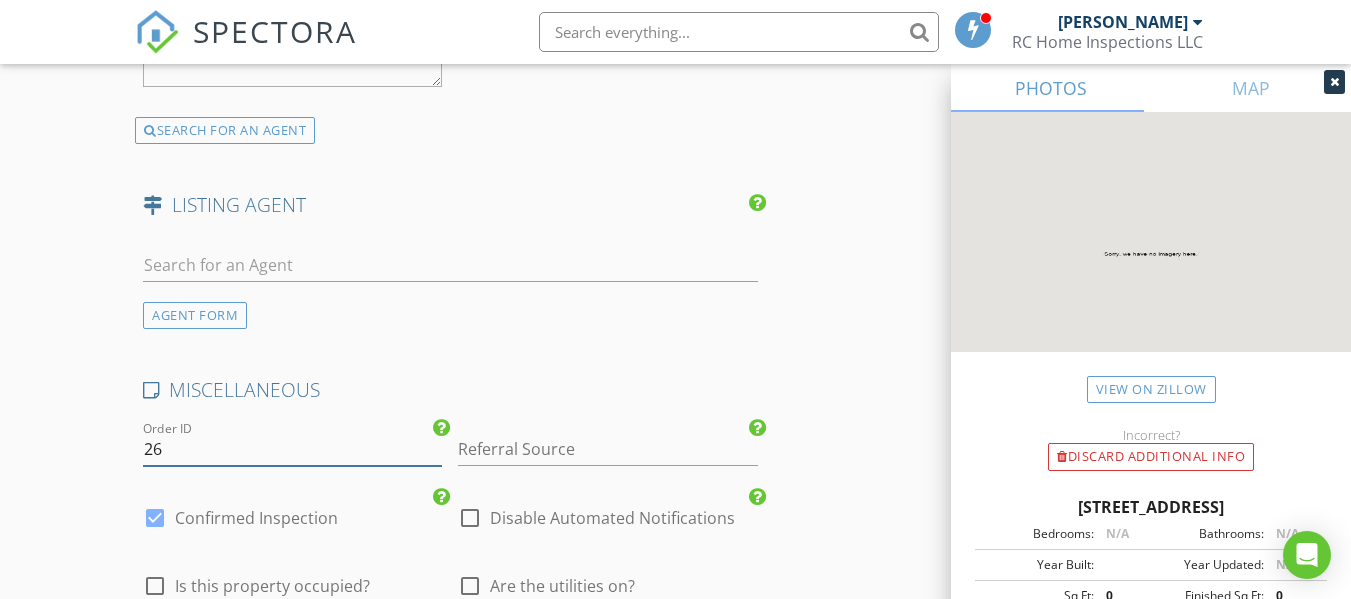 drag, startPoint x: 138, startPoint y: 441, endPoint x: 58, endPoint y: 441, distance: 80 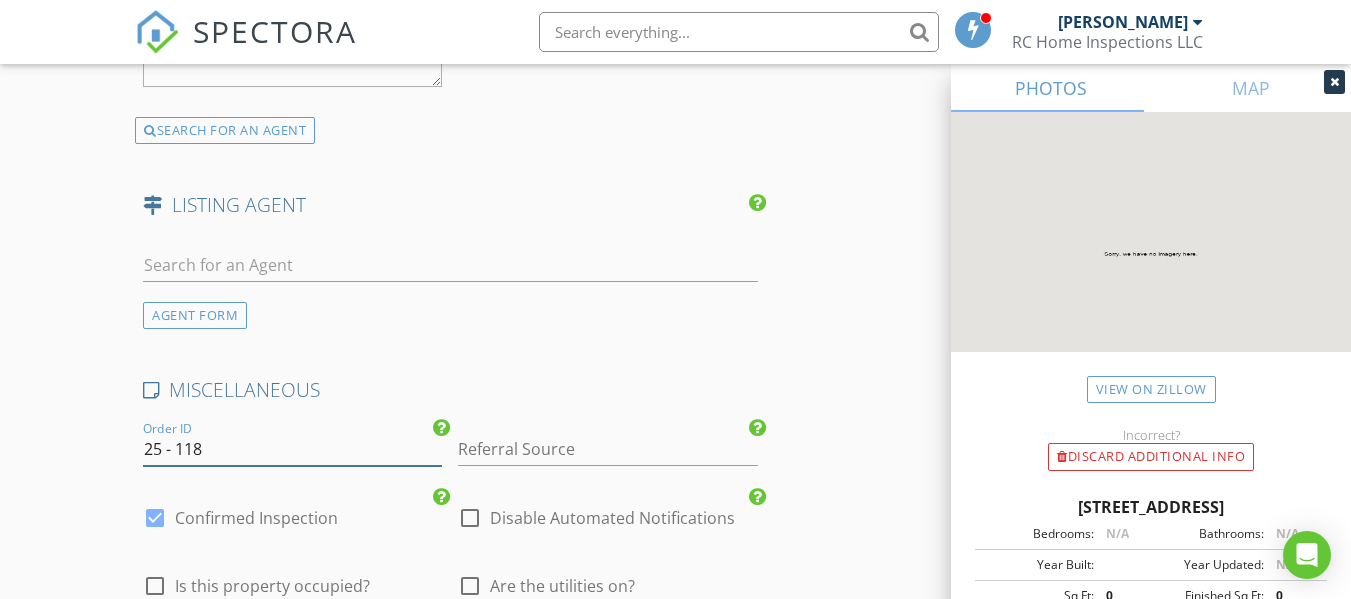 type on "25 - 118" 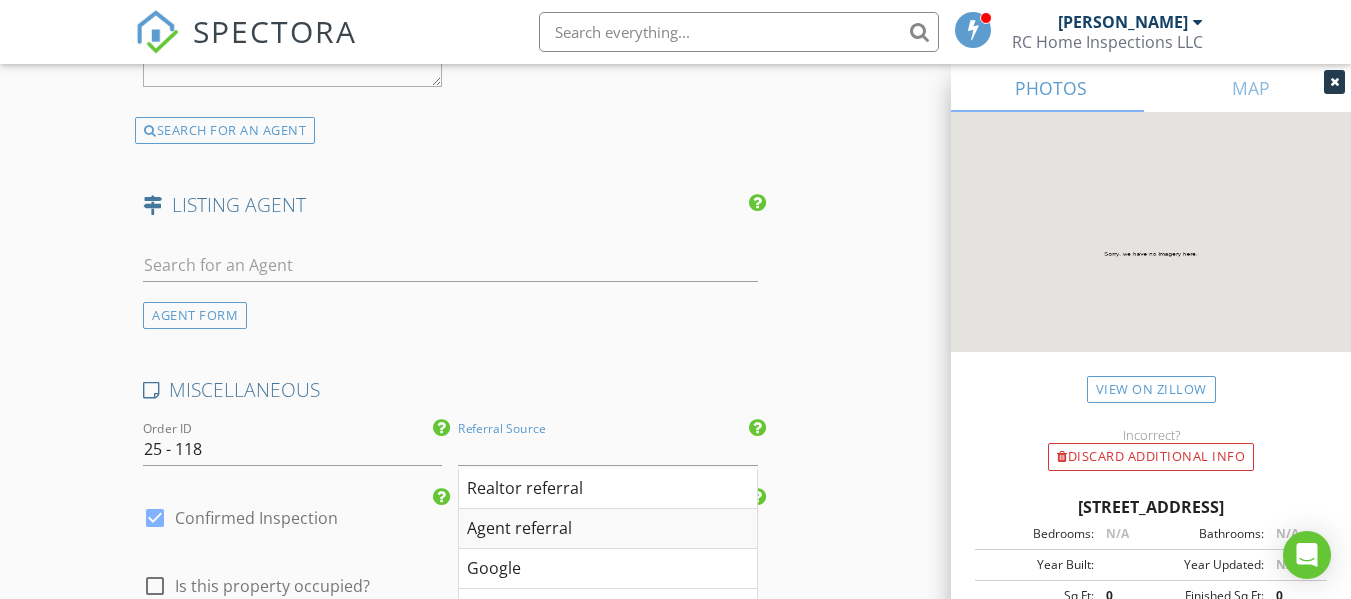 click on "Agent referral" at bounding box center (607, 529) 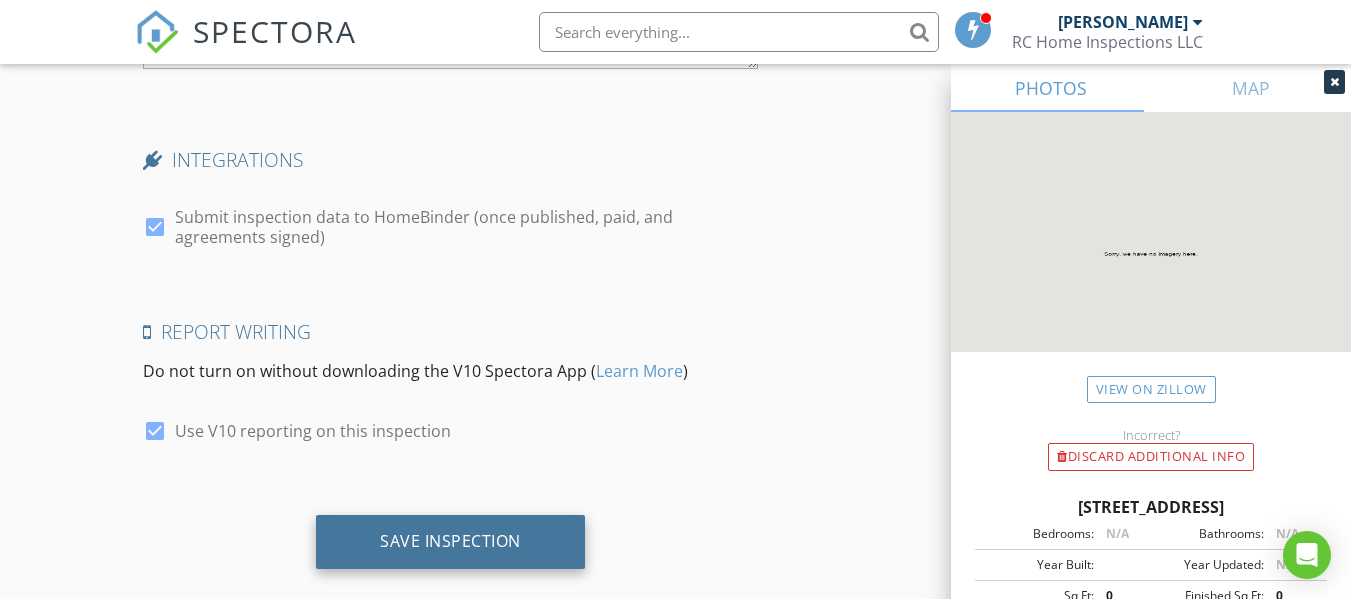 scroll, scrollTop: 3912, scrollLeft: 0, axis: vertical 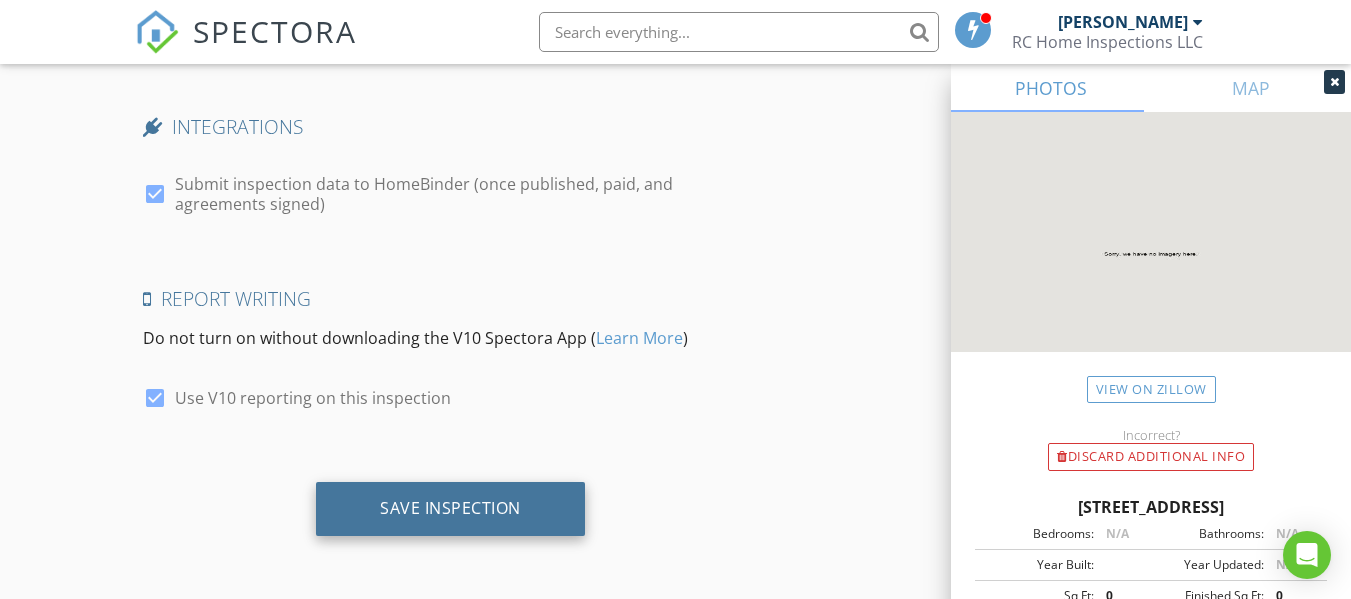 click on "Save Inspection" at bounding box center (450, 508) 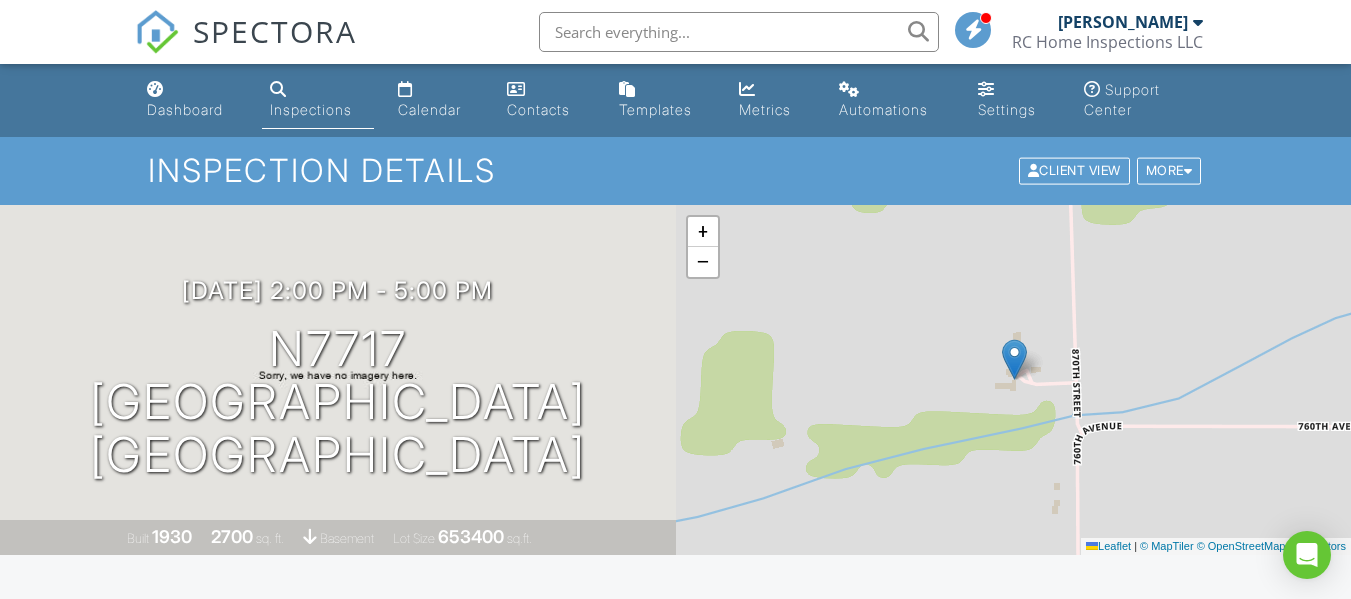 scroll, scrollTop: 0, scrollLeft: 0, axis: both 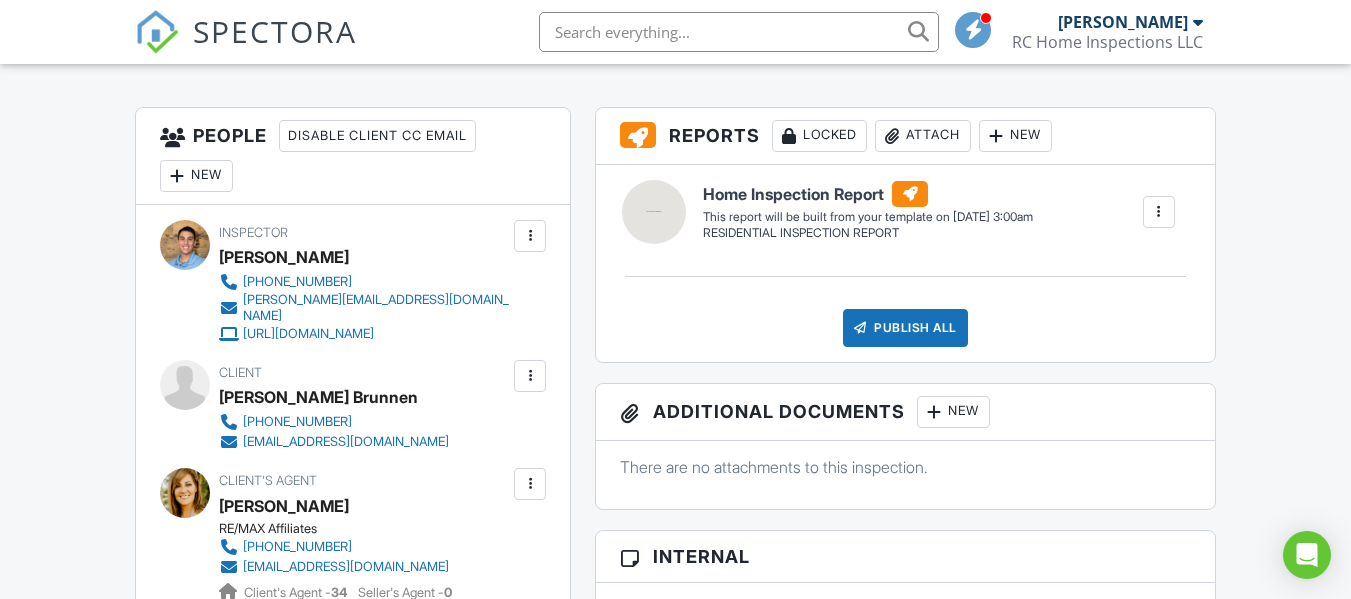 click on "New" at bounding box center (953, 412) 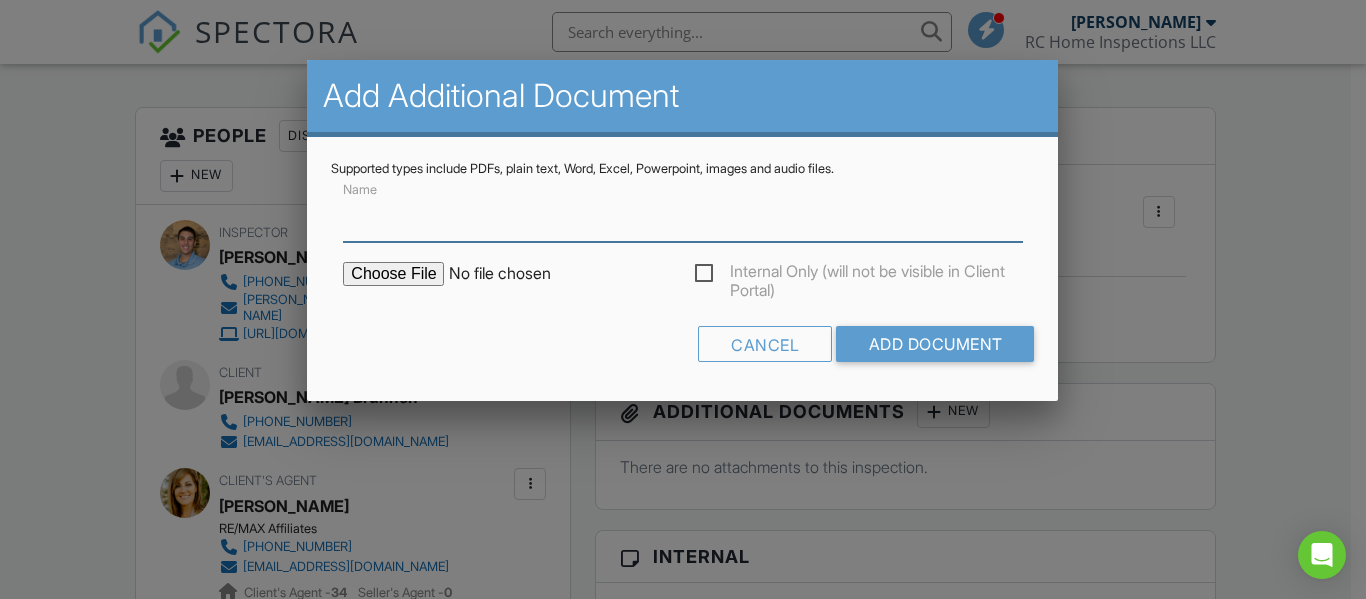 click on "Name" at bounding box center [682, 217] 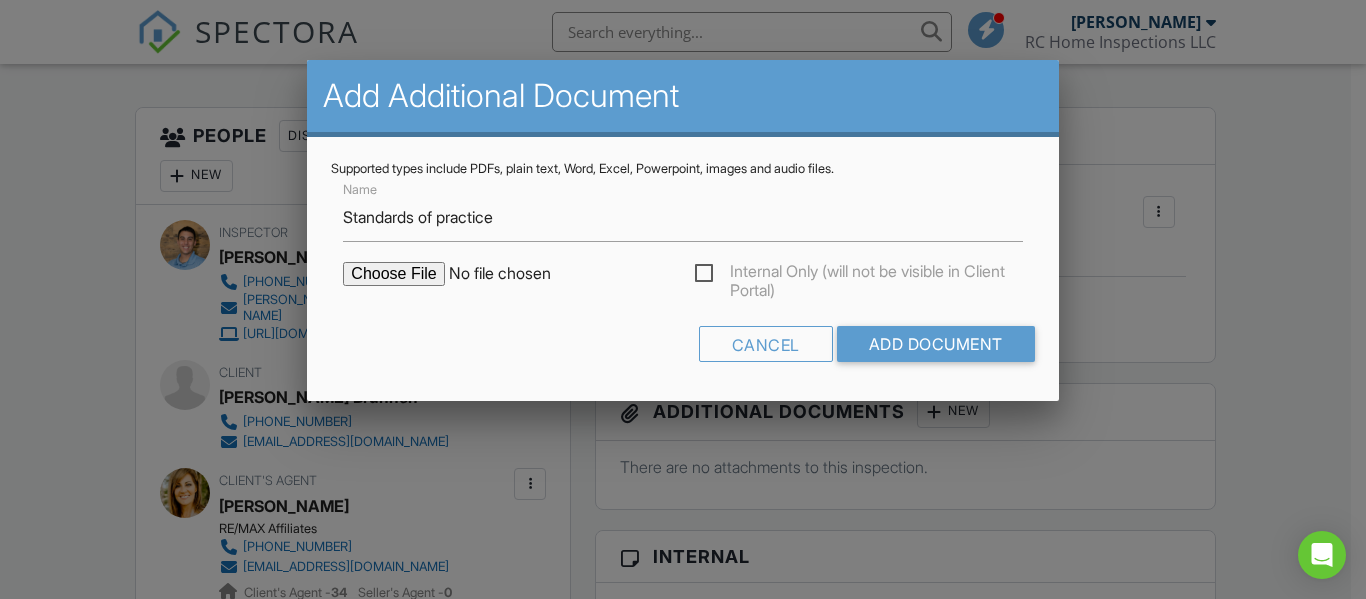 click at bounding box center (513, 274) 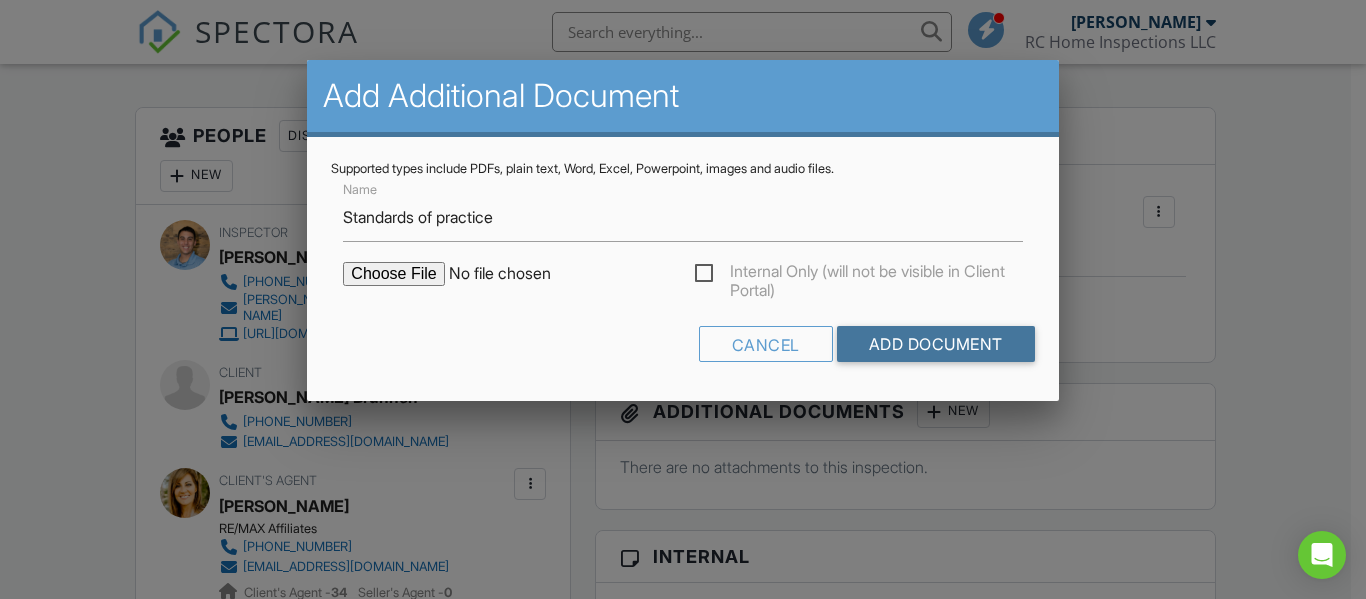 click on "Add Document" at bounding box center [936, 344] 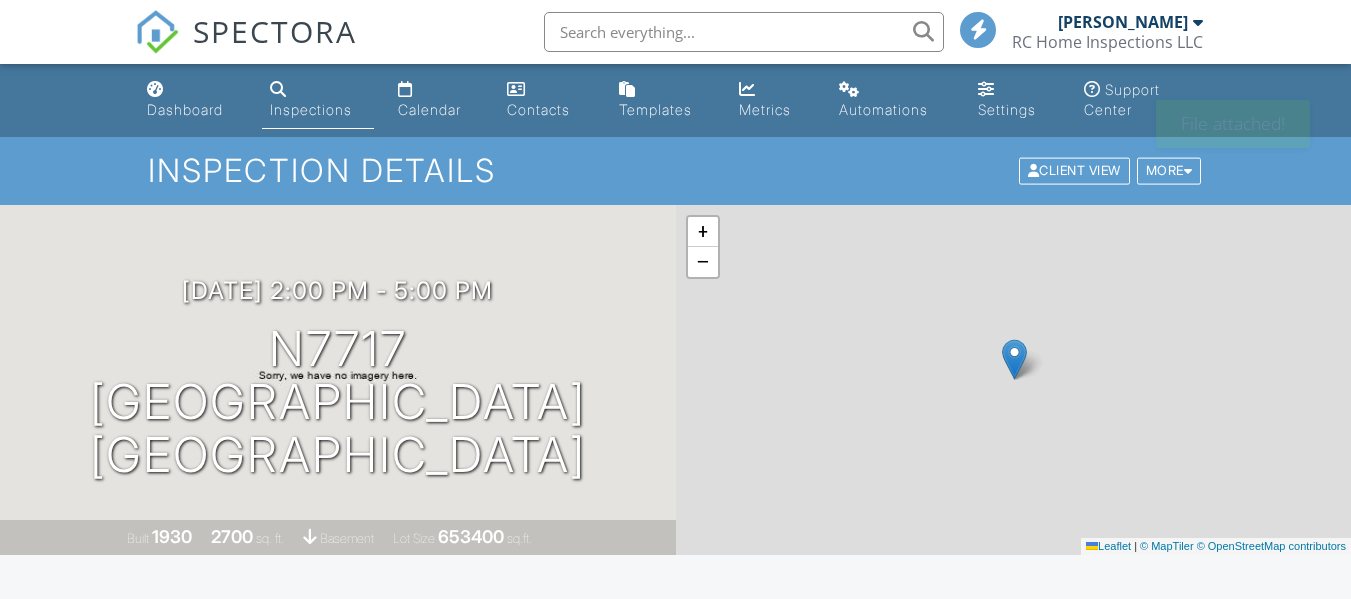 scroll, scrollTop: 0, scrollLeft: 0, axis: both 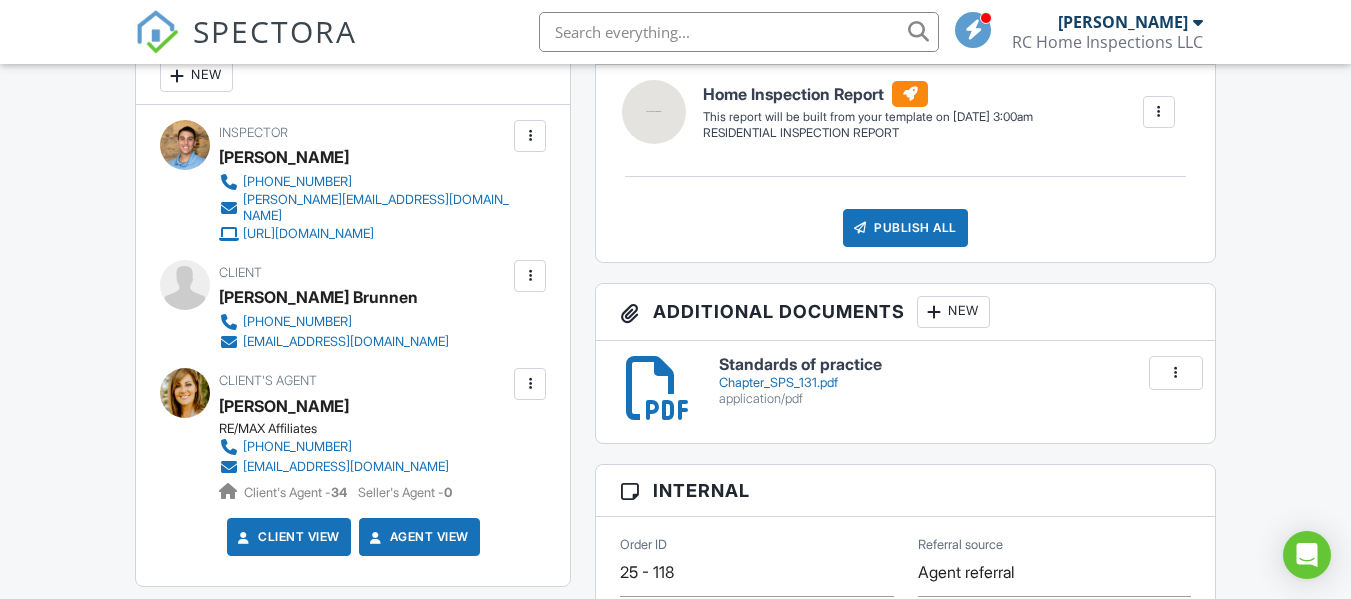 click on "New" at bounding box center (953, 312) 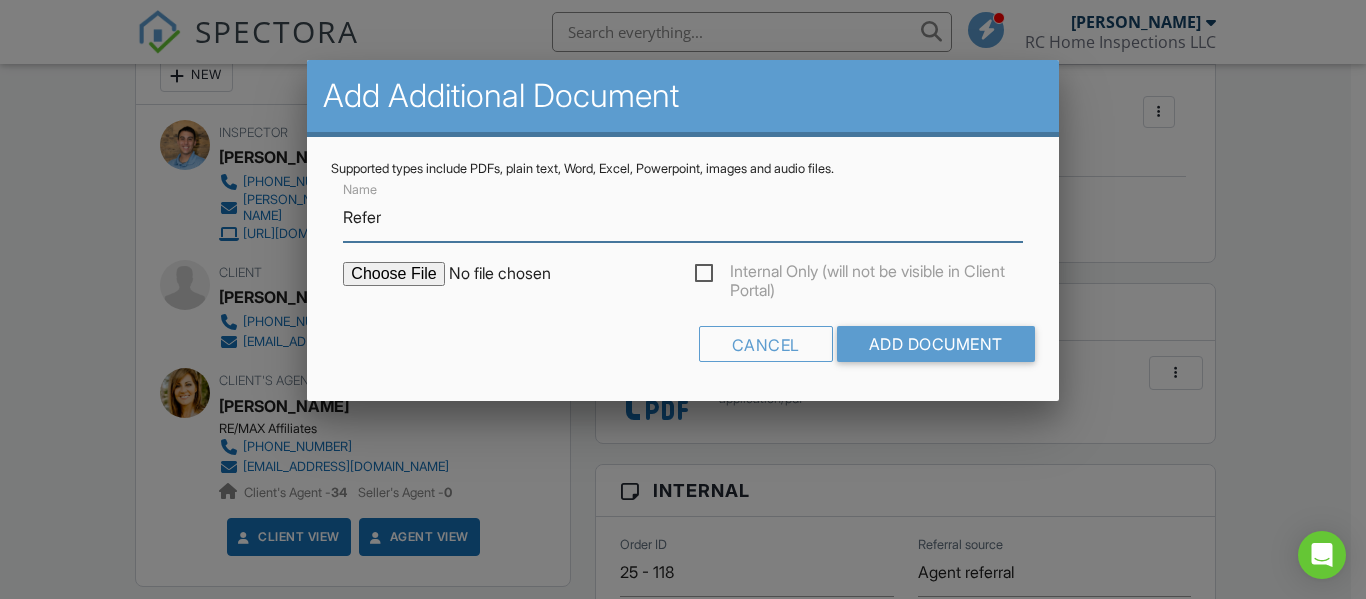 type on "Refer a friend program" 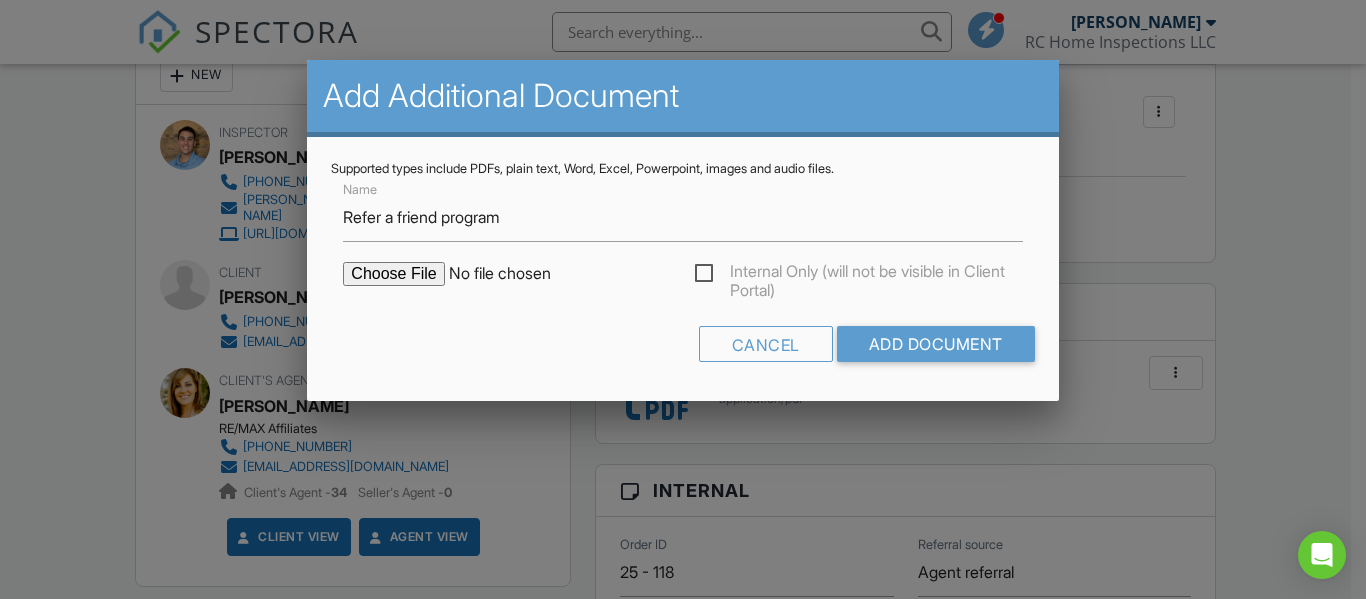 click at bounding box center [513, 274] 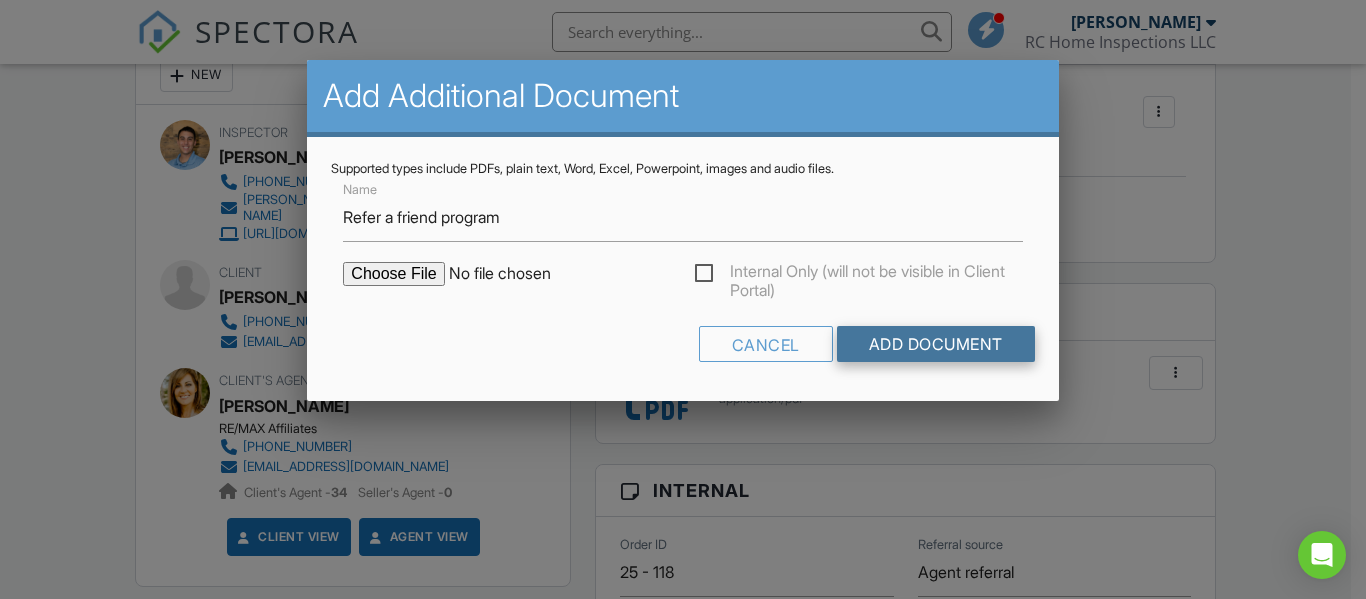 click on "Add Document" at bounding box center [936, 344] 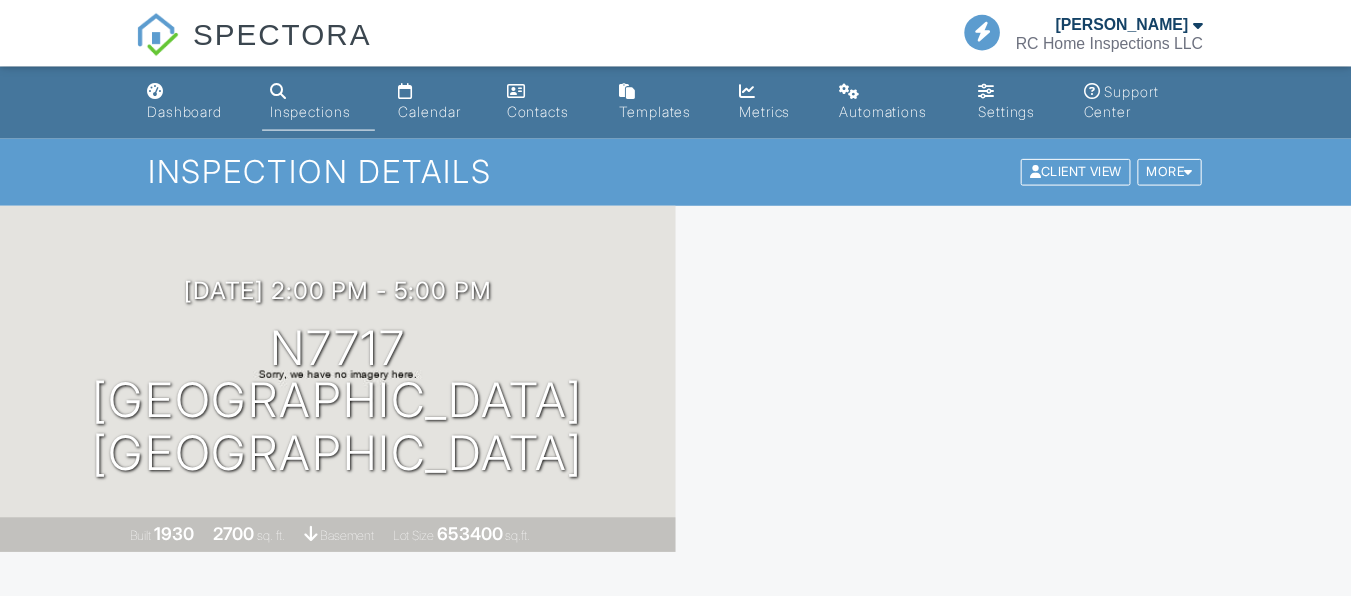 scroll, scrollTop: 0, scrollLeft: 0, axis: both 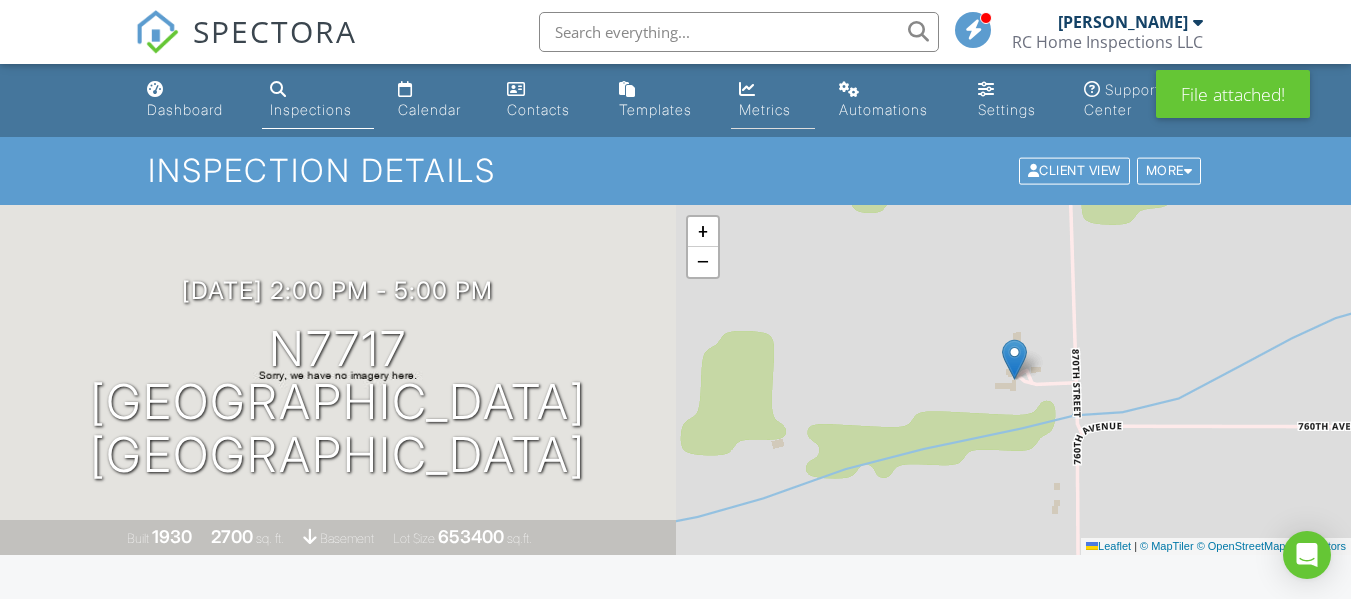 click on "Metrics" at bounding box center (765, 109) 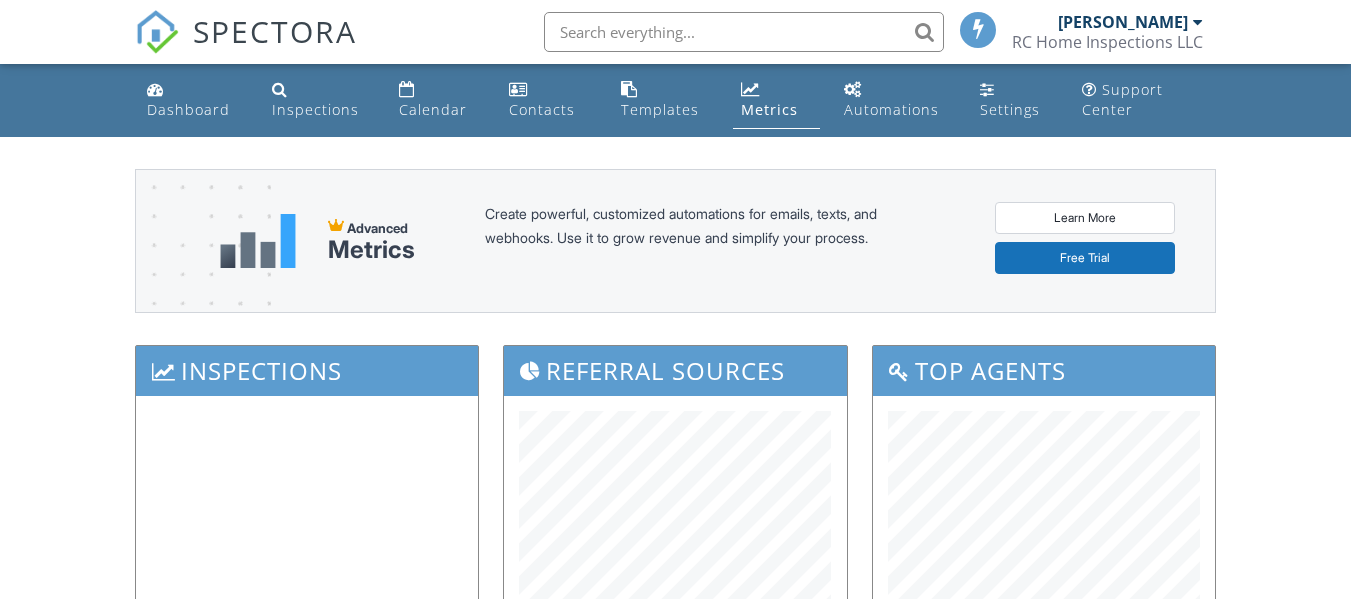scroll, scrollTop: 0, scrollLeft: 0, axis: both 